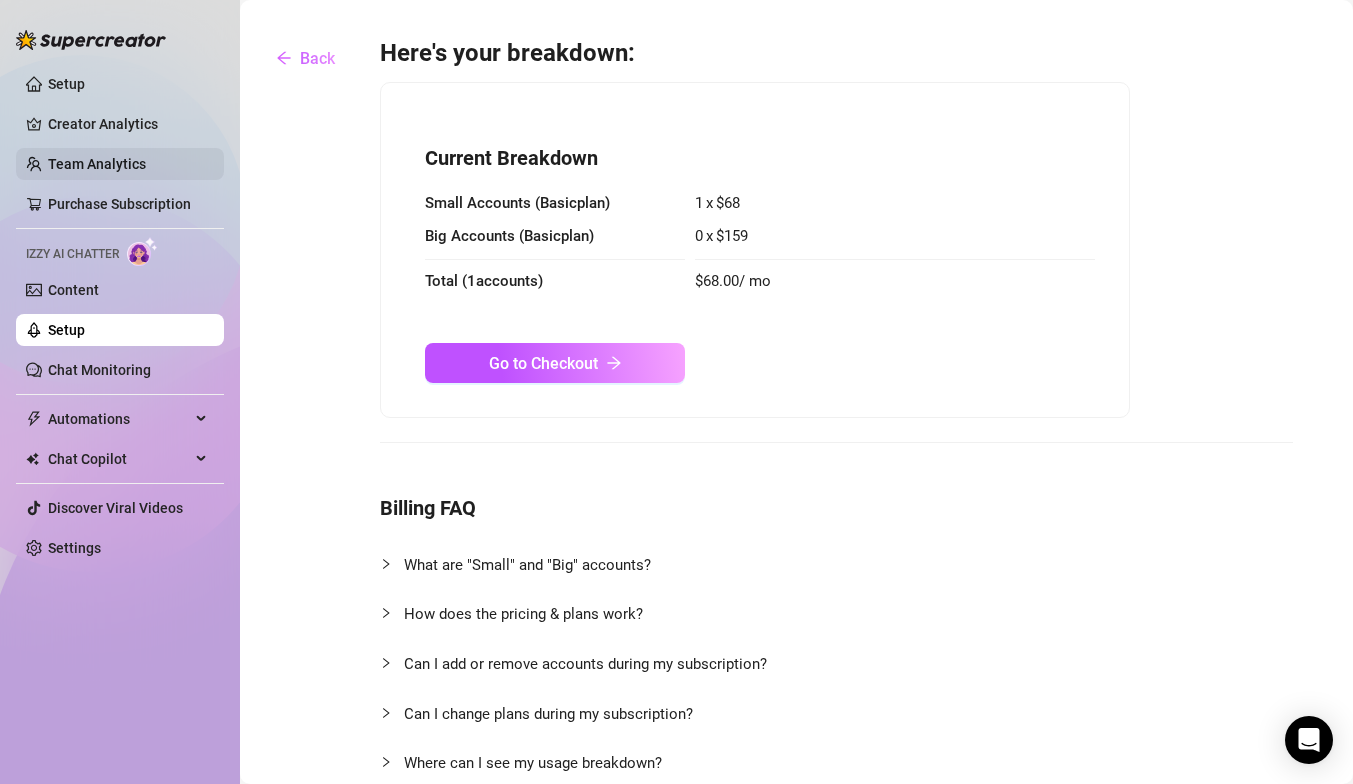 scroll, scrollTop: 0, scrollLeft: 0, axis: both 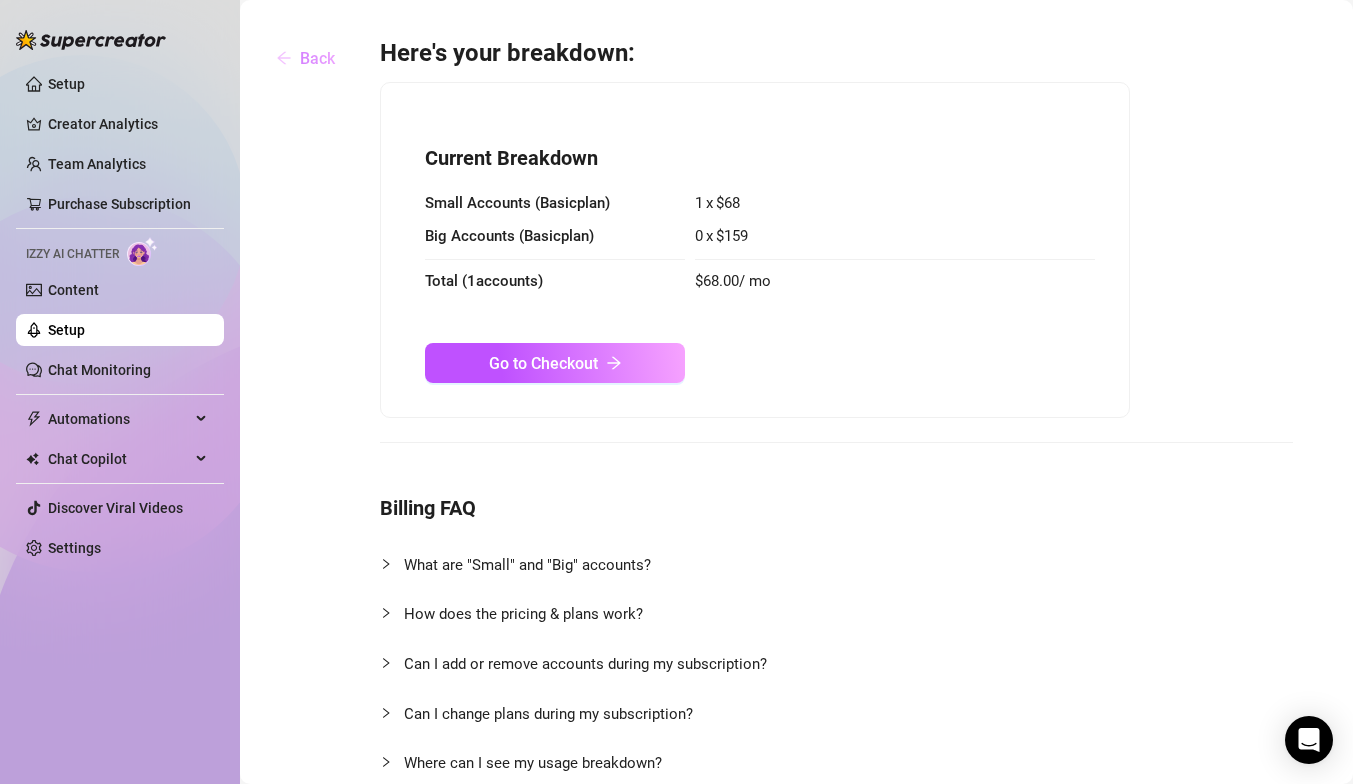 click on "Back" at bounding box center [317, 58] 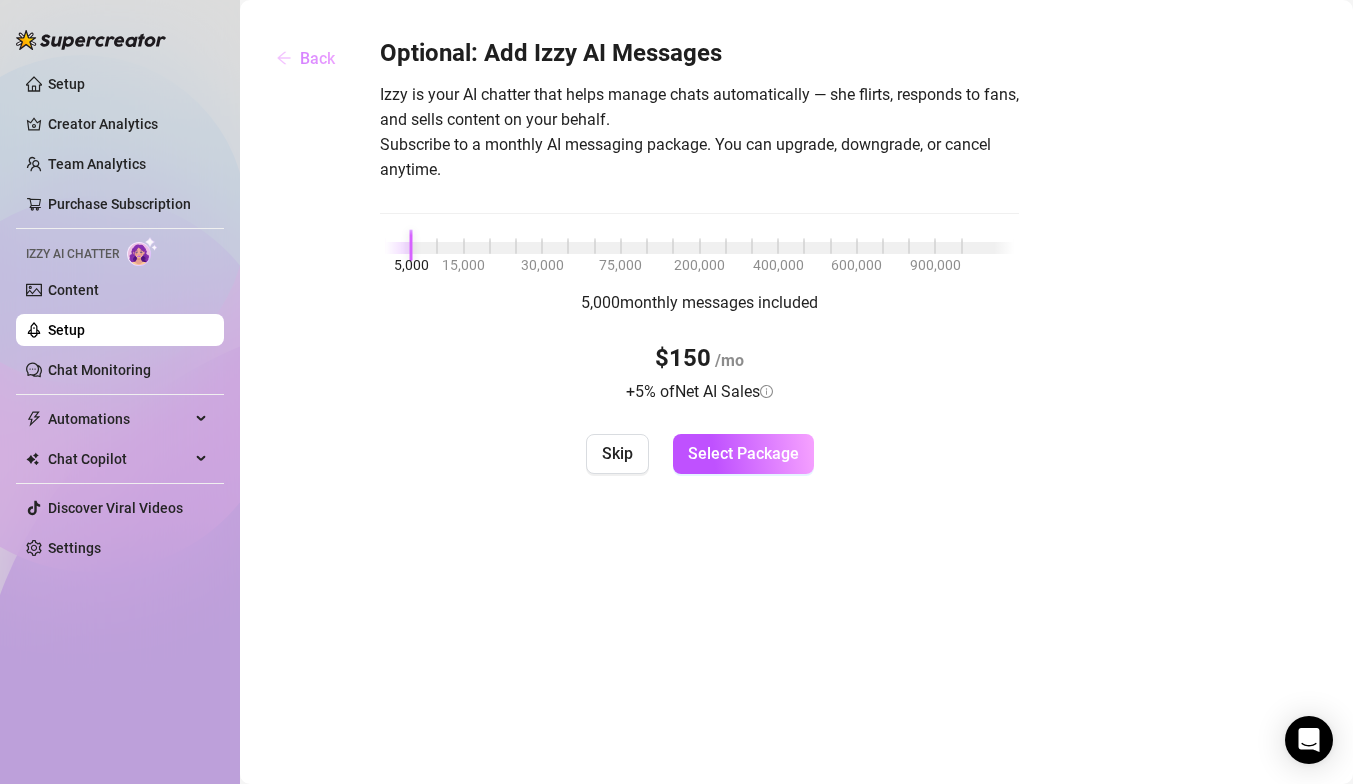 click on "Back" at bounding box center [317, 58] 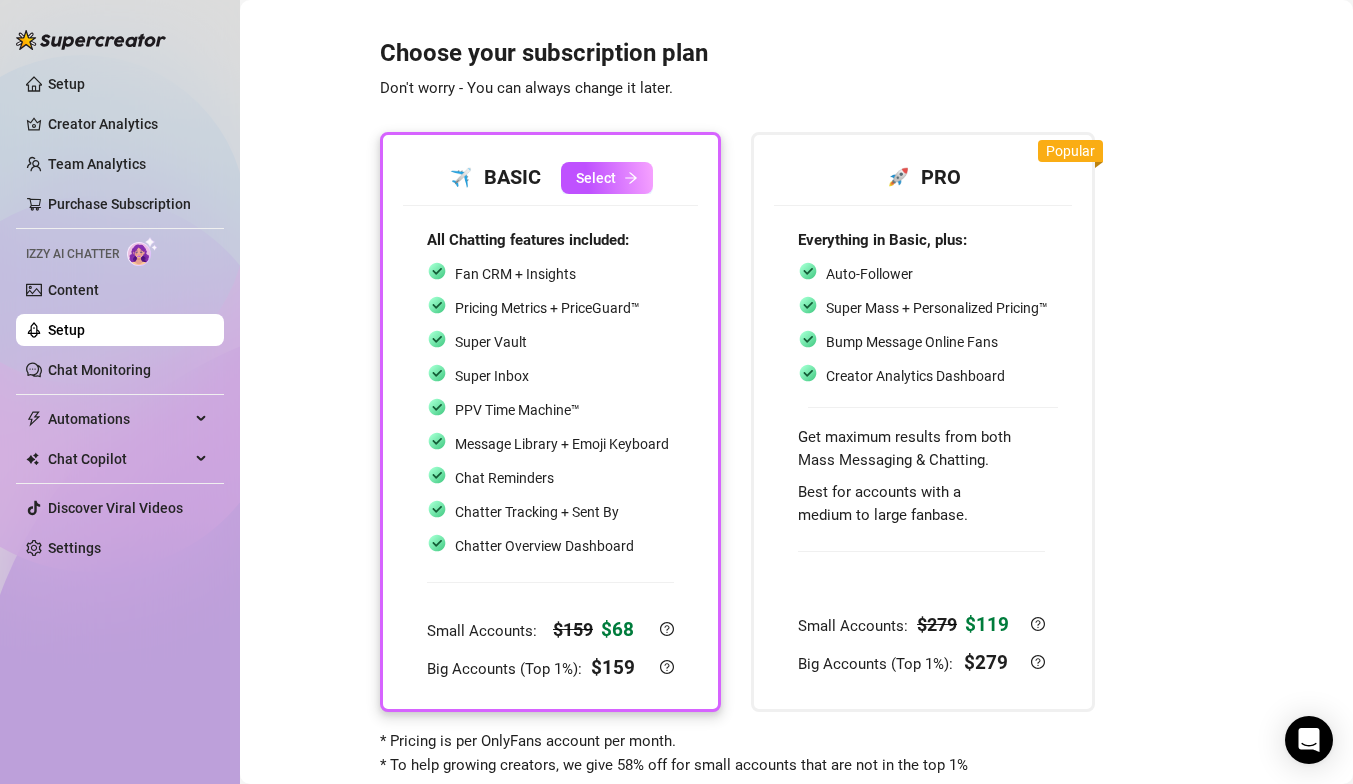 click on "Setup" at bounding box center (66, 330) 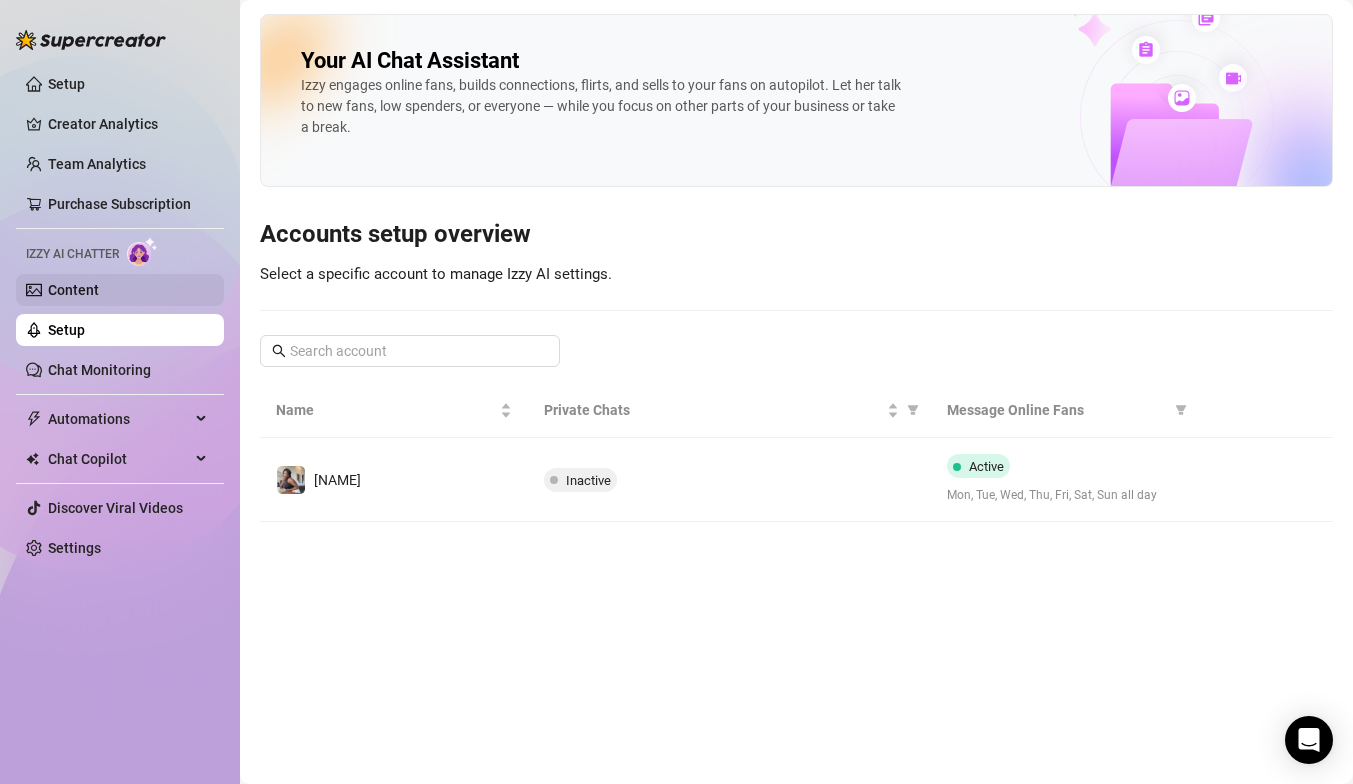 click on "Content" at bounding box center [73, 290] 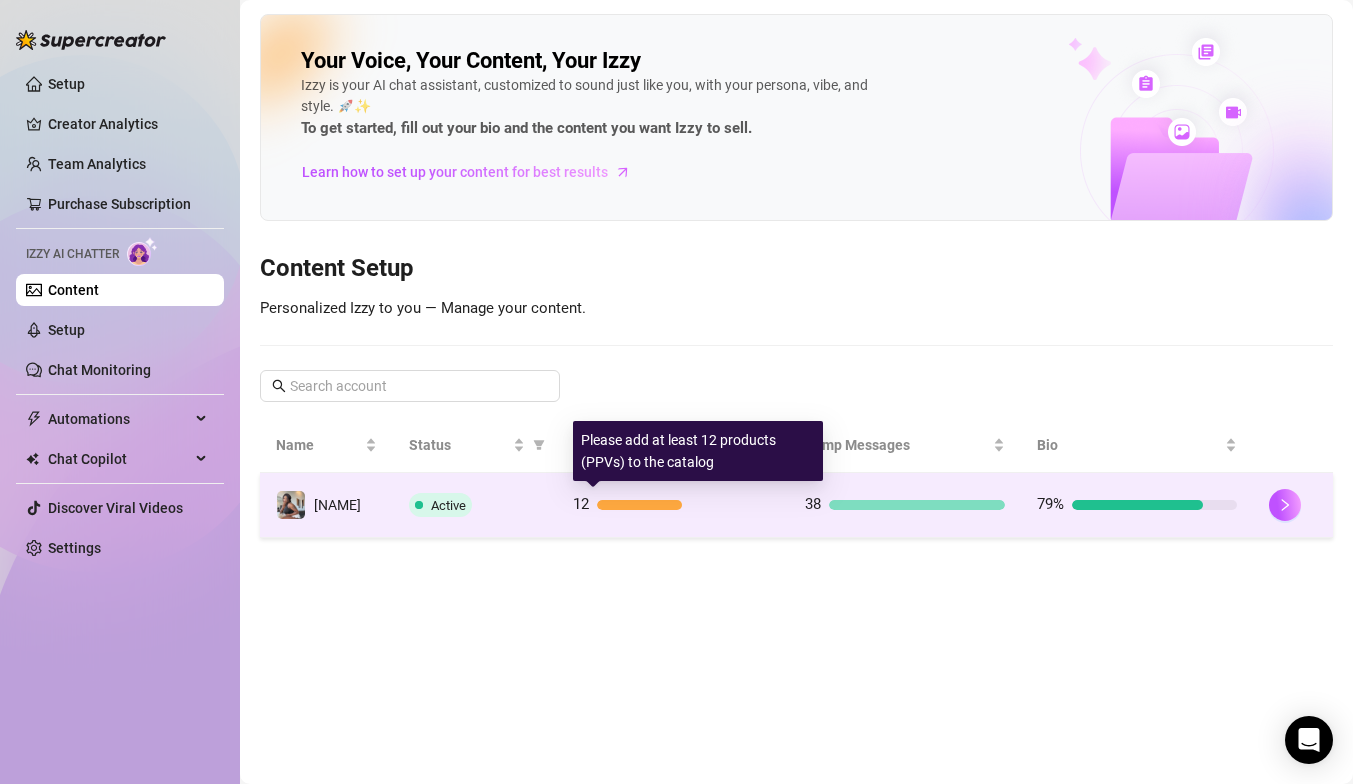 click at bounding box center [639, 505] 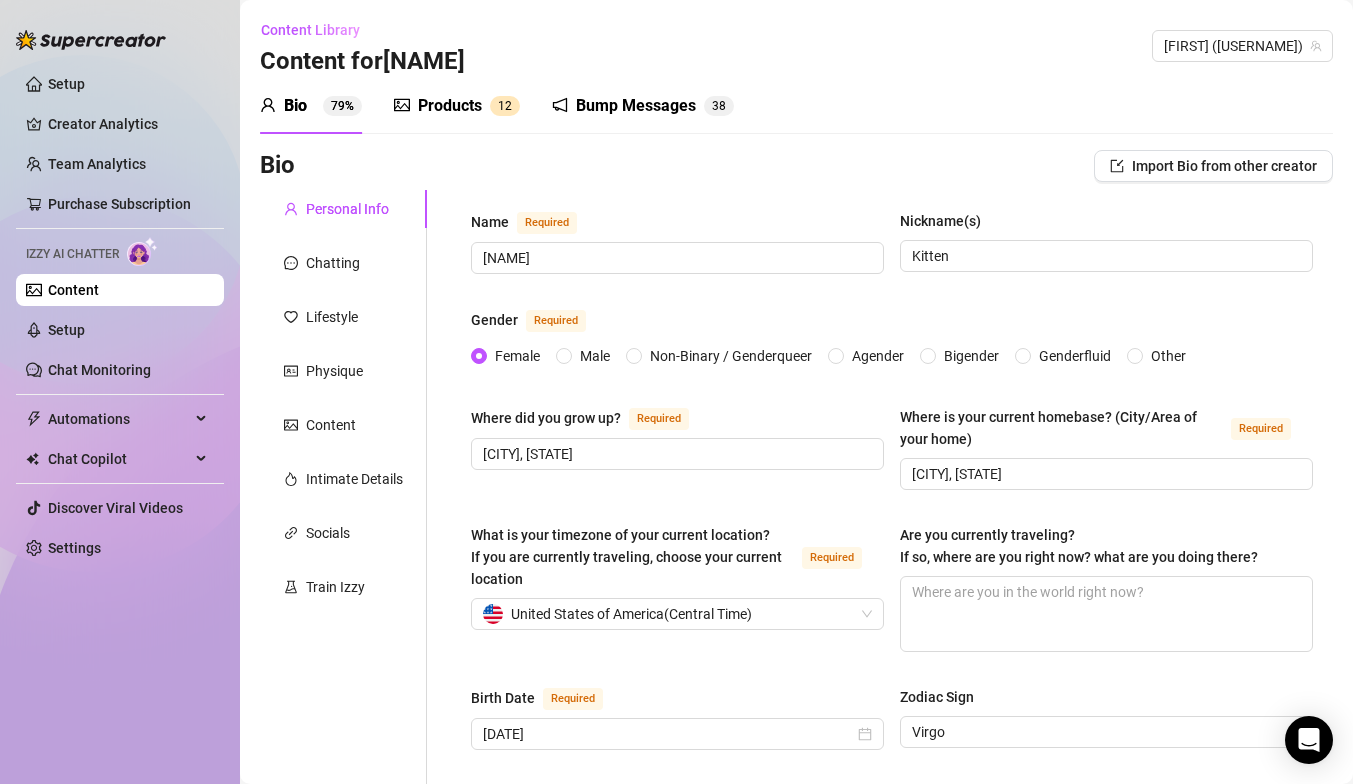 click on "Products" at bounding box center [450, 106] 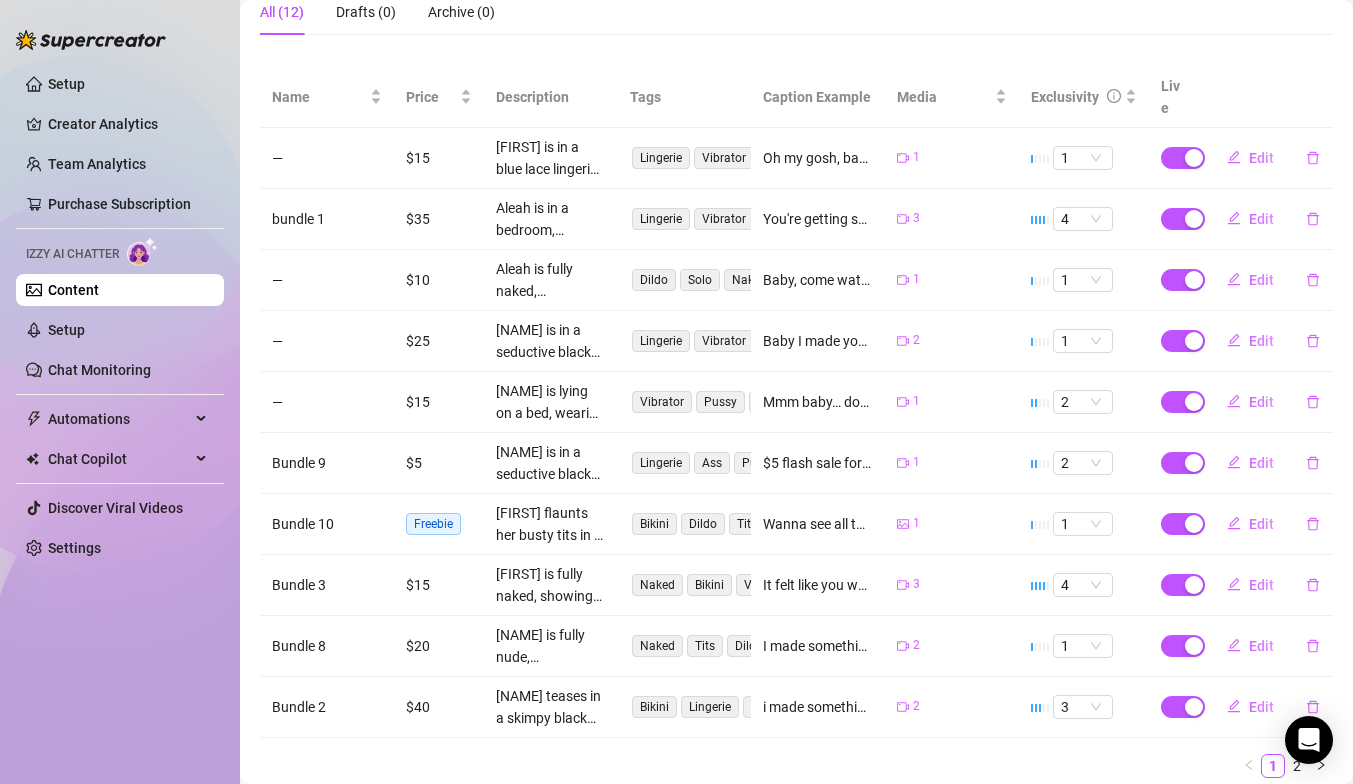 scroll, scrollTop: 0, scrollLeft: 0, axis: both 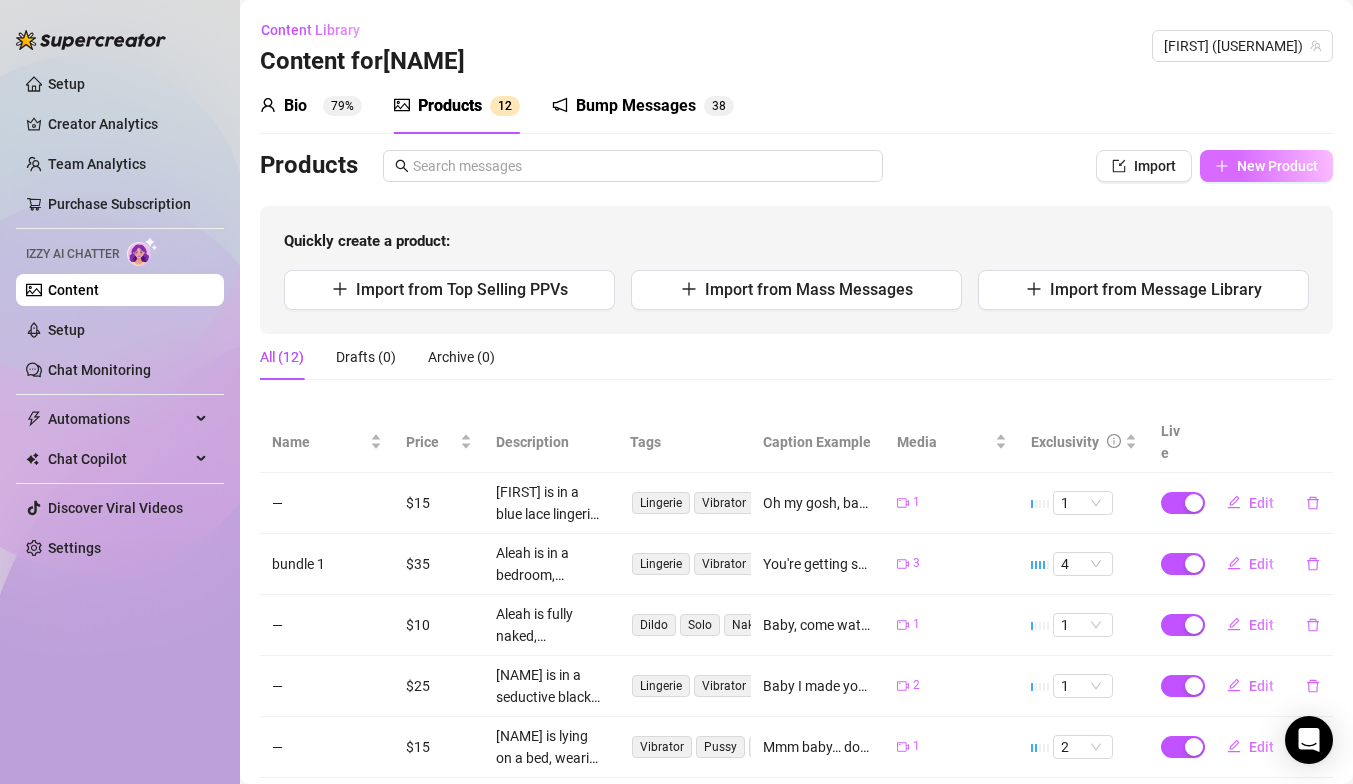 click on "New Product" at bounding box center [1277, 166] 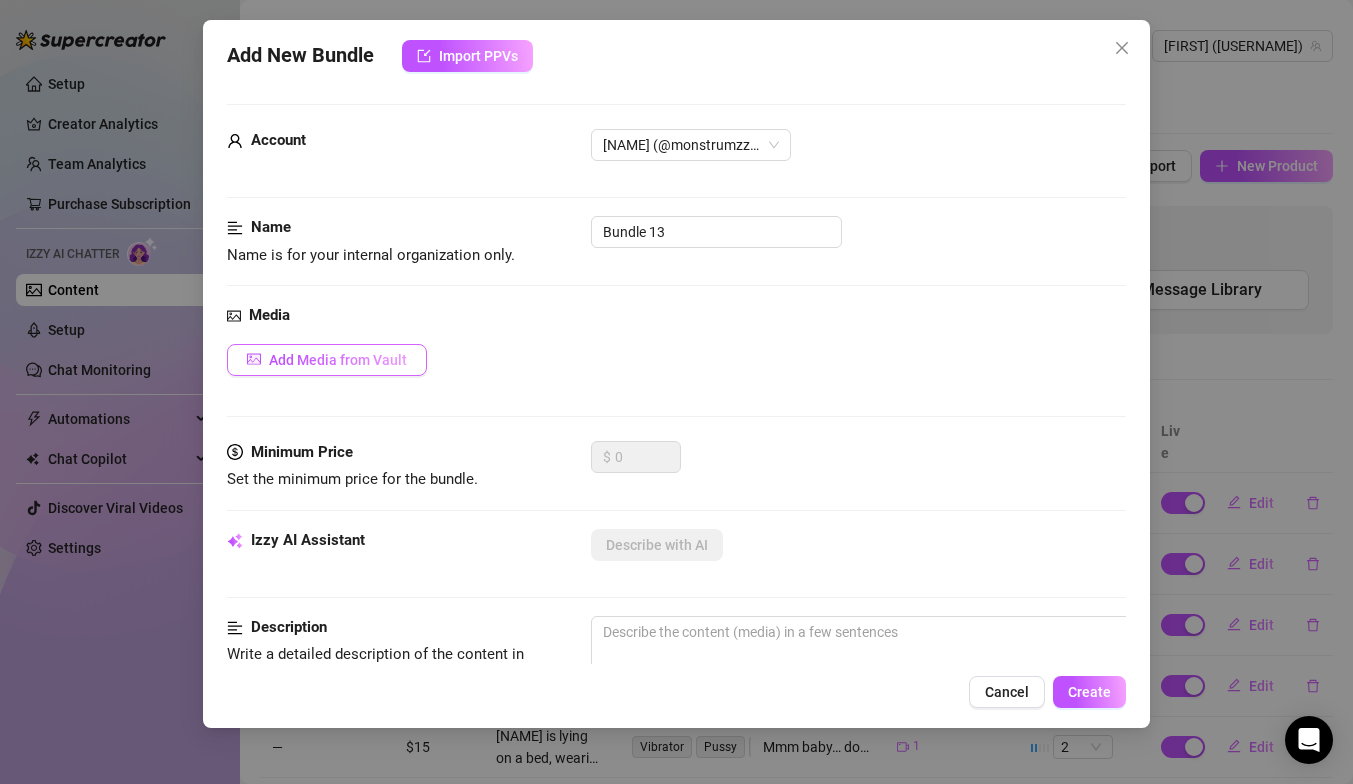 click on "Add Media from Vault" at bounding box center [338, 360] 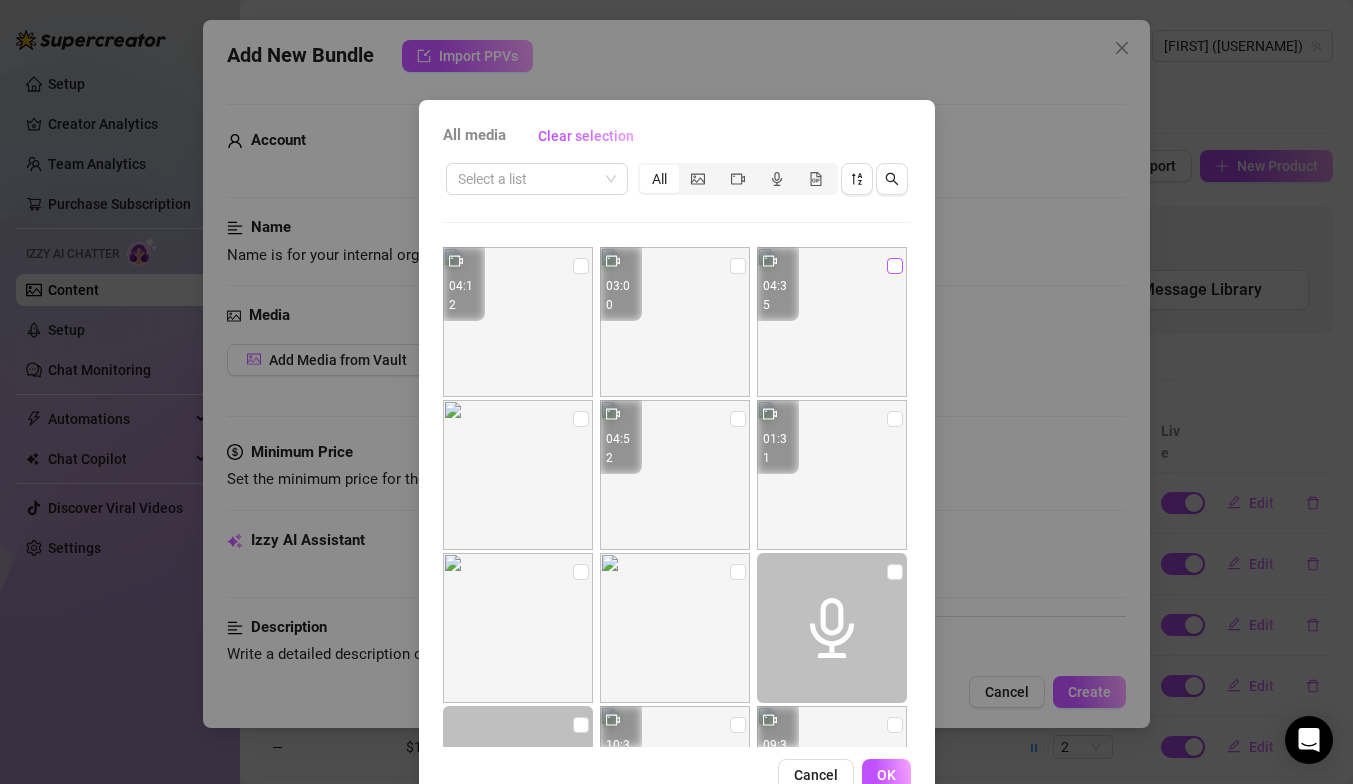 click at bounding box center [895, 266] 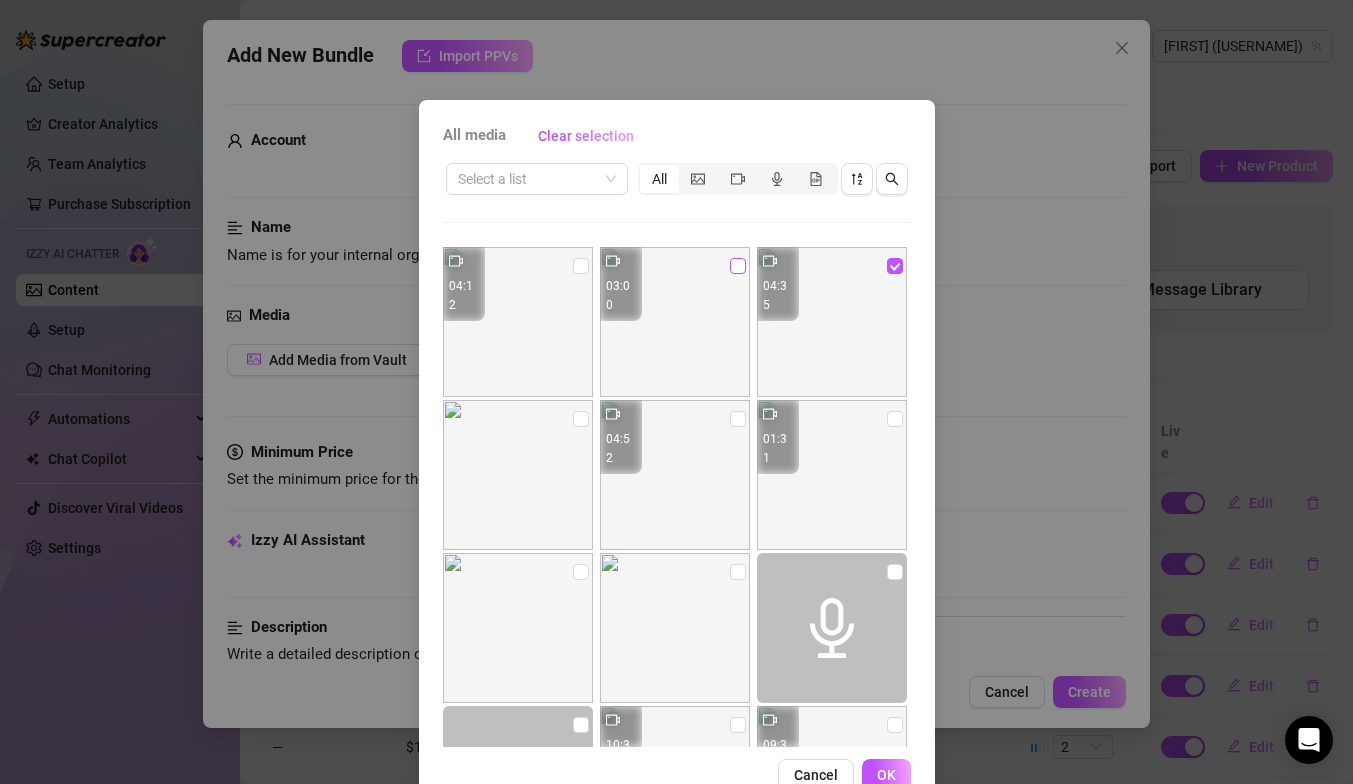 click at bounding box center (738, 266) 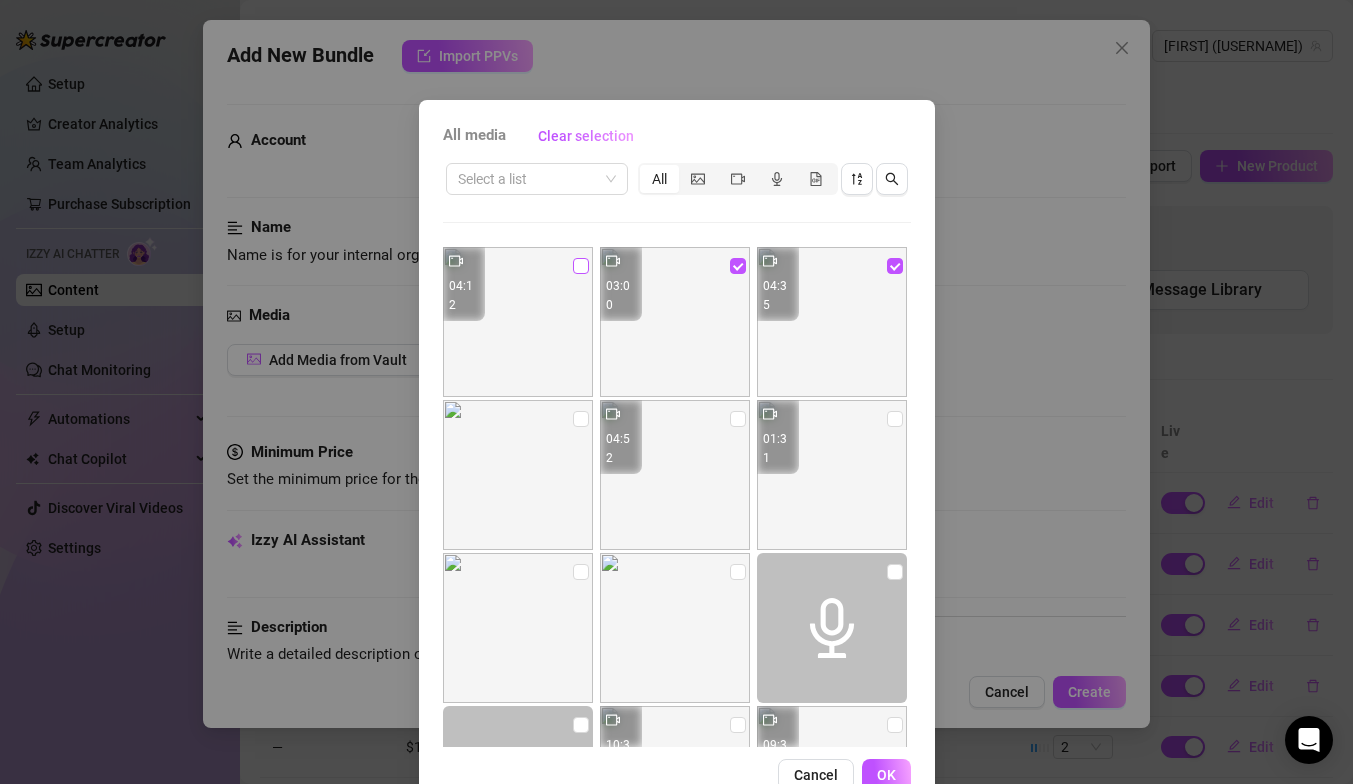 click at bounding box center (581, 266) 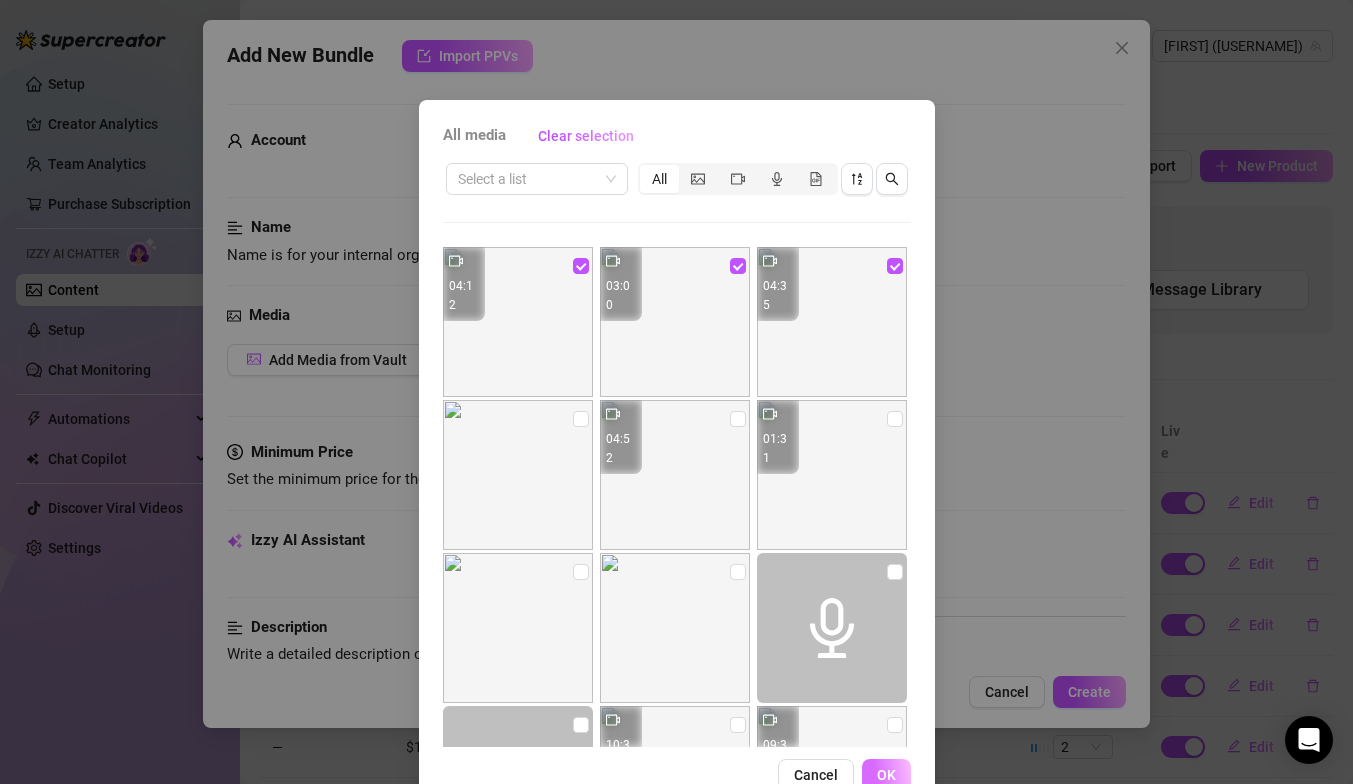 click on "OK" at bounding box center [886, 775] 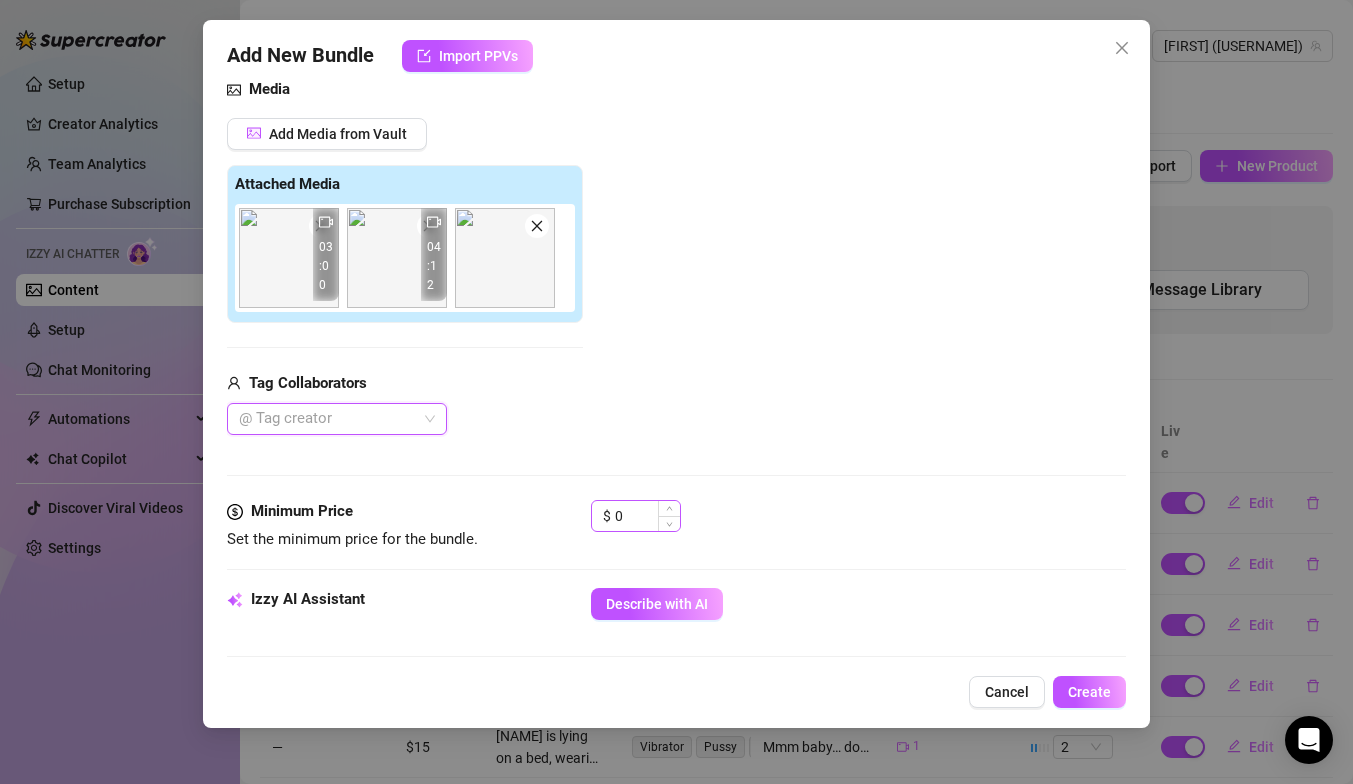 scroll, scrollTop: 324, scrollLeft: 0, axis: vertical 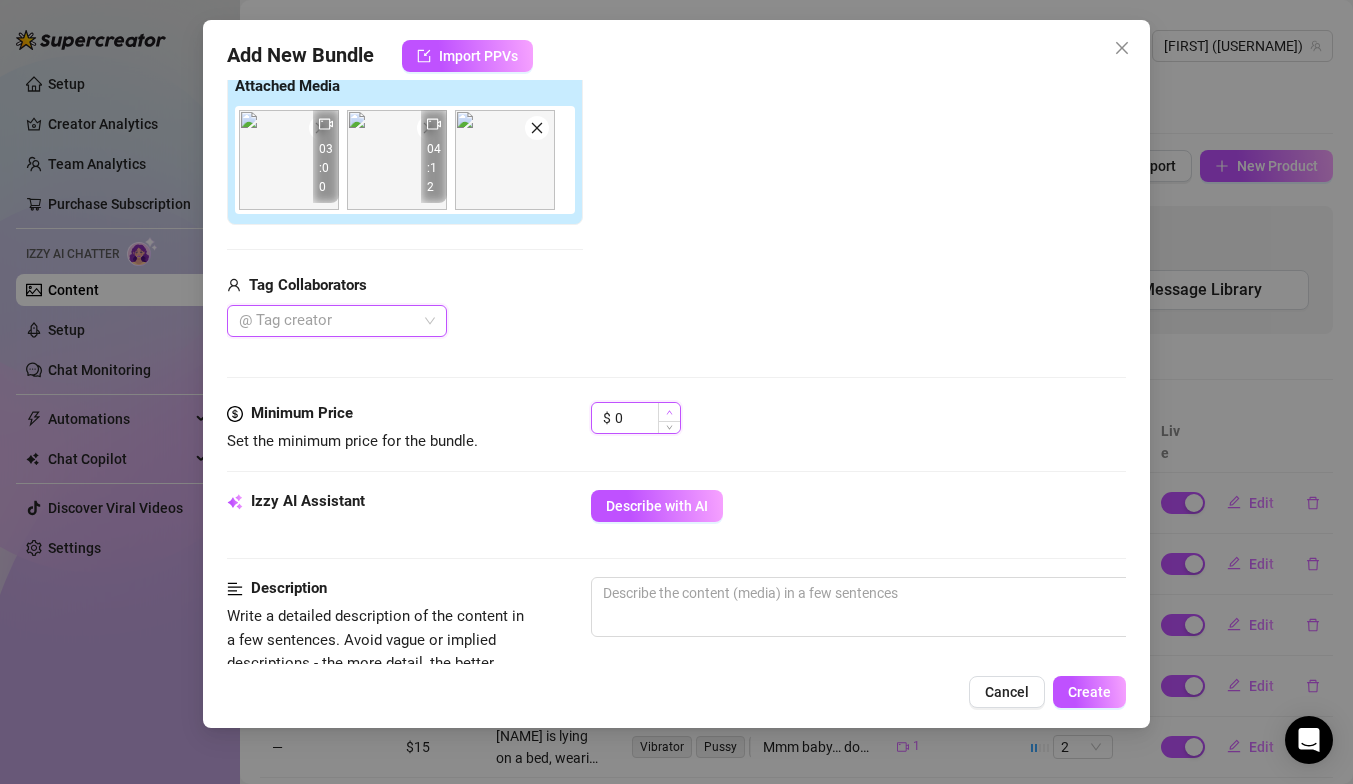 click 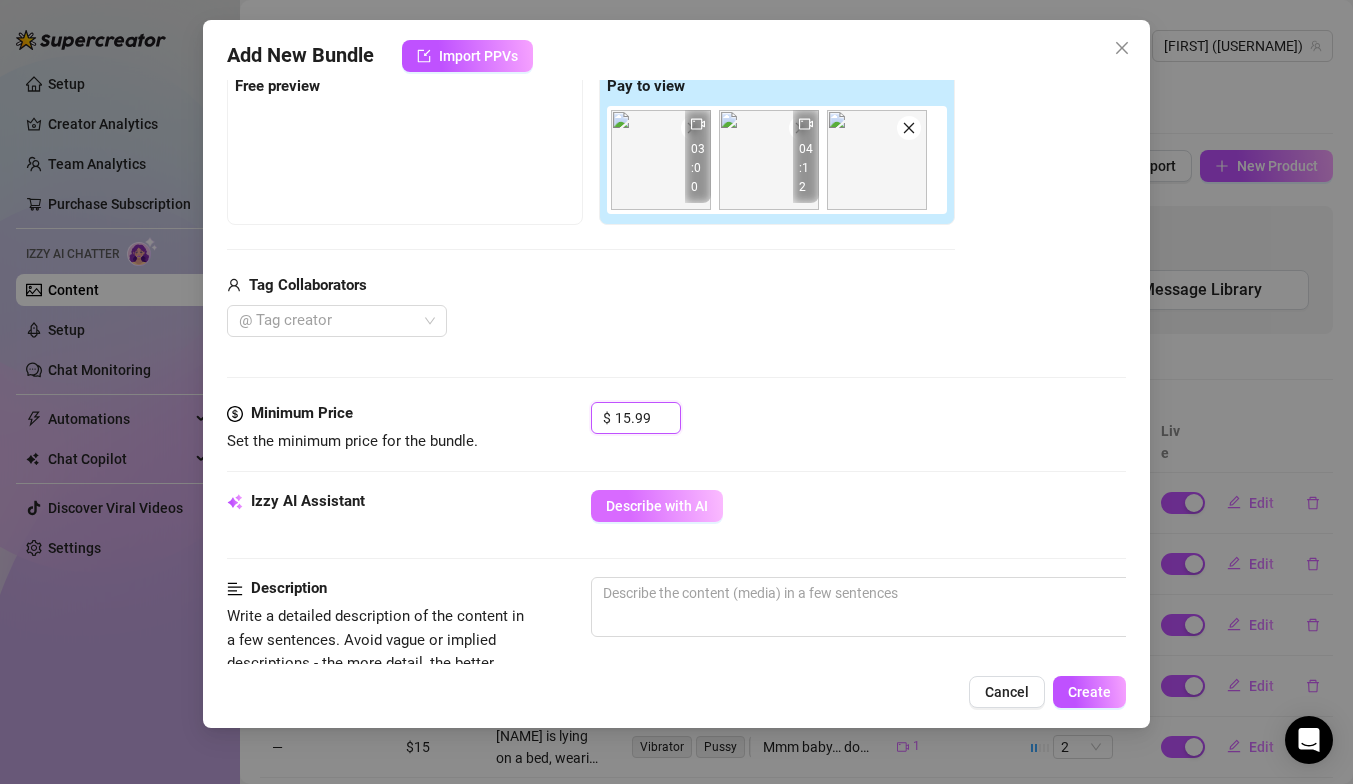 type on "15.99" 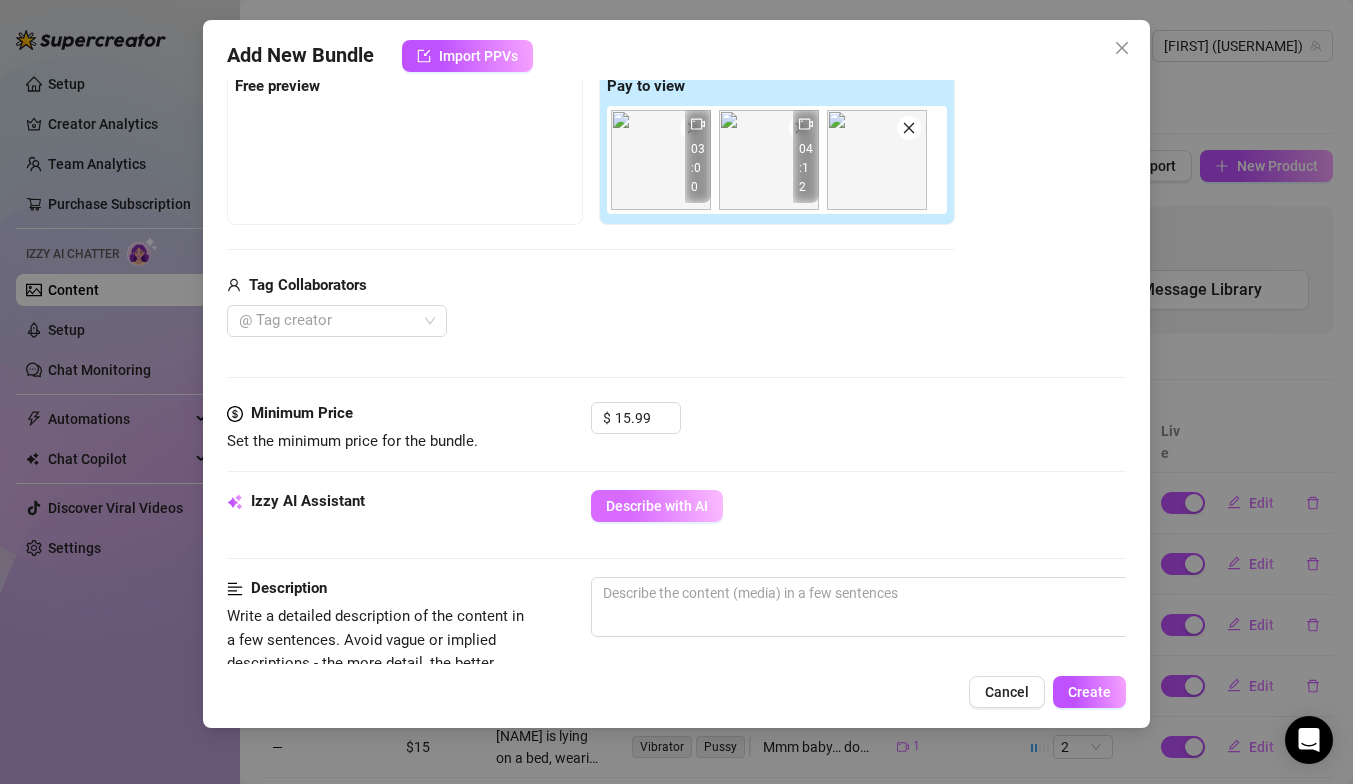 click on "Describe with AI" at bounding box center (657, 506) 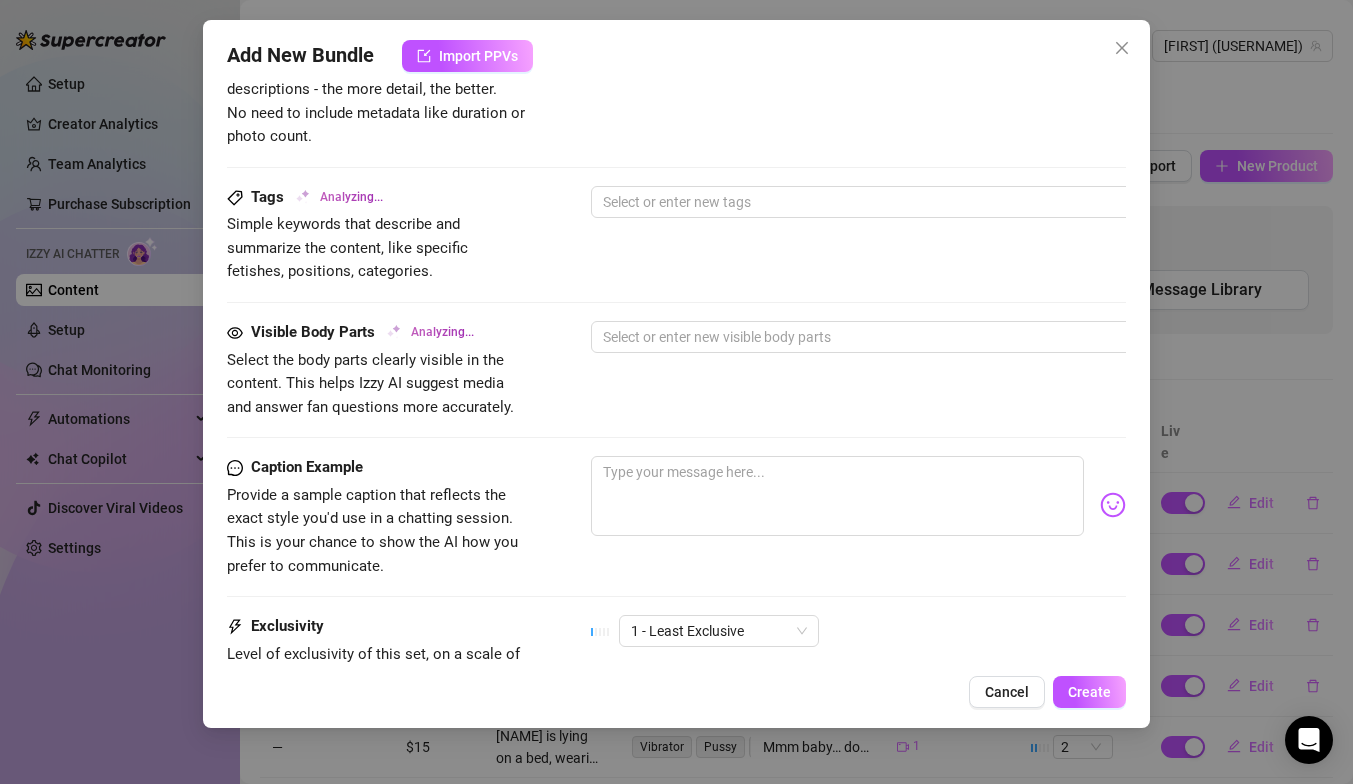 scroll, scrollTop: 1008, scrollLeft: 0, axis: vertical 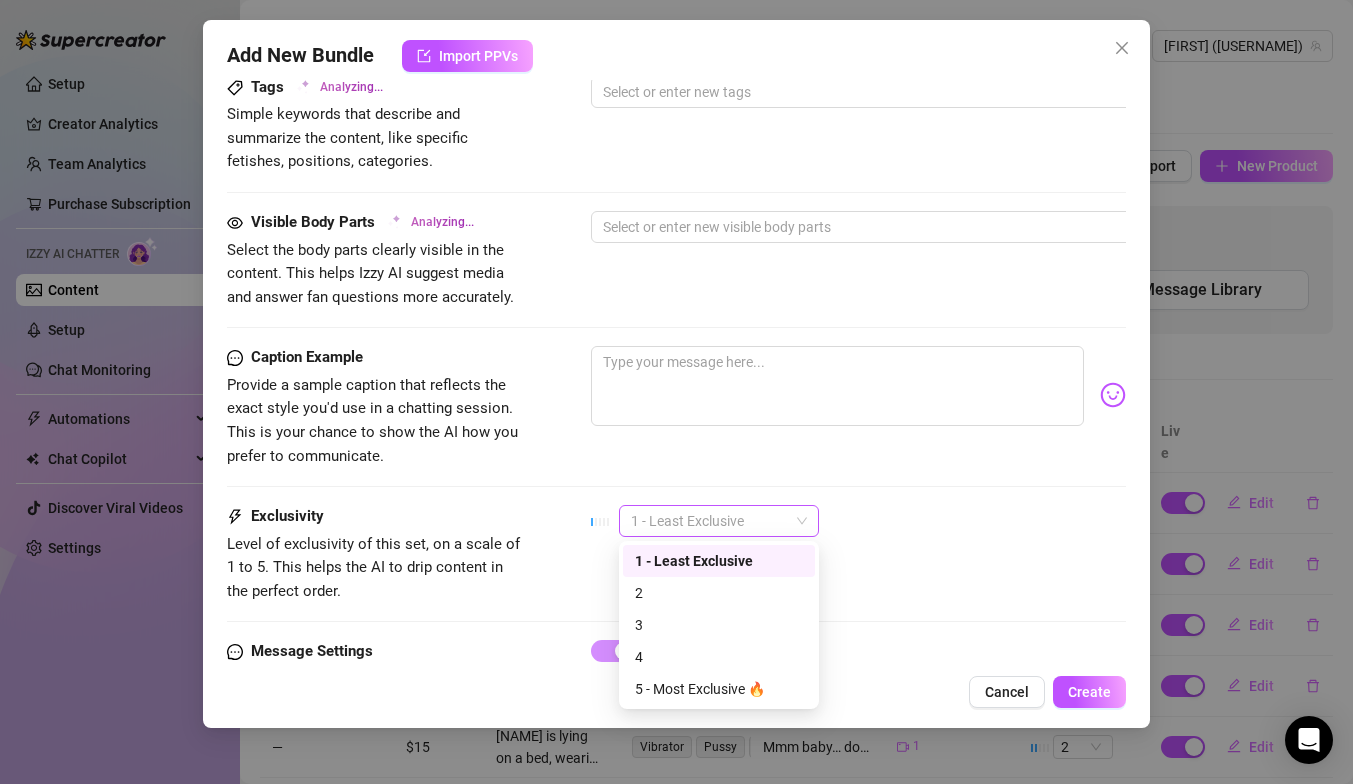 click on "1 - Least Exclusive" at bounding box center (719, 521) 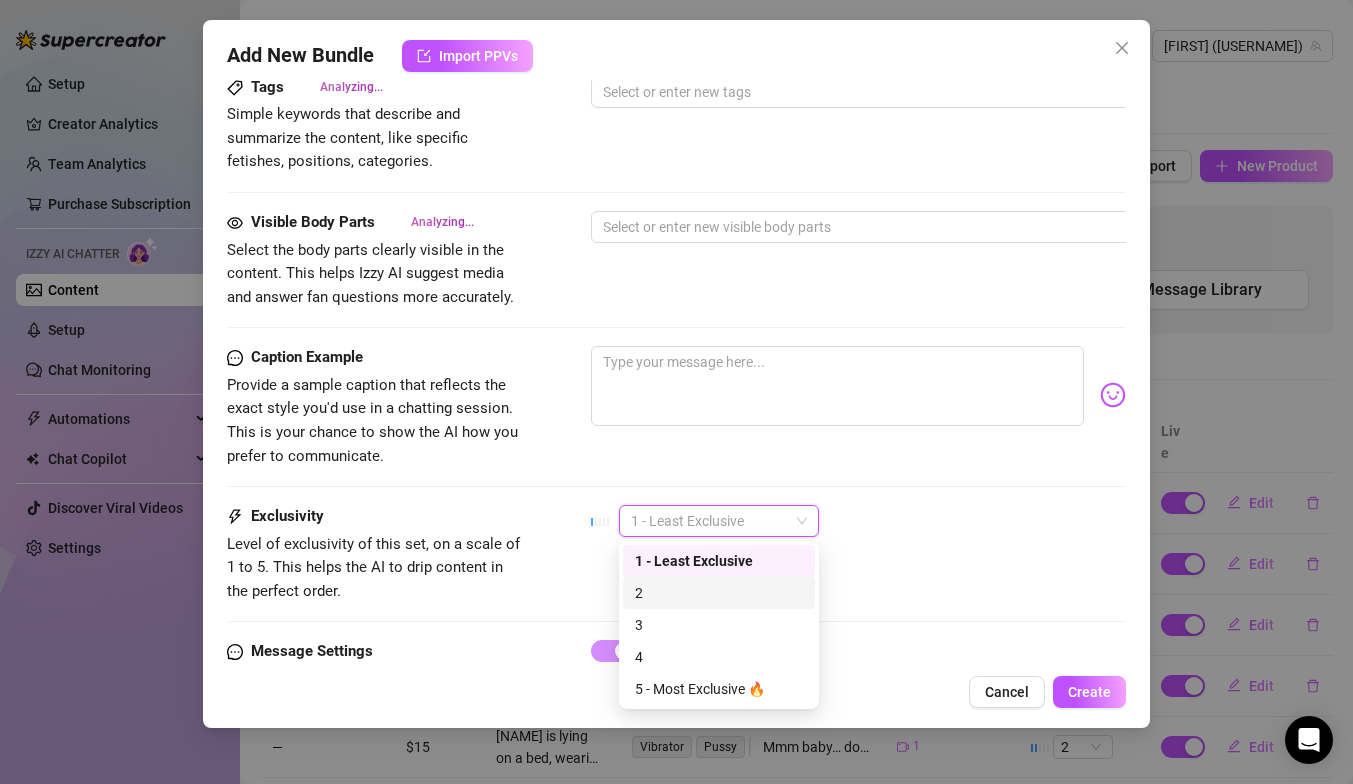 click on "2" at bounding box center [719, 593] 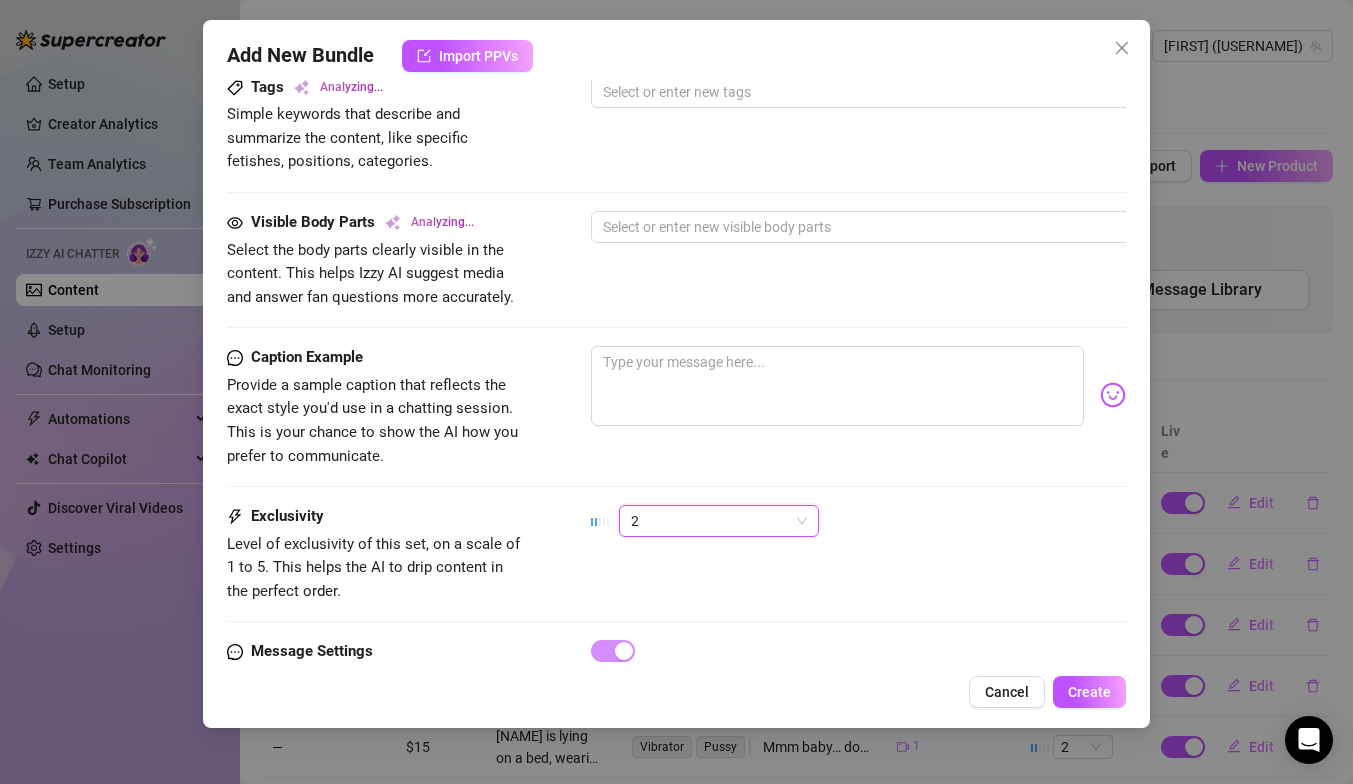 click on "2" at bounding box center [719, 521] 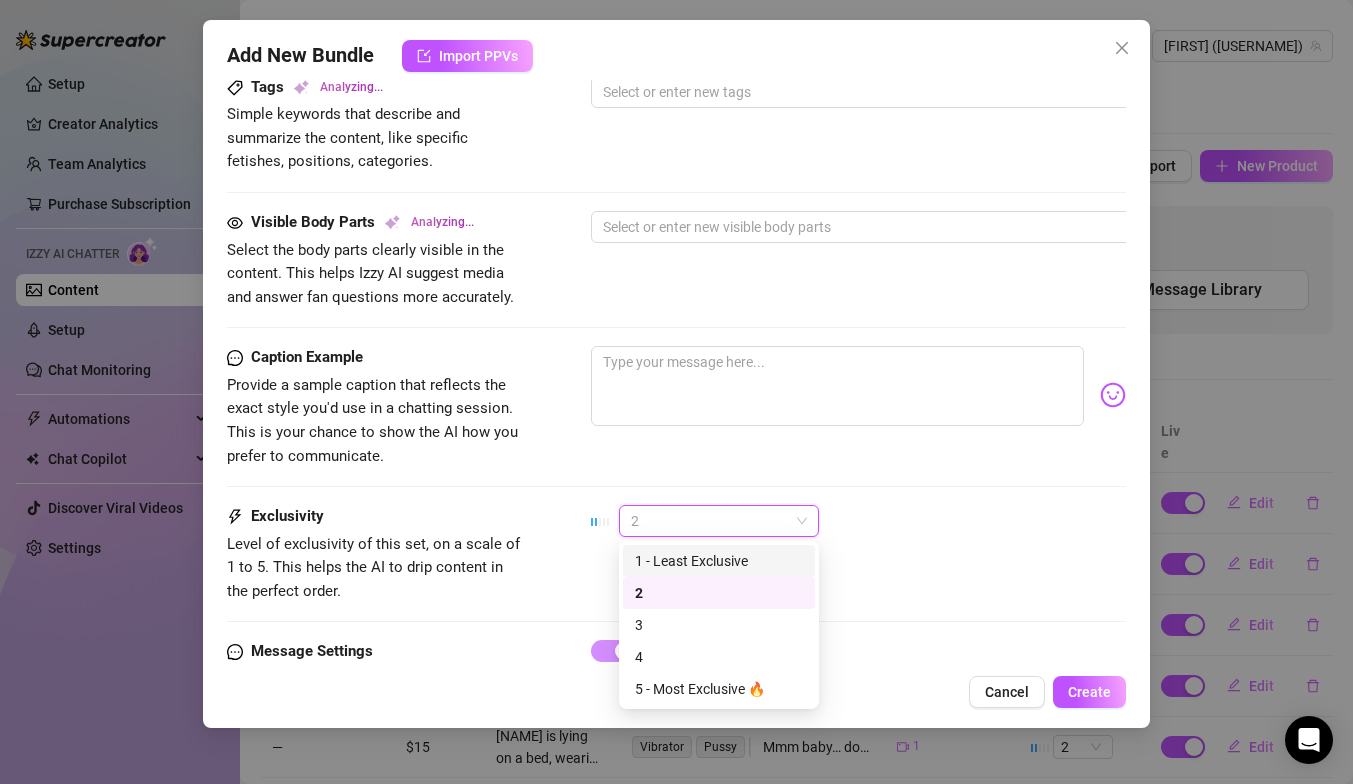 click on "1 - Least Exclusive" at bounding box center (719, 561) 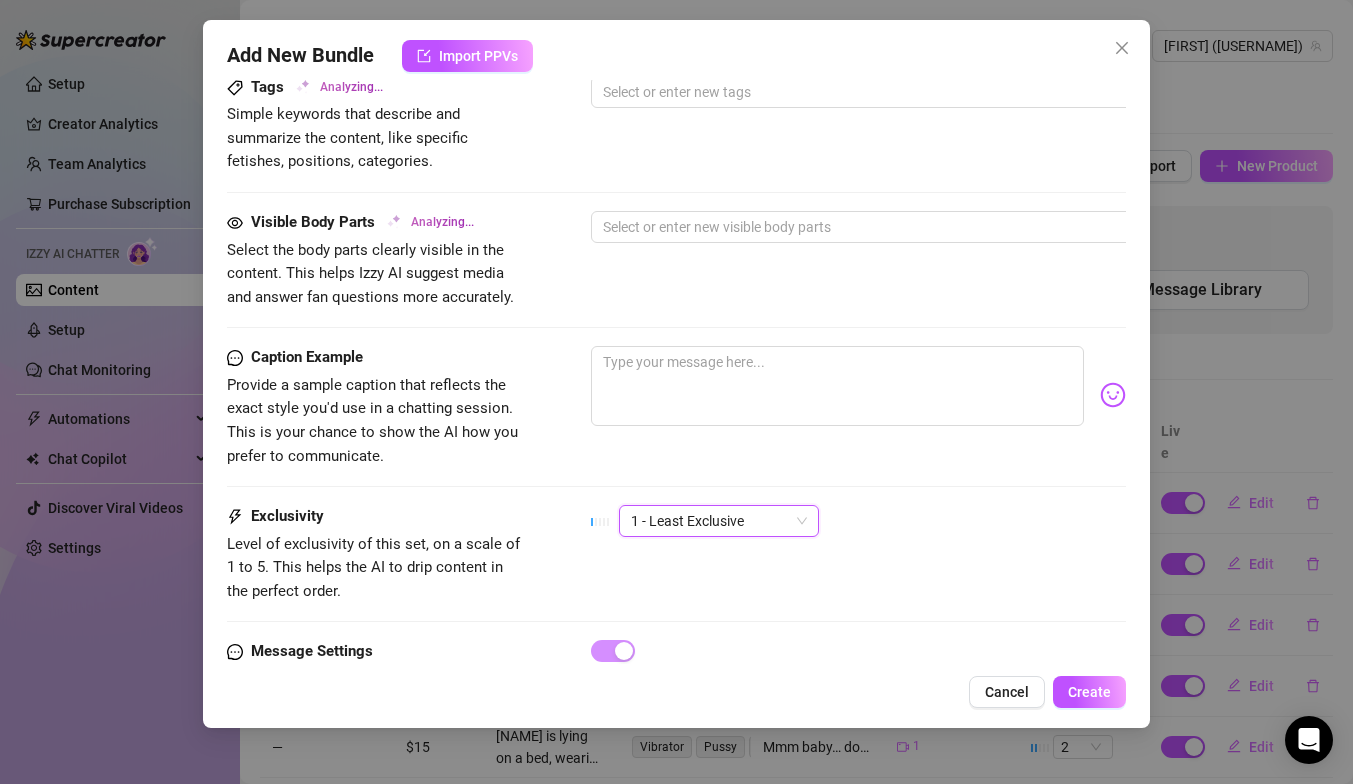 type on "[NAME]" 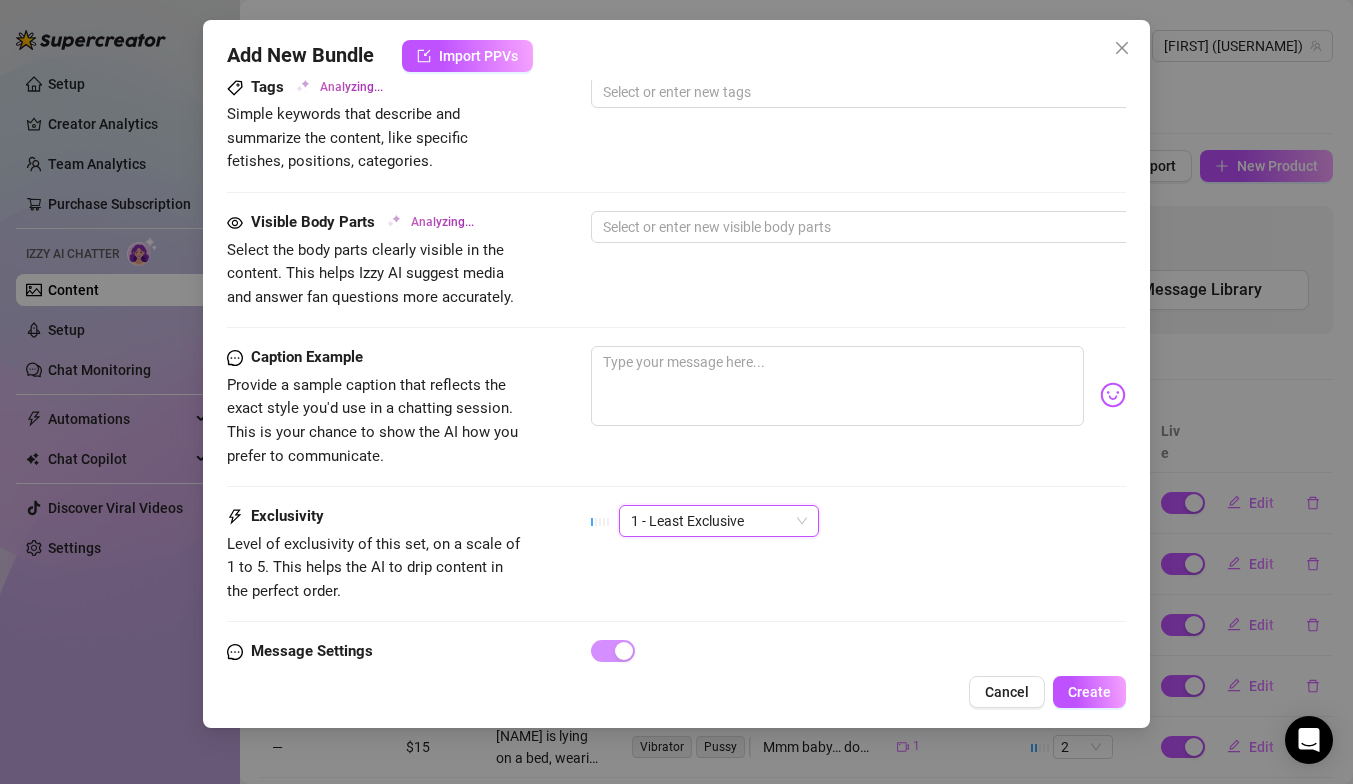 type on "[NAME]" 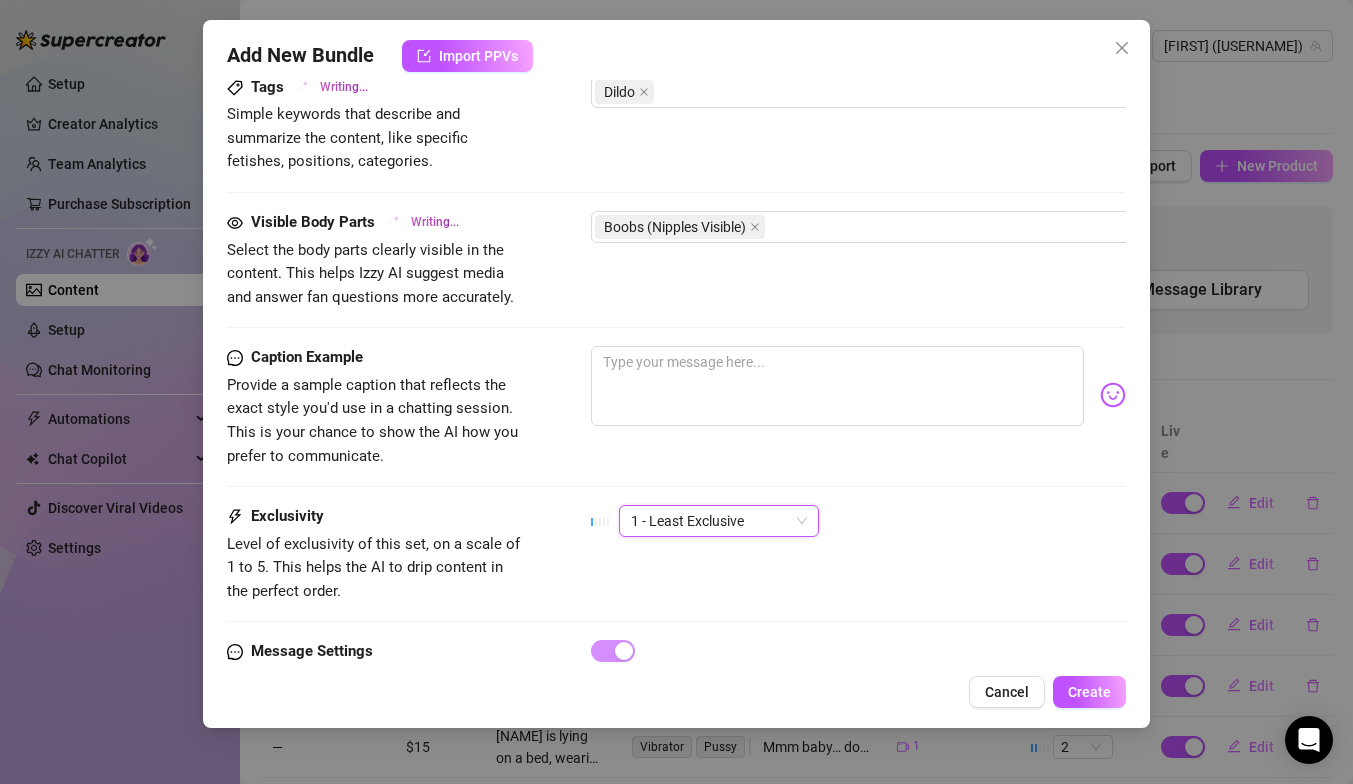 type on "[FIRST] is in" 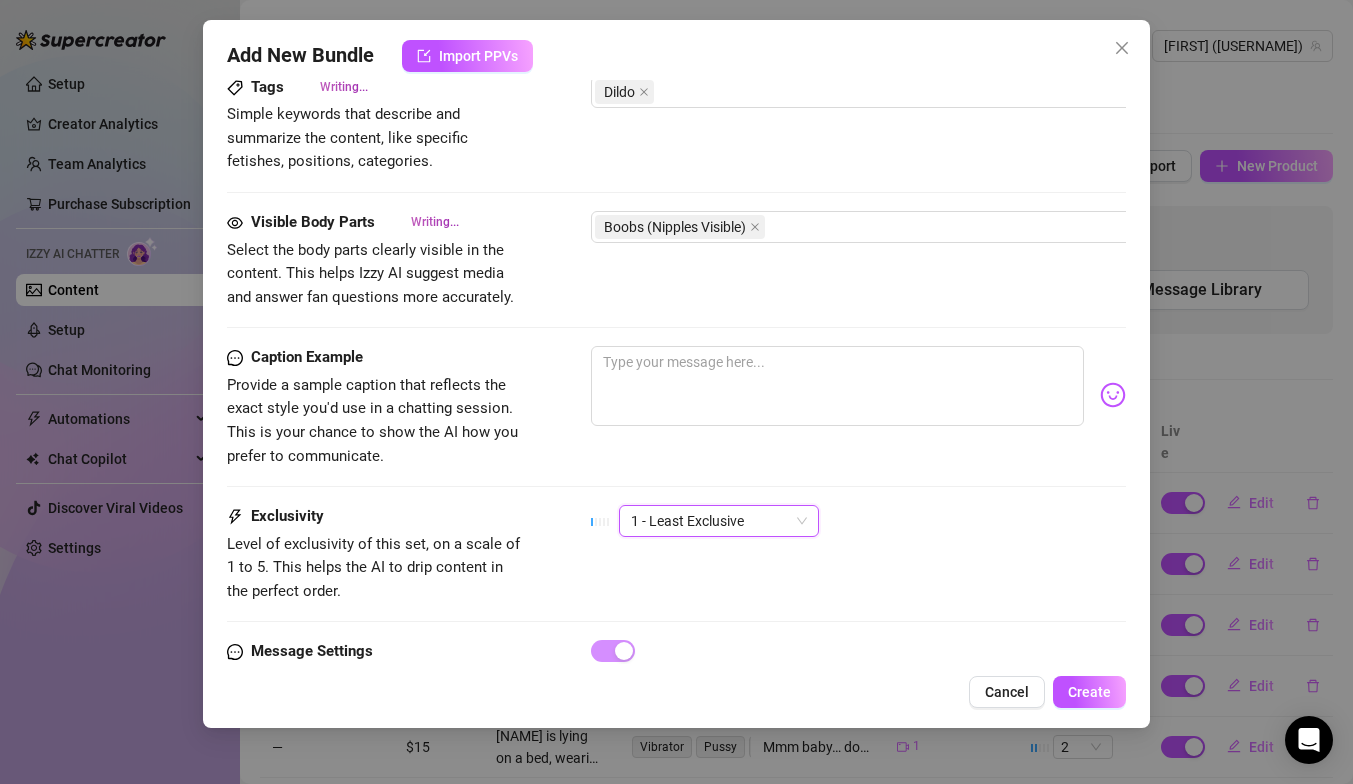 type on "[NAME] is in a" 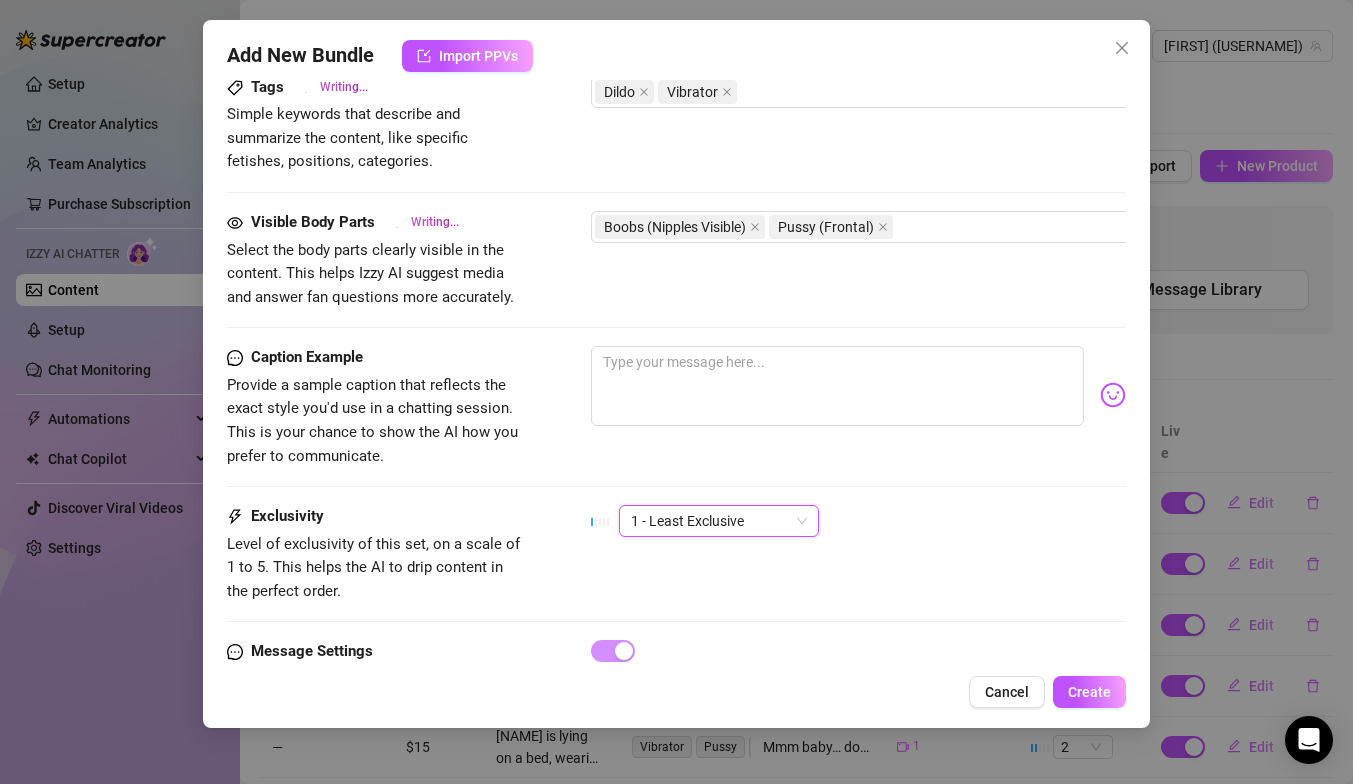 type on "Aleah is in a bedroom, wearing" 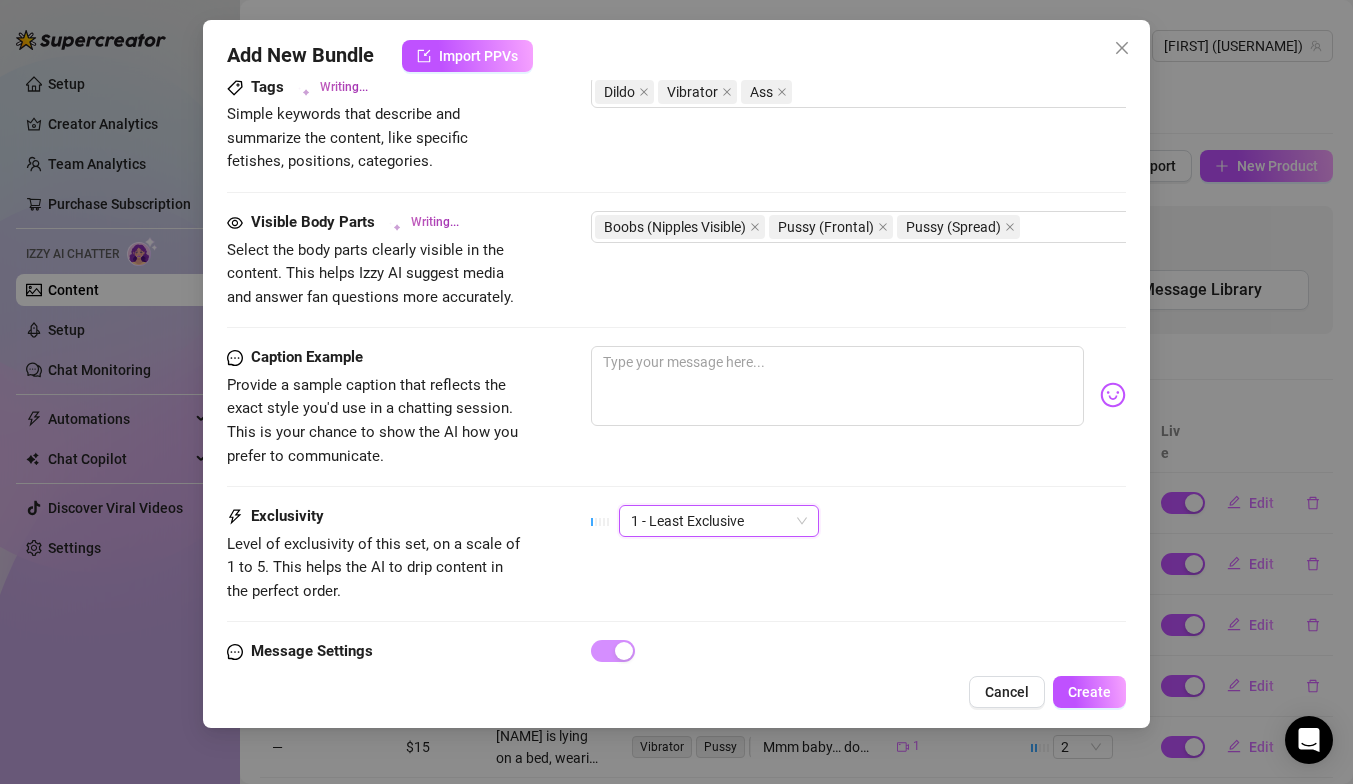 type on "[NAME] is in a bedroom, wearing a" 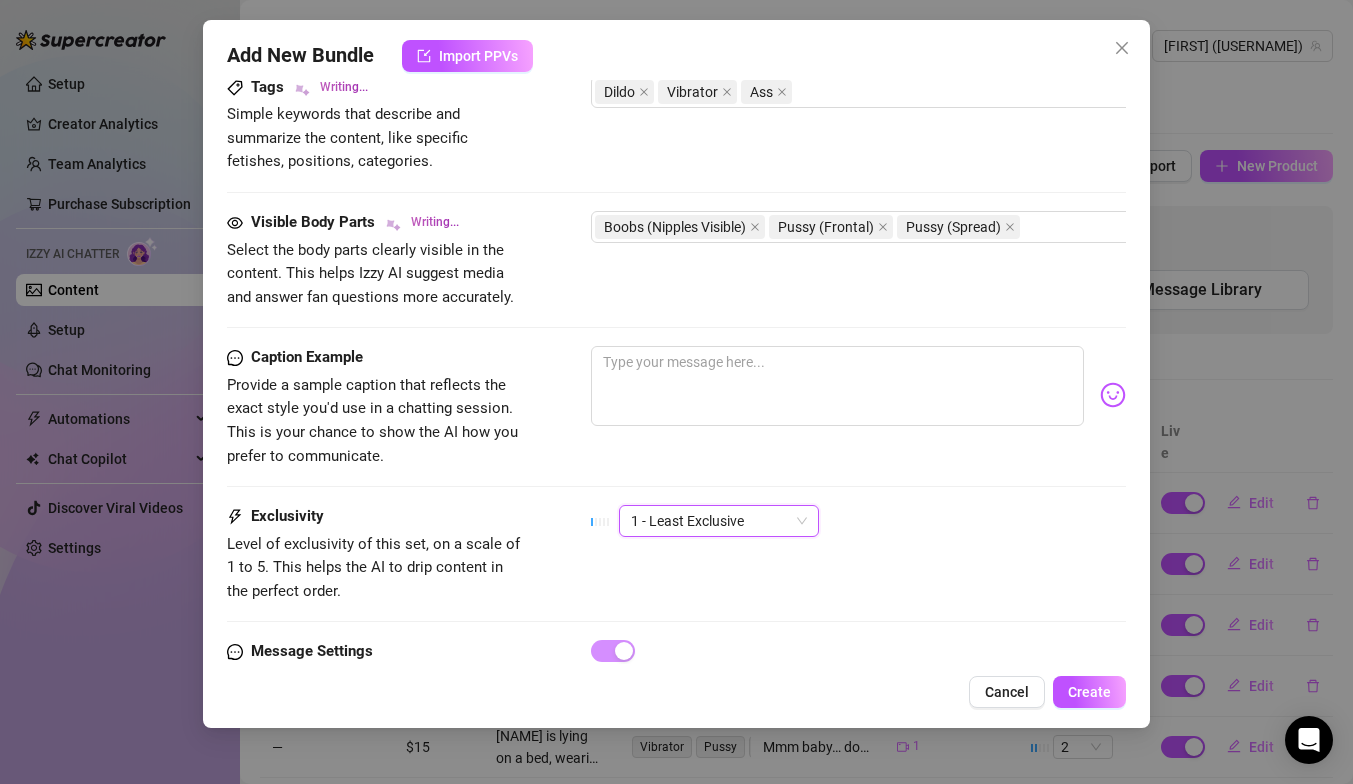 type on "Aleah is in a bedroom, wearing a tiny green thong" 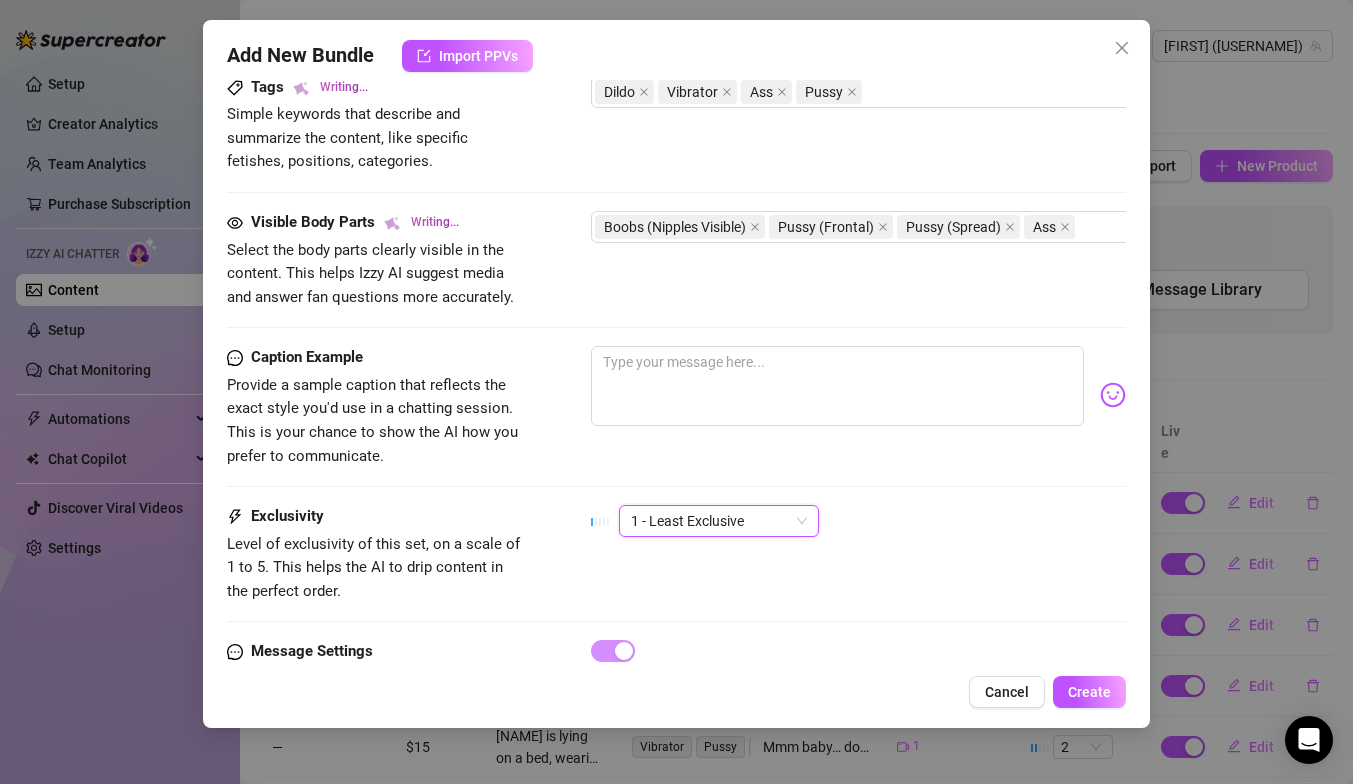 type on "Aleah is in a bedroom, wearing a tiny green thong and black" 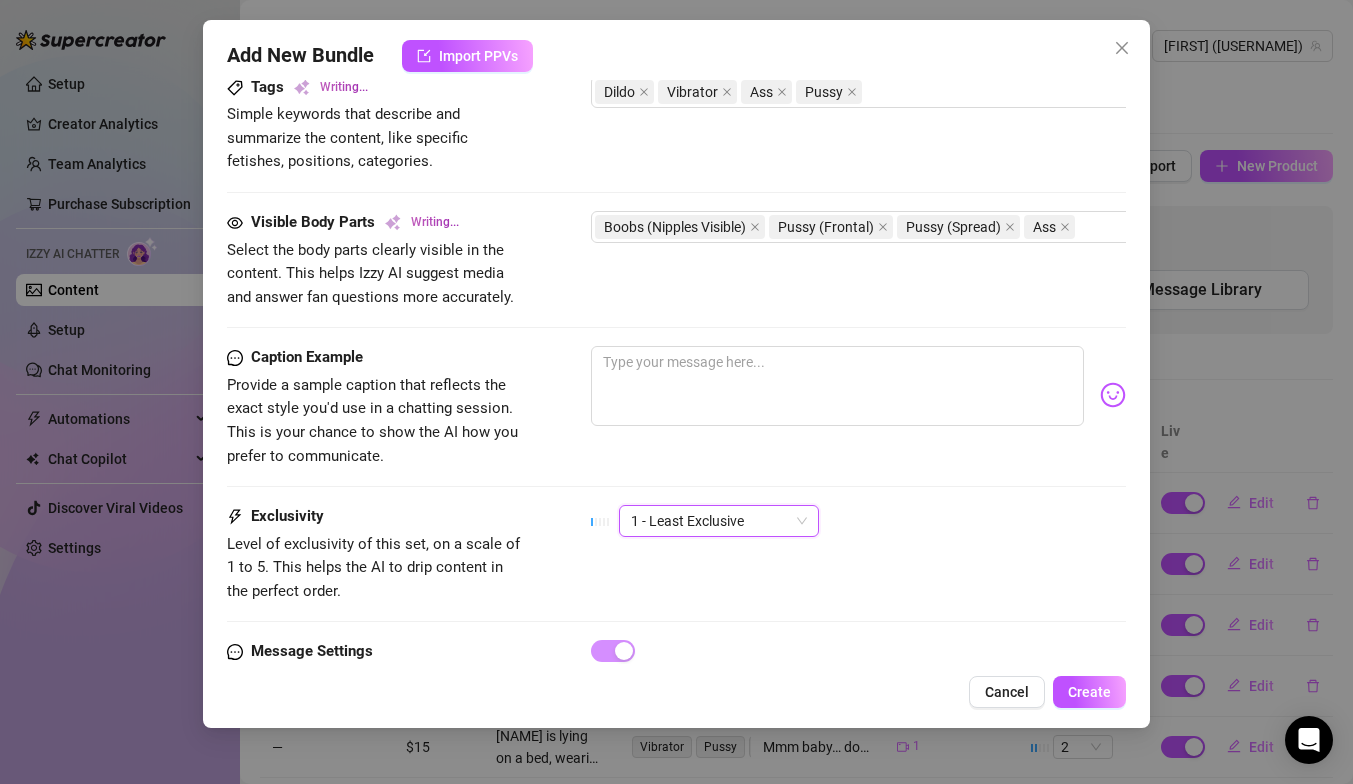 type on "Aleah is in a bedroom, wearing a tiny green thong and black top, showcasing" 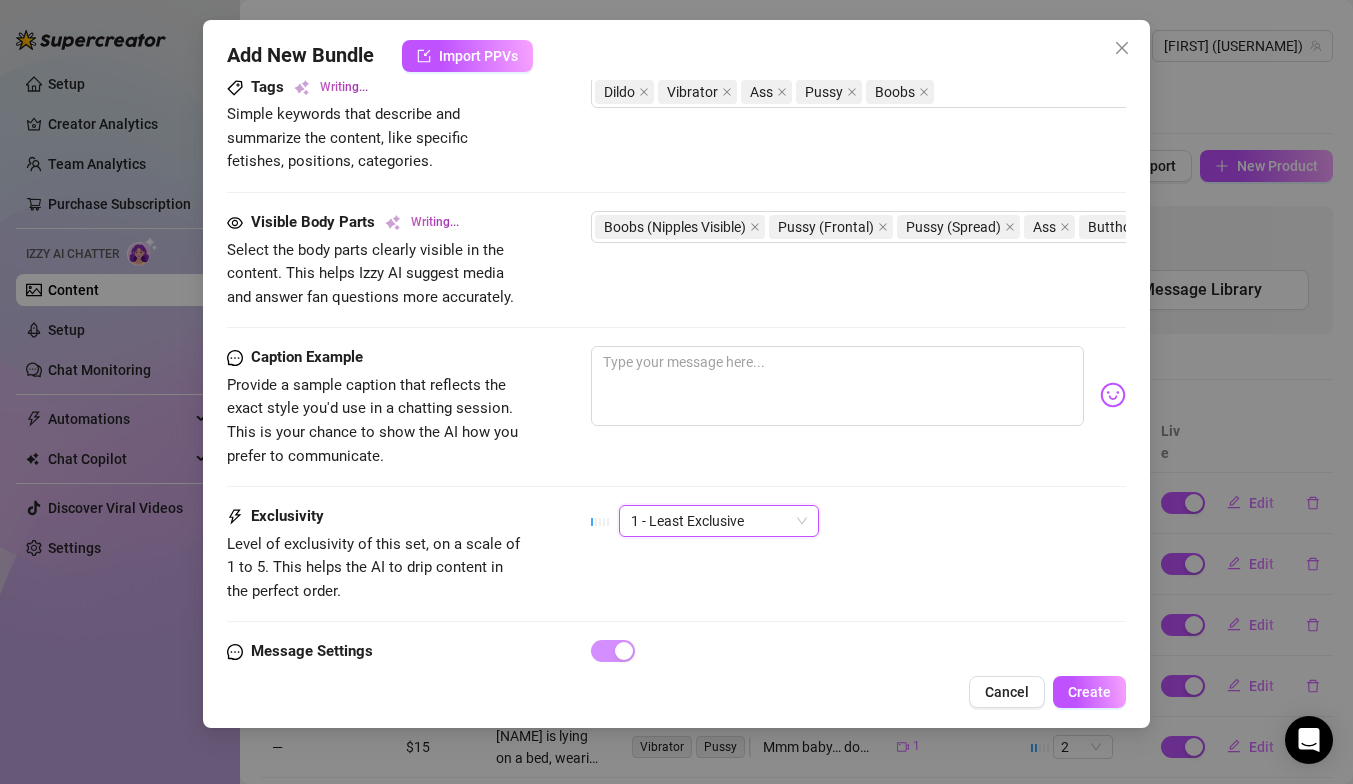 type on "[NAME] is in a bedroom, wearing a tiny green thong and black top, showcasing her thick ass" 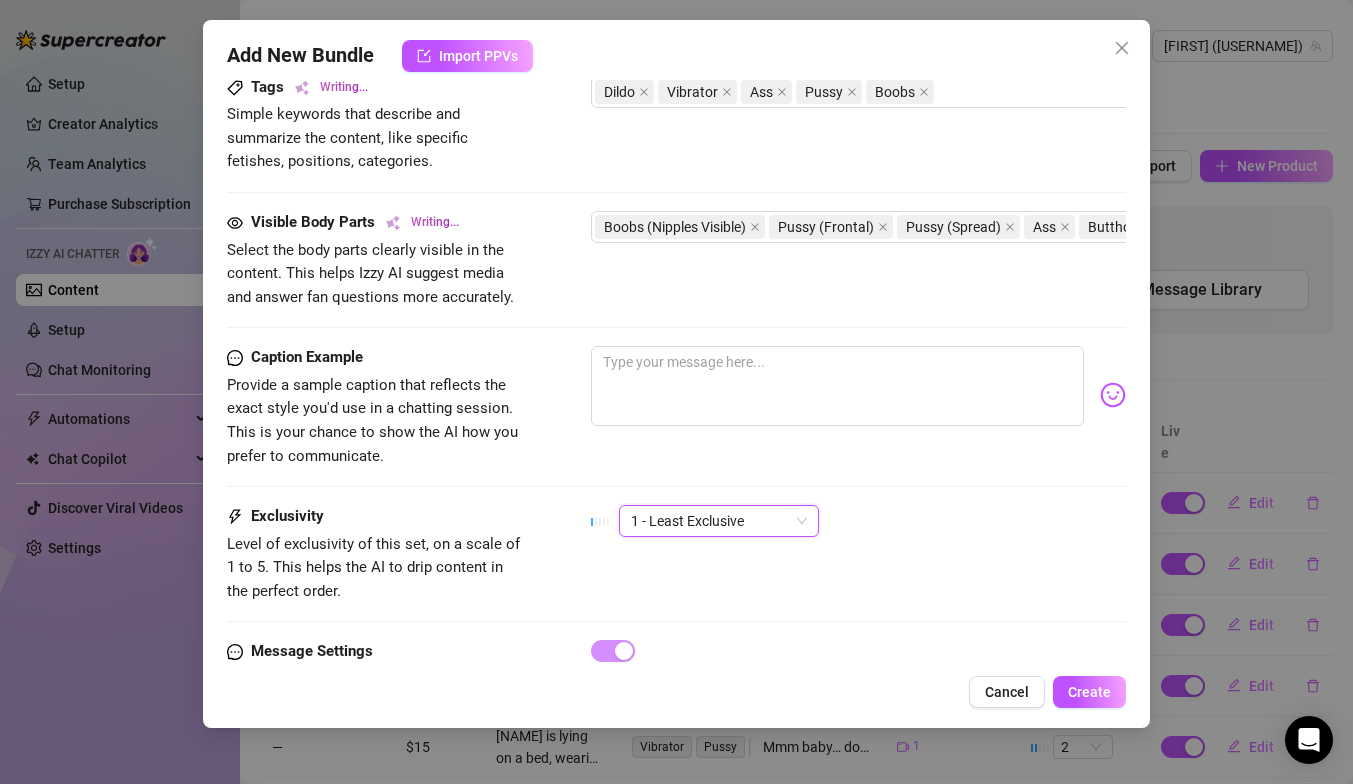 type on "Aleah is in a bedroom, wearing a tiny green thong and black top, showcasing her thick ass and thighs." 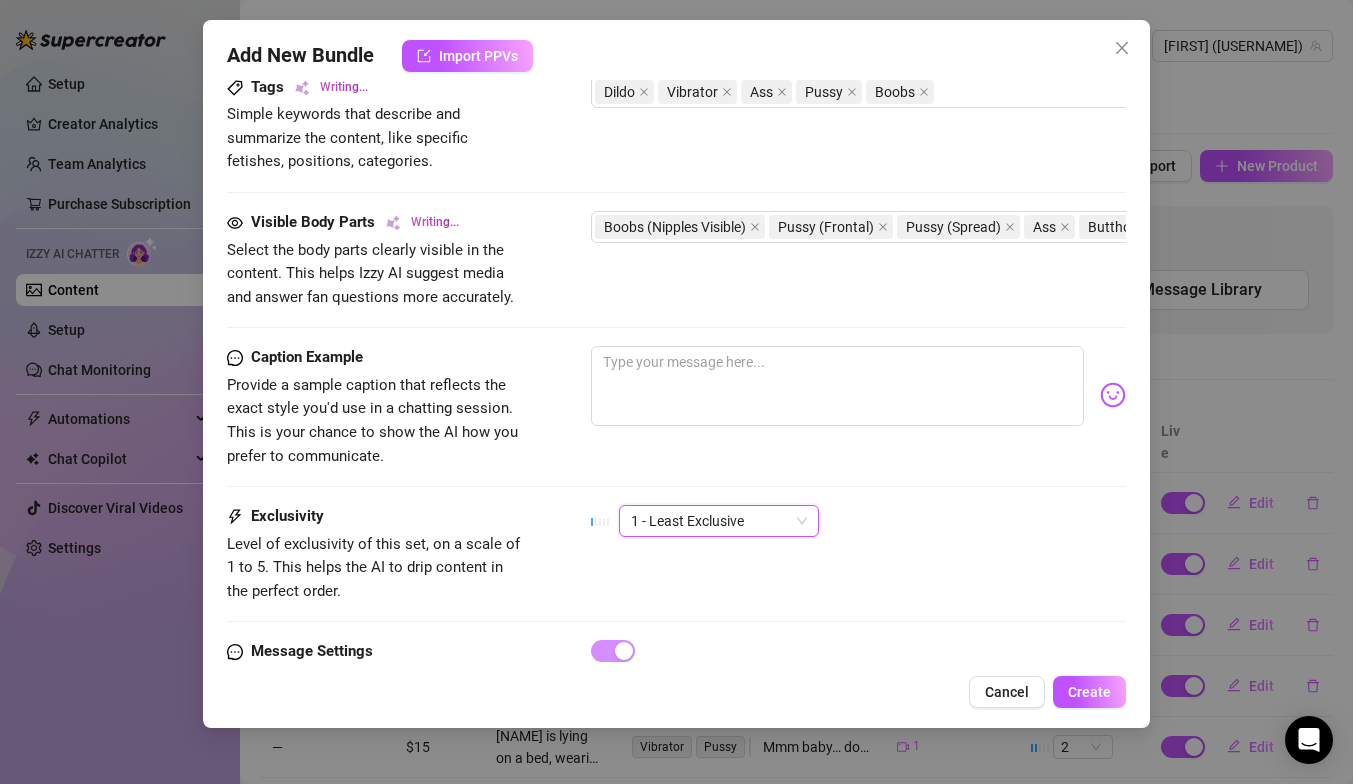 type on "[NAME] is in a bedroom, wearing a tiny green thong and black top, showcasing her thick ass and thighs. She uses" 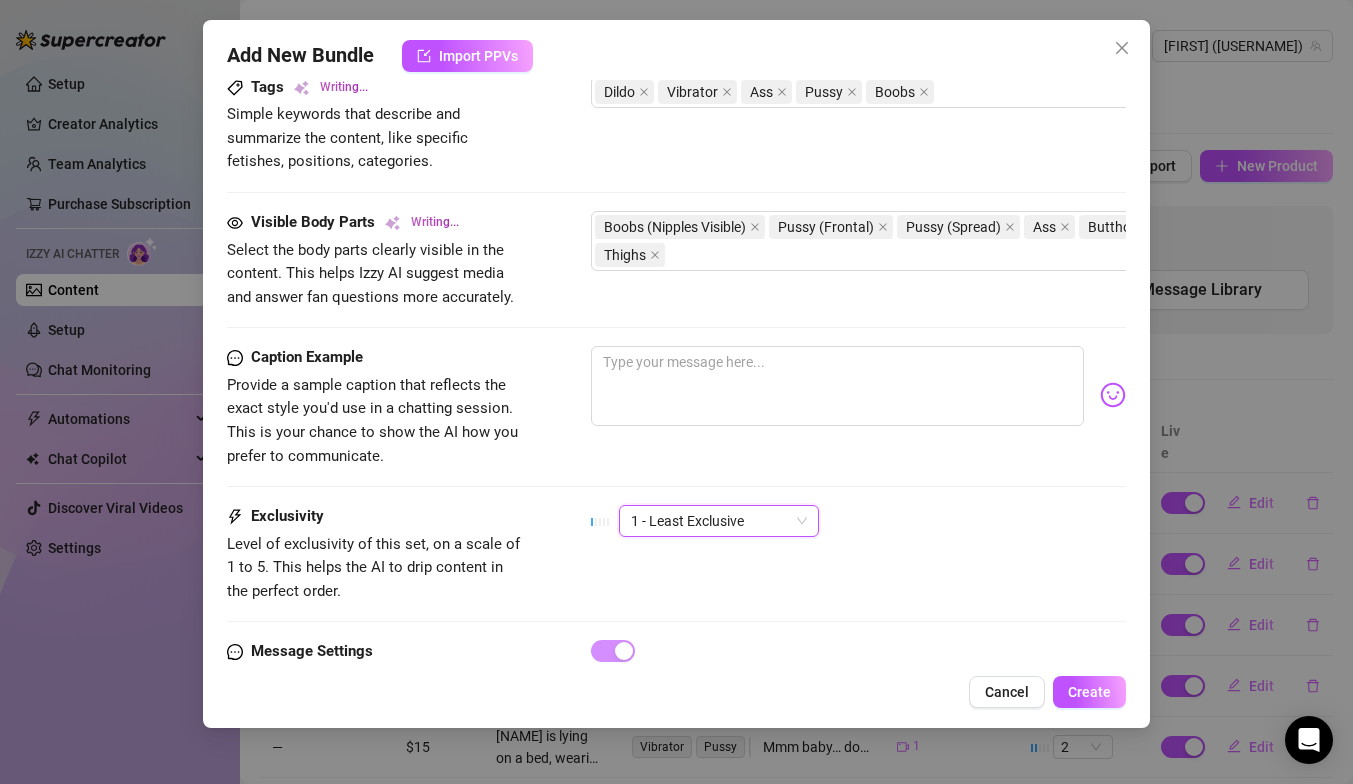 type on "[NAME] is in a bedroom, wearing a tiny green thong and black top, showcasing her thick ass and thighs. She uses a blue" 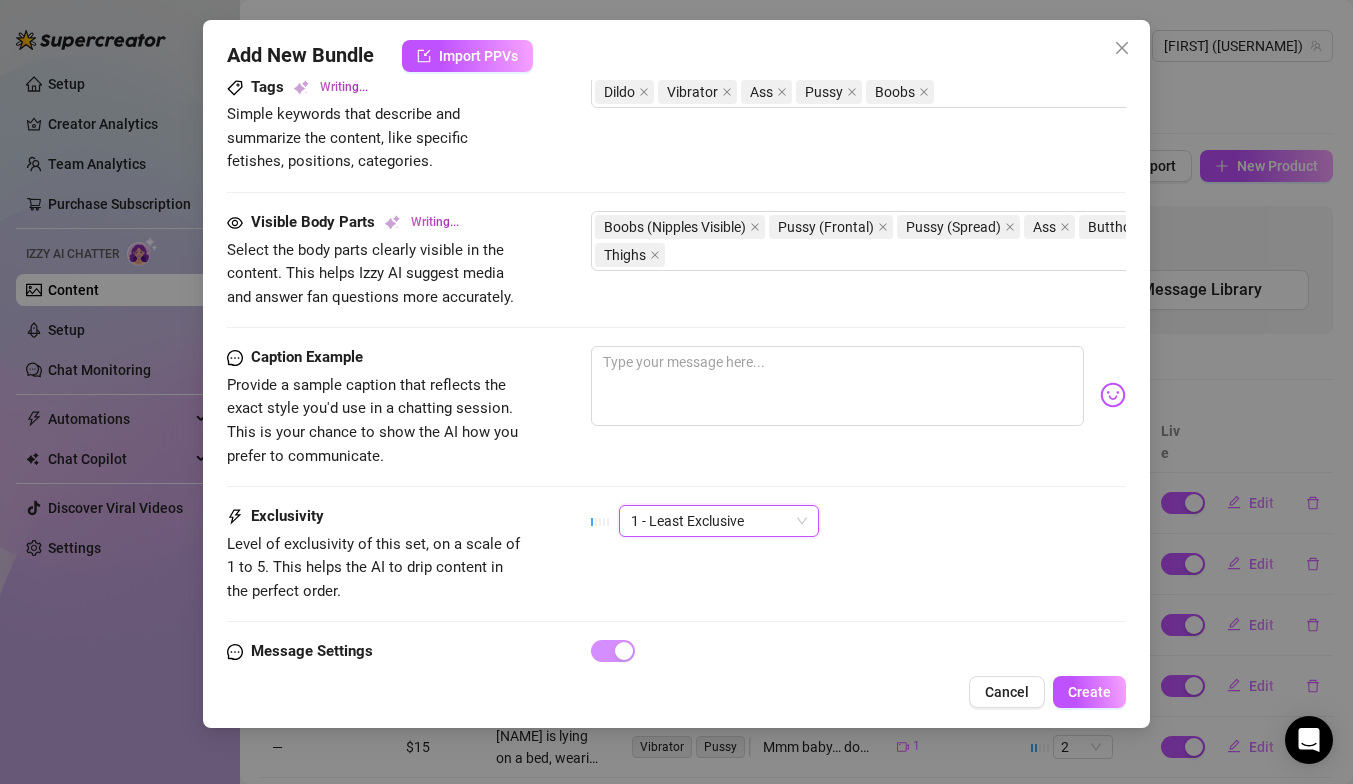 type on "[FIRST] is in a bedroom, wearing a tiny green thong and black top, showcasing her thick ass and thighs. She uses a blue dildo, teasing" 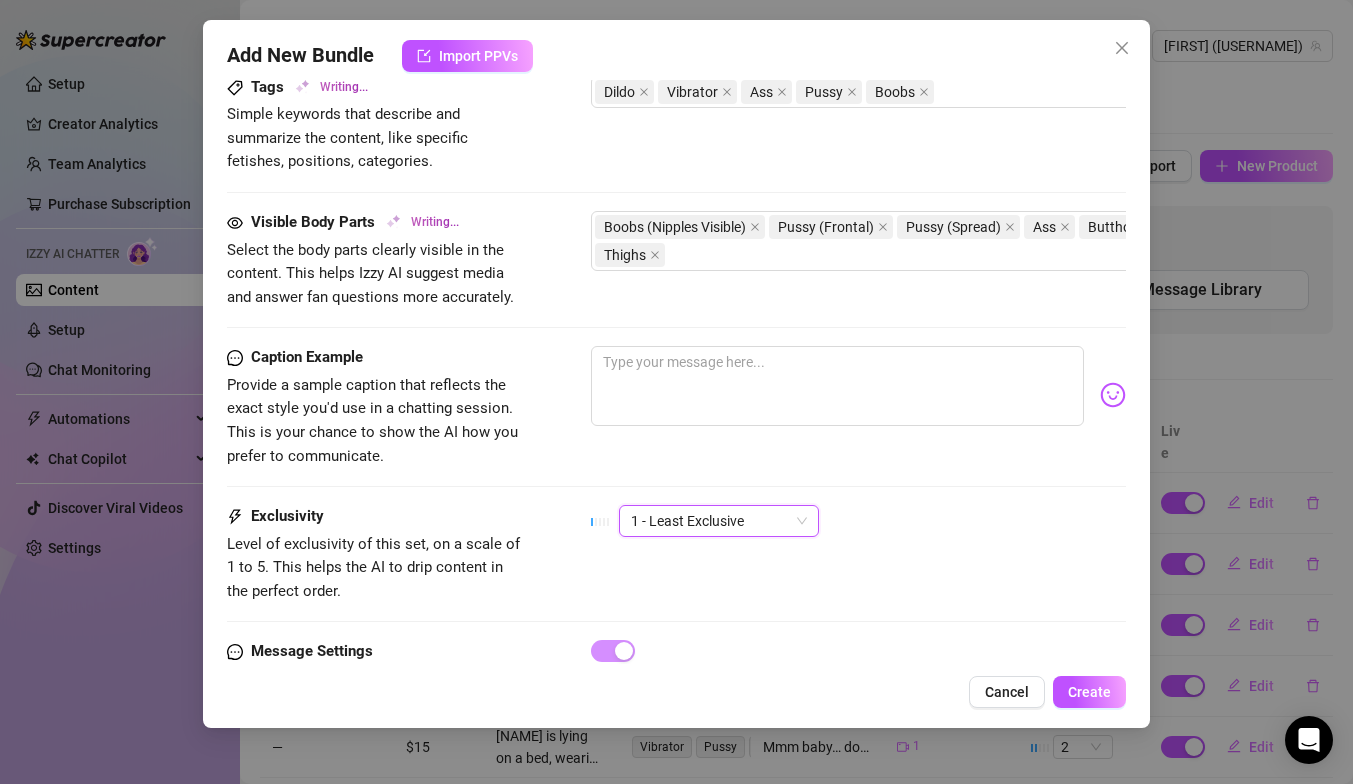 type on "[FIRST] is in a bedroom, wearing a tiny green thong and black top, showcasing her thick ass and thighs. She uses a blue dildo, teasing her pussy" 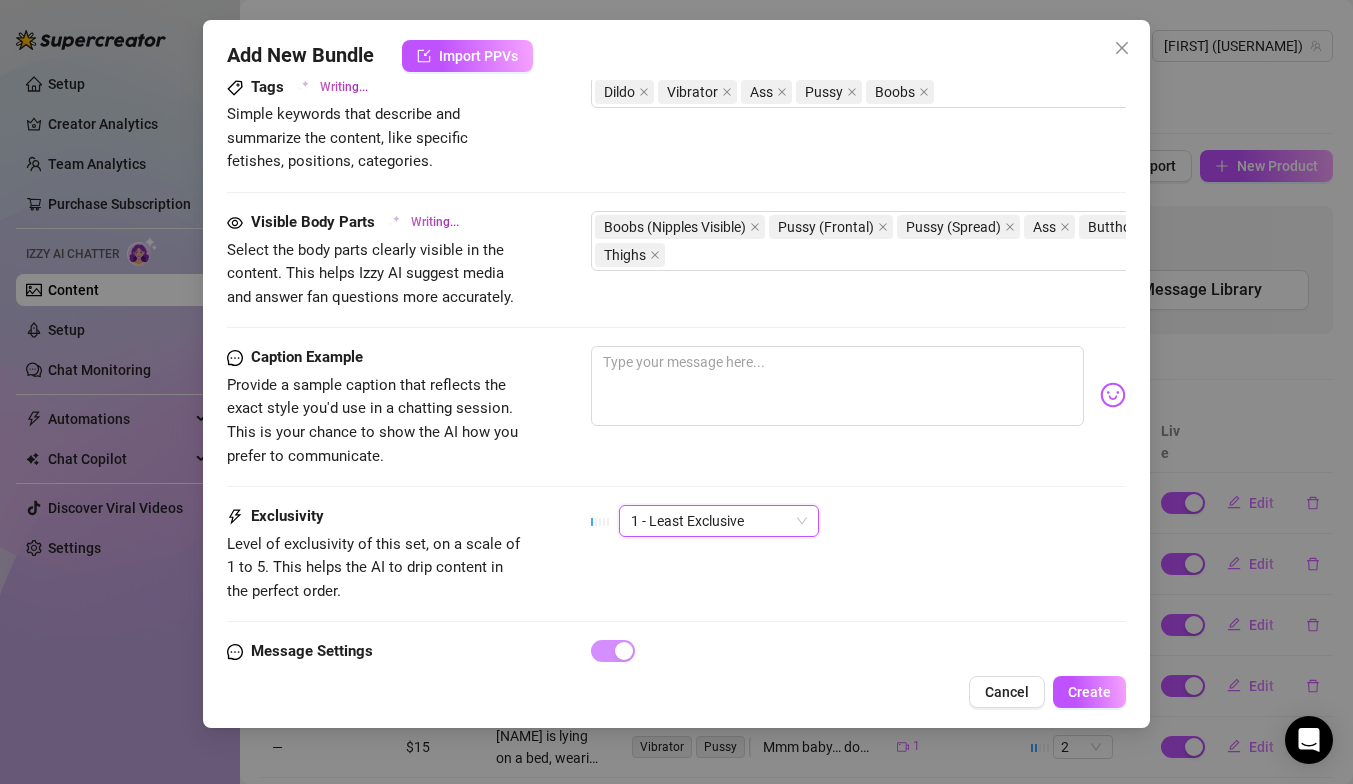 type on "[NAME] is in a bedroom, wearing a tiny green thong and black top, showcasing her thick ass and thighs. She uses a blue dildo, teasing her pussy and butthole" 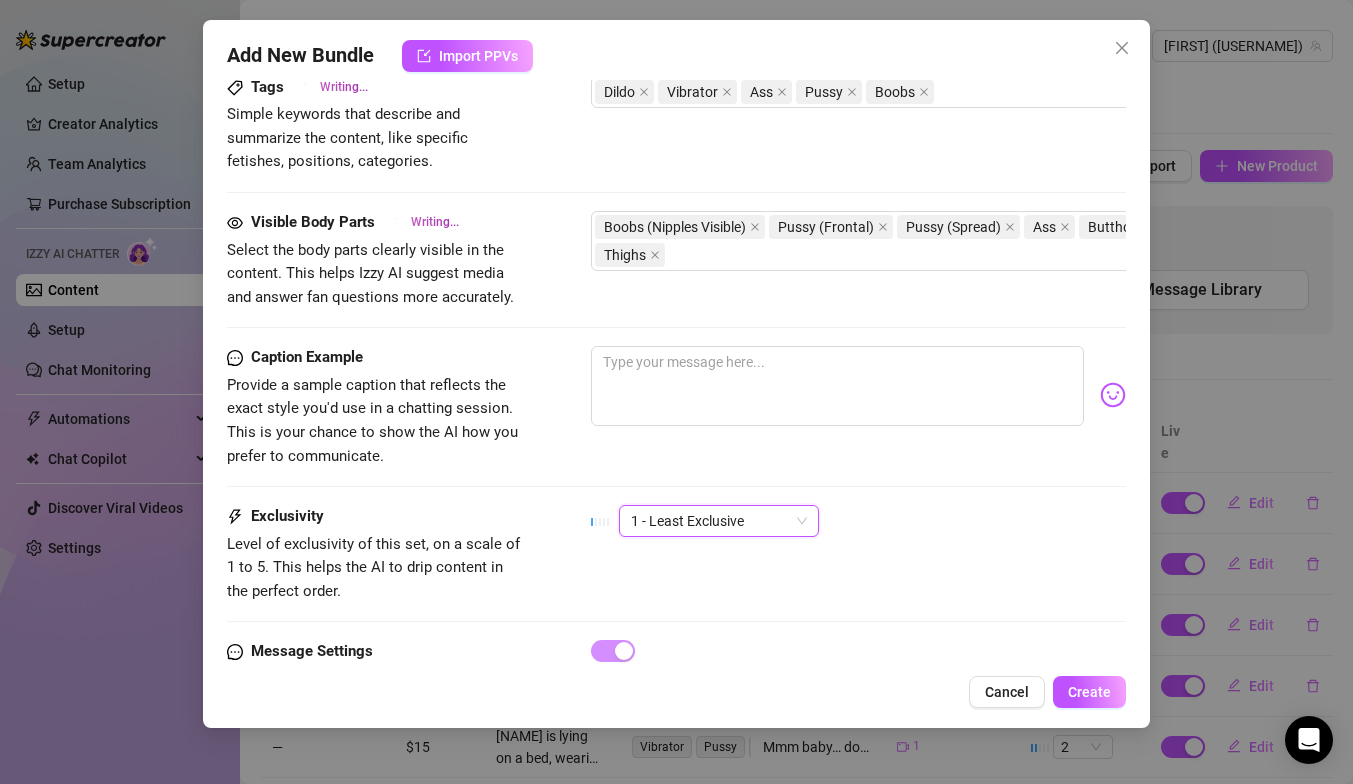 type on "[FIRST] is in a bedroom, wearing a tiny green thong and black top, showcasing her thick ass and thighs. She uses a blue dildo, teasing her pussy and butthole with close-up shots." 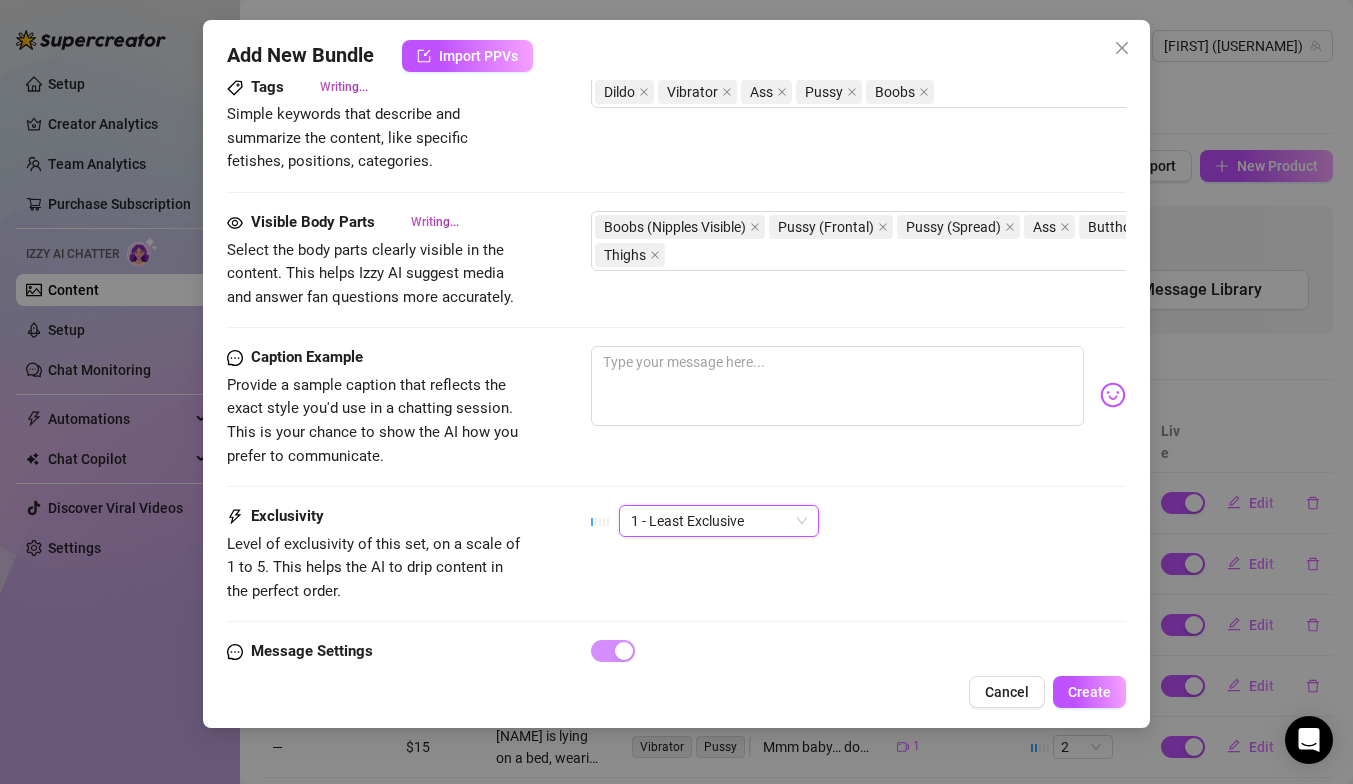 type on "[NAME] is in a bedroom, wearing a tiny green thong and black top, showcasing her thick ass and thighs. She uses a blue dildo, teasing her pussy and butthole with close-up shots. Her busty" 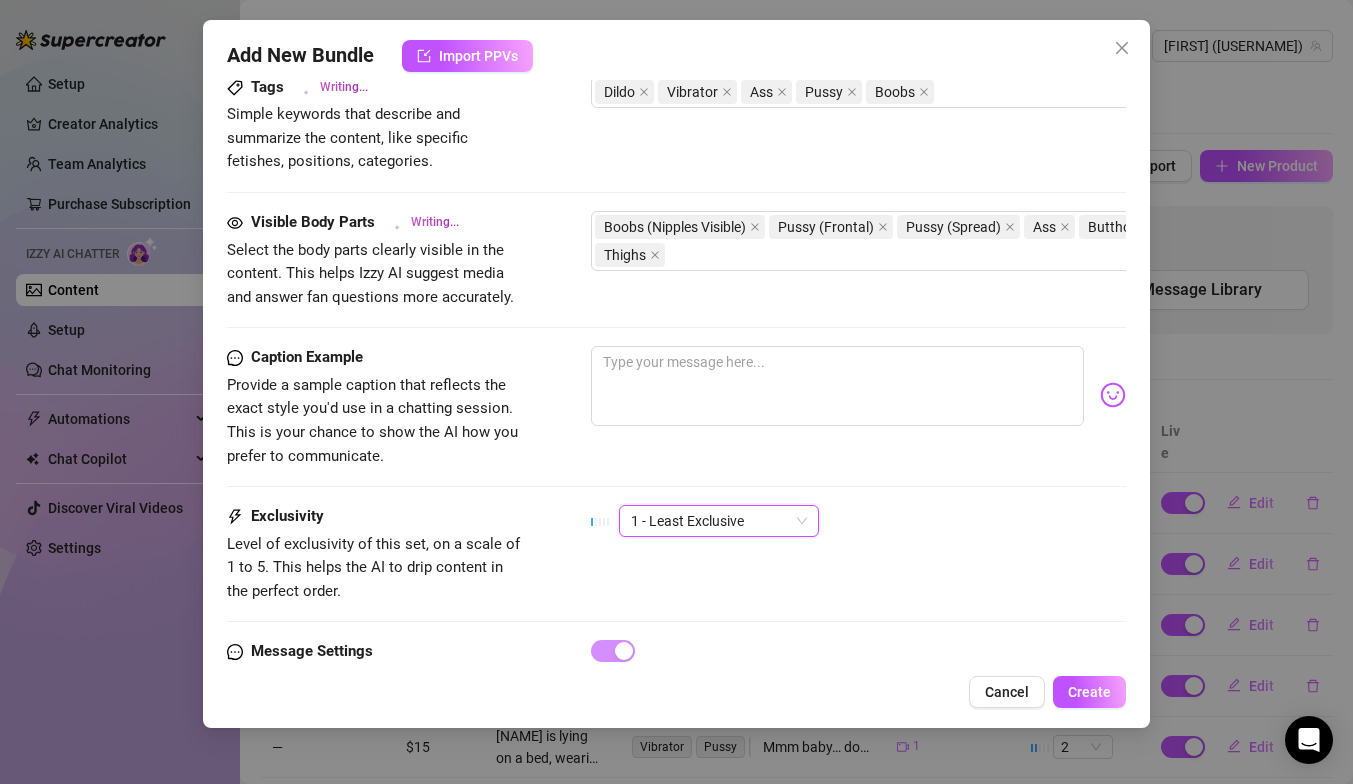 type on "[FIRST] is in a bedroom, wearing a tiny green thong and black top, showcasing her thick ass and thighs. She uses a blue dildo, teasing her pussy and butthole with close-up shots. Her busty tits are" 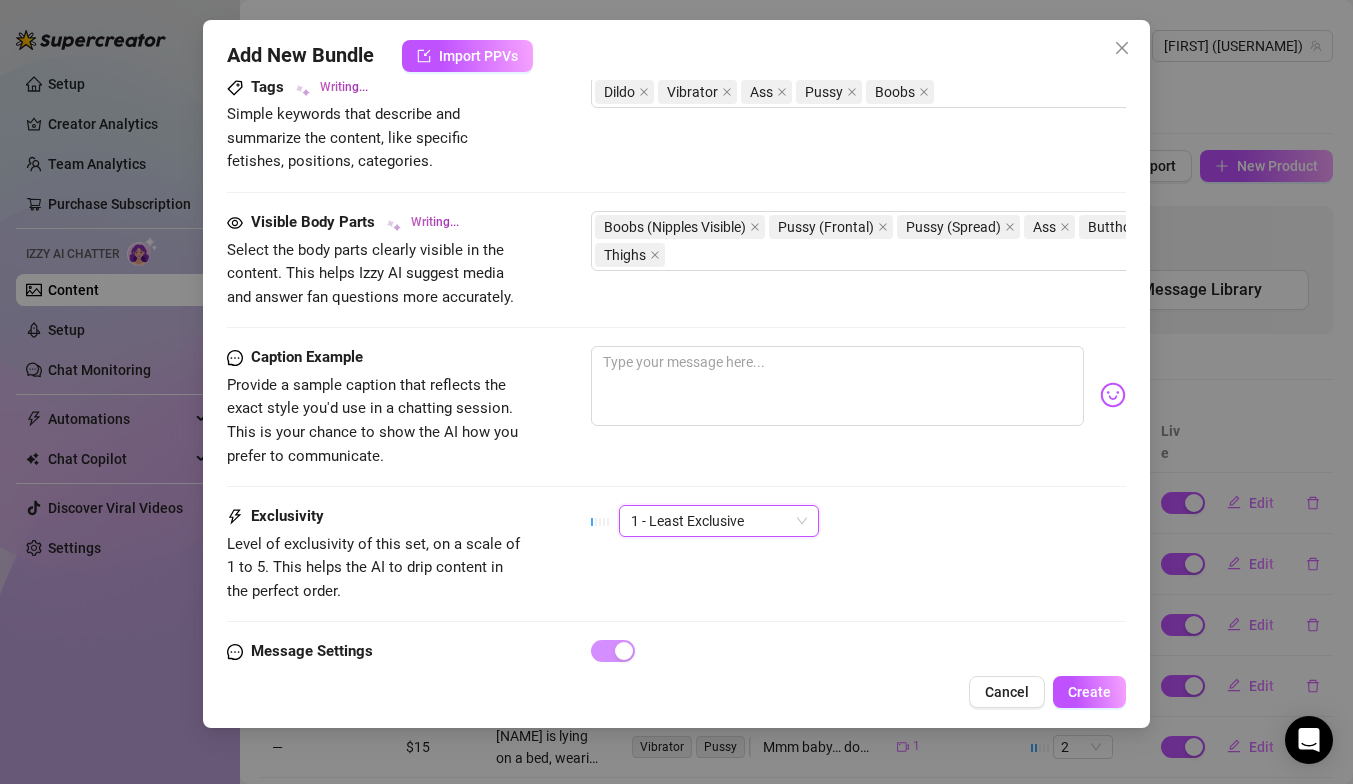 type on "[FIRST] is in a bedroom, wearing a tiny green thong and black top, showcasing her thick ass and thighs. She uses a blue dildo, teasing her pussy and butthole with close-up shots. Her busty tits are fully exposed as" 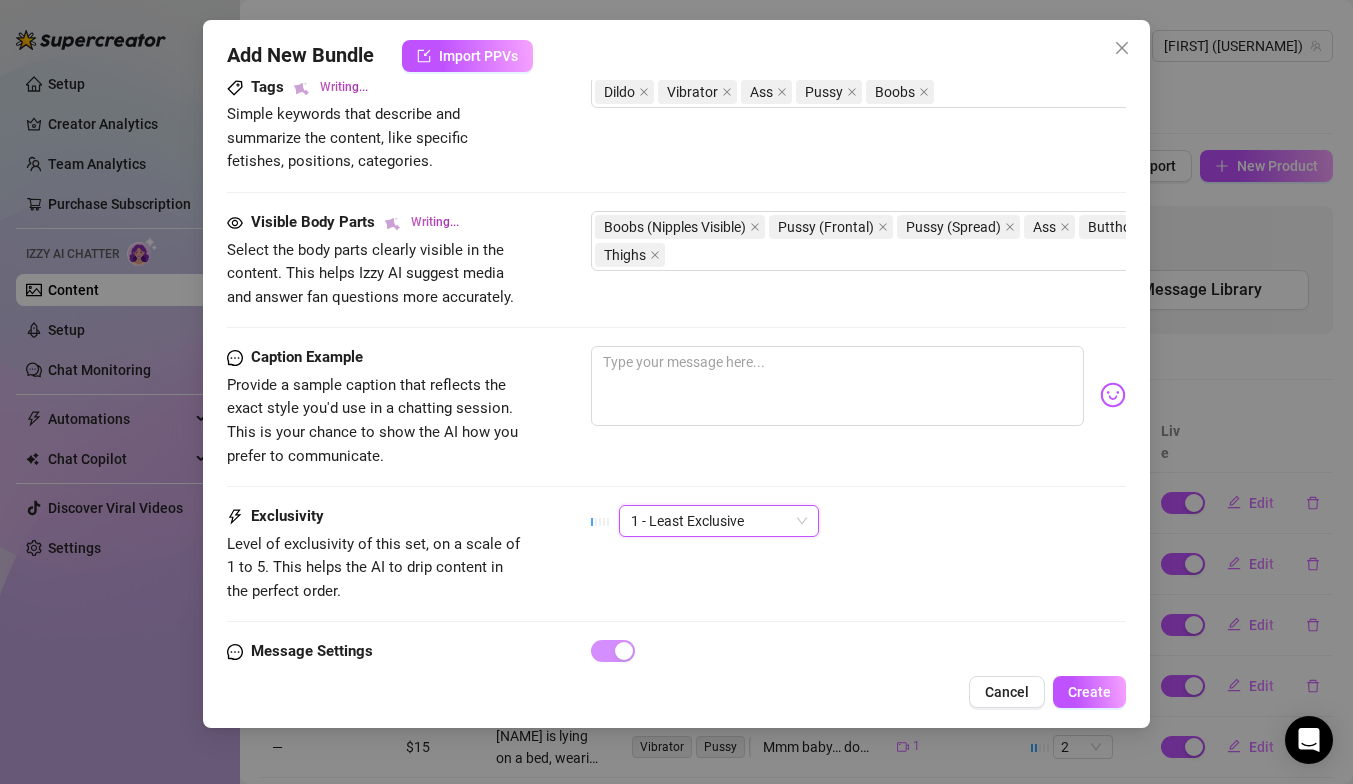 type on "[FIRST] is in a bedroom, wearing a tiny green thong and black top, showcasing her thick ass and thighs. She uses a blue dildo, teasing her pussy and butthole with close-up shots. Her busty tits are fully exposed as she" 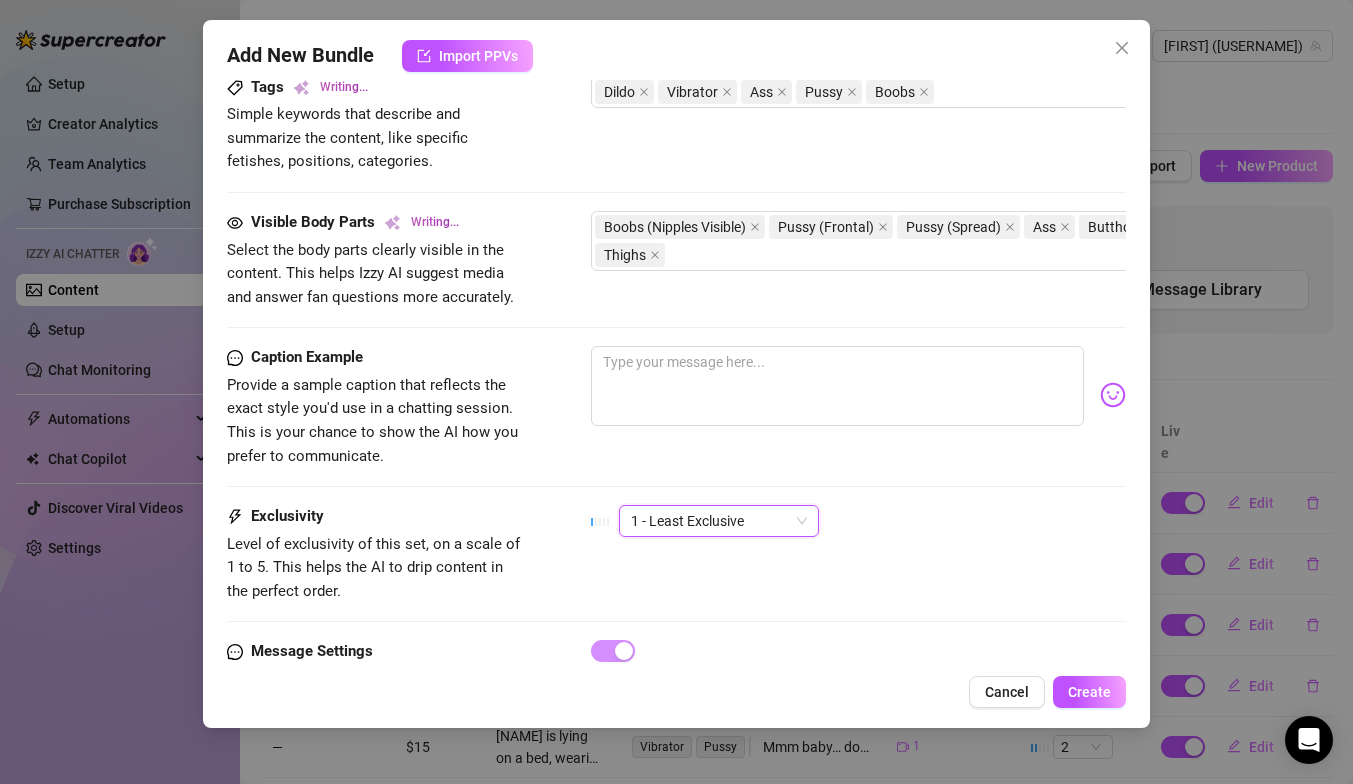 type on "[NAME] is in a bedroom, wearing a tiny green thong and black top, showcasing her thick ass and thighs. She uses a blue dildo, teasing her pussy and butthole with close-up shots. Her busty tits are fully exposed as she plays" 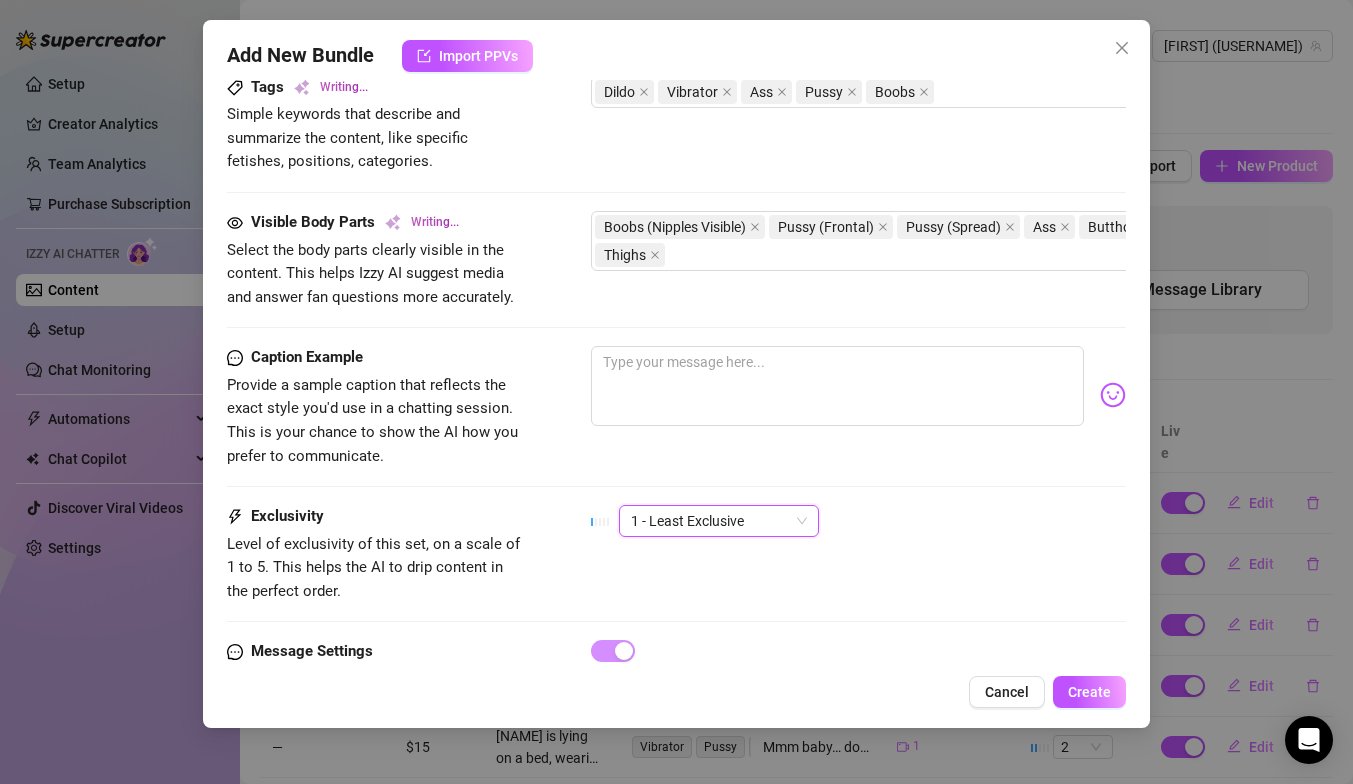 type on "[NAME] is in a bedroom, wearing a tiny green thong and black top, showcasing her thick ass and thighs. She uses a blue dildo, teasing her pussy and butthole with close-up shots. Her busty tits are fully exposed as she plays with a" 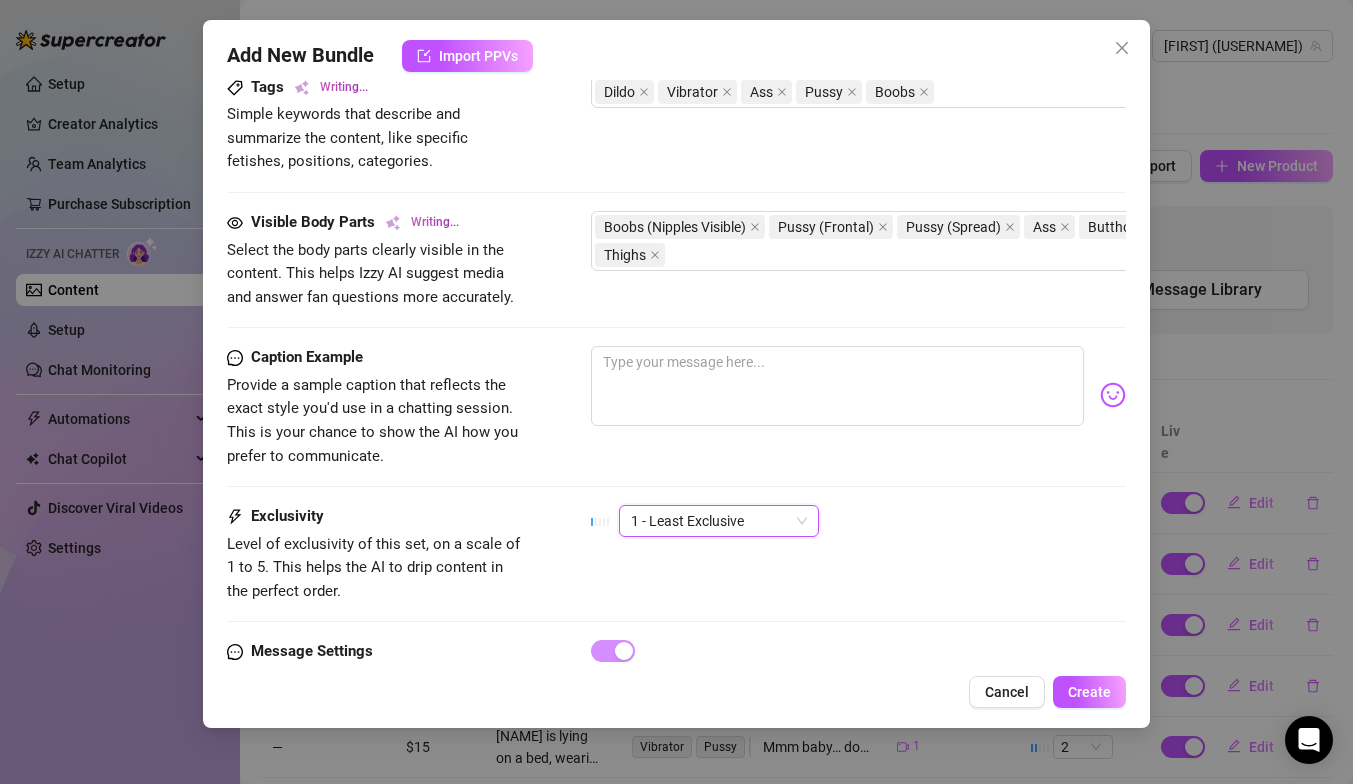 type on "[FIRST] is in a bedroom, wearing a tiny green thong and black top, showcasing her thick ass and thighs. She uses a blue dildo, teasing her pussy and butthole with close-up shots. Her busty tits are fully exposed as she plays with a red vibrator," 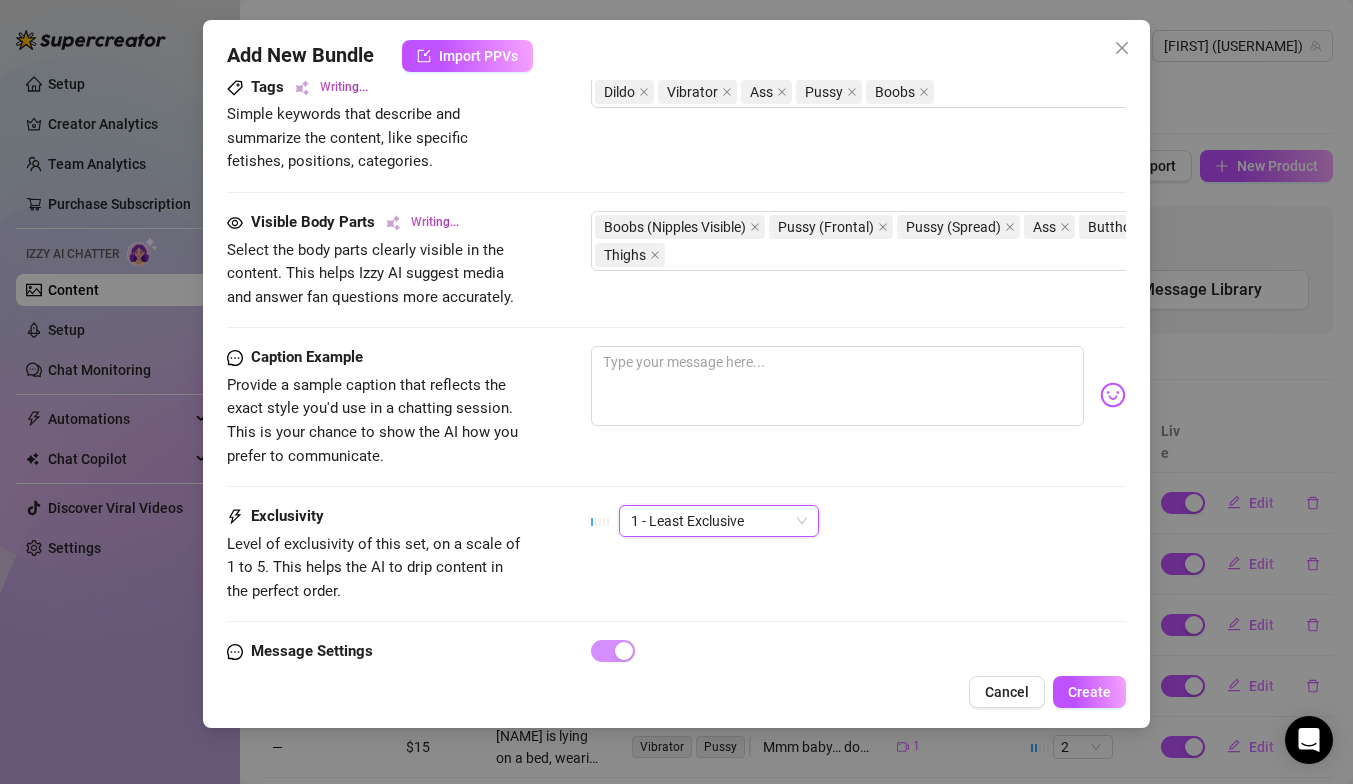 type on "Aleah is in a bedroom, wearing a tiny green thong and black top, showcasing her thick ass and thighs. She uses a blue dildo, teasing her pussy and butthole with close-up shots. Her busty tits are fully exposed as she plays with a red vibrator, giving an" 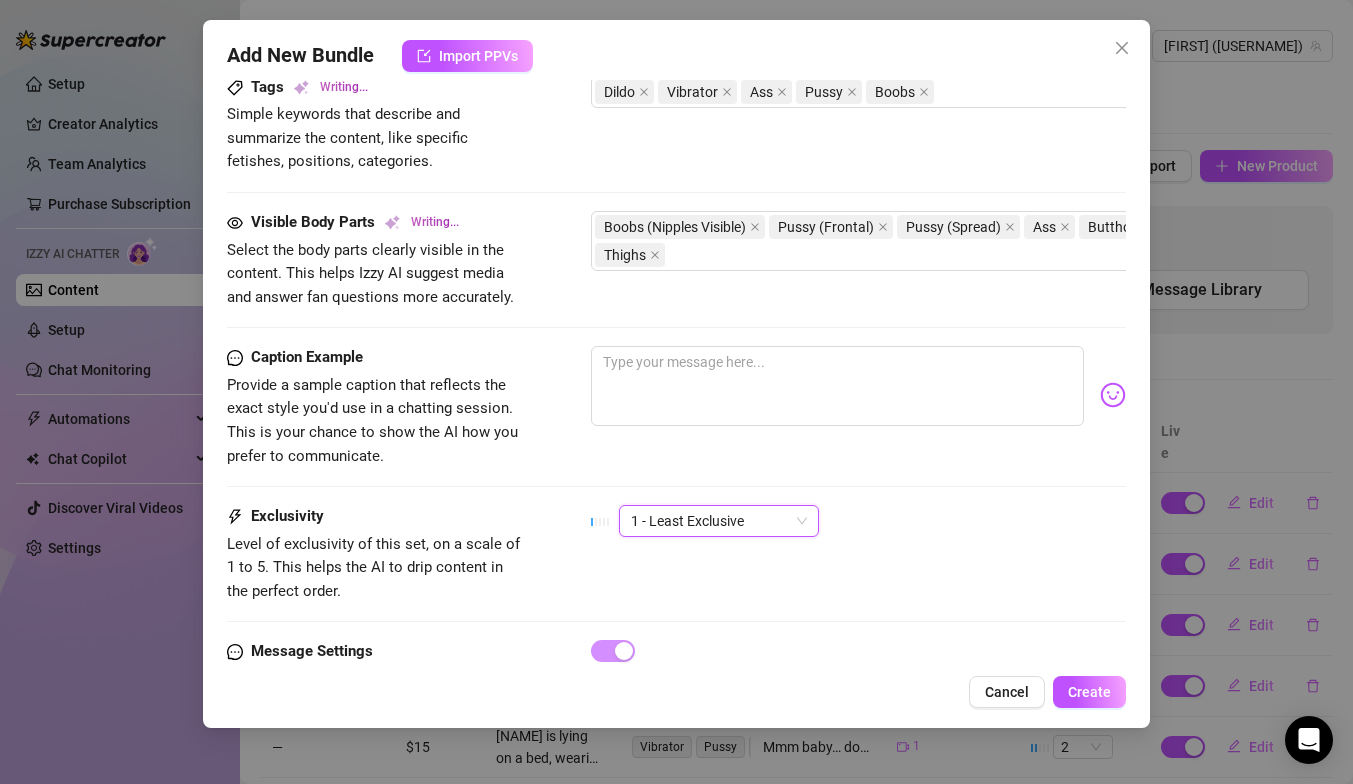 type on "[NAME] is in a bedroom, wearing a tiny green thong and black top, showcasing her thick ass and thighs. She uses a blue dildo, teasing her pussy and butthole with close-up shots. Her busty tits are fully exposed as she plays with a red vibrator, giving an intimate view" 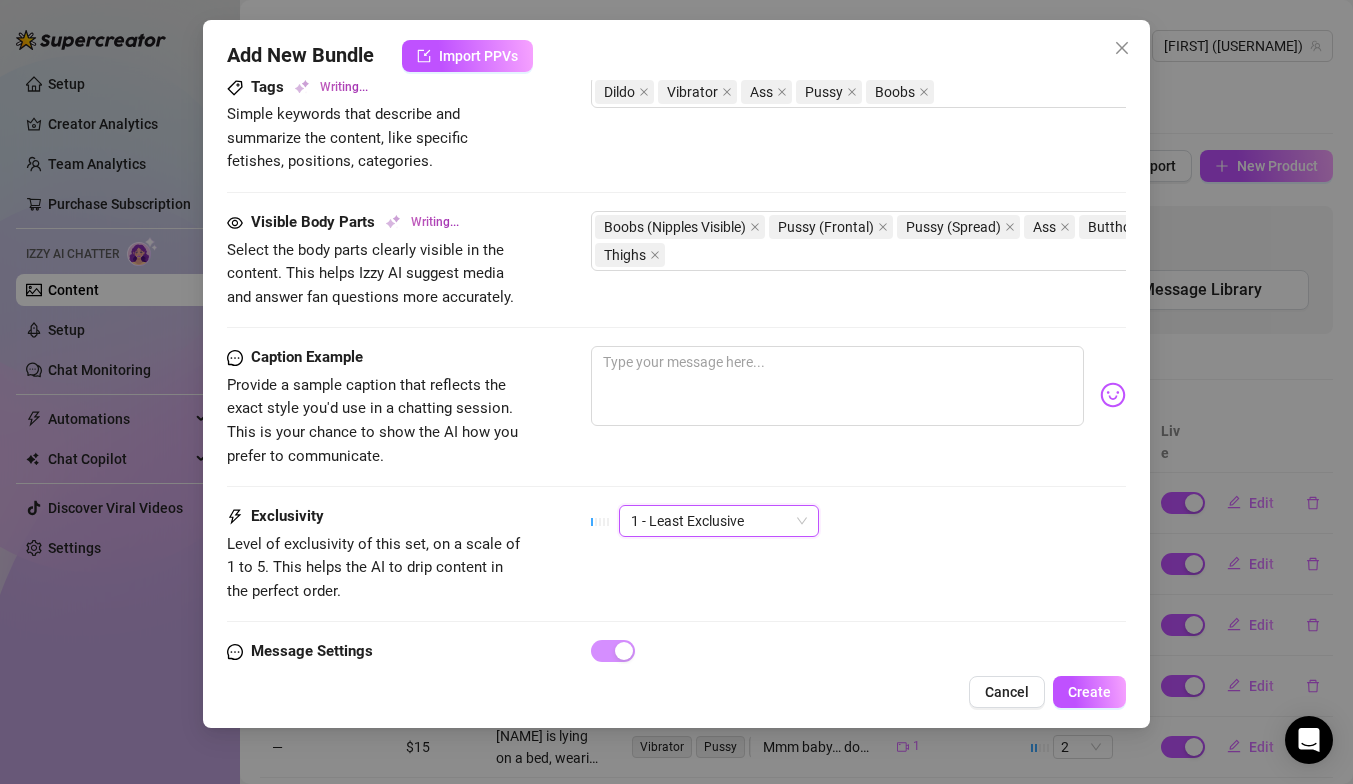 type on "[NAME] is in a bedroom, wearing a tiny green thong and black top, showcasing her thick ass and thighs. She uses a blue dildo, teasing her pussy and butthole with close-up shots. Her busty tits are fully exposed as she plays with a red vibrator, giving an intimate view of her" 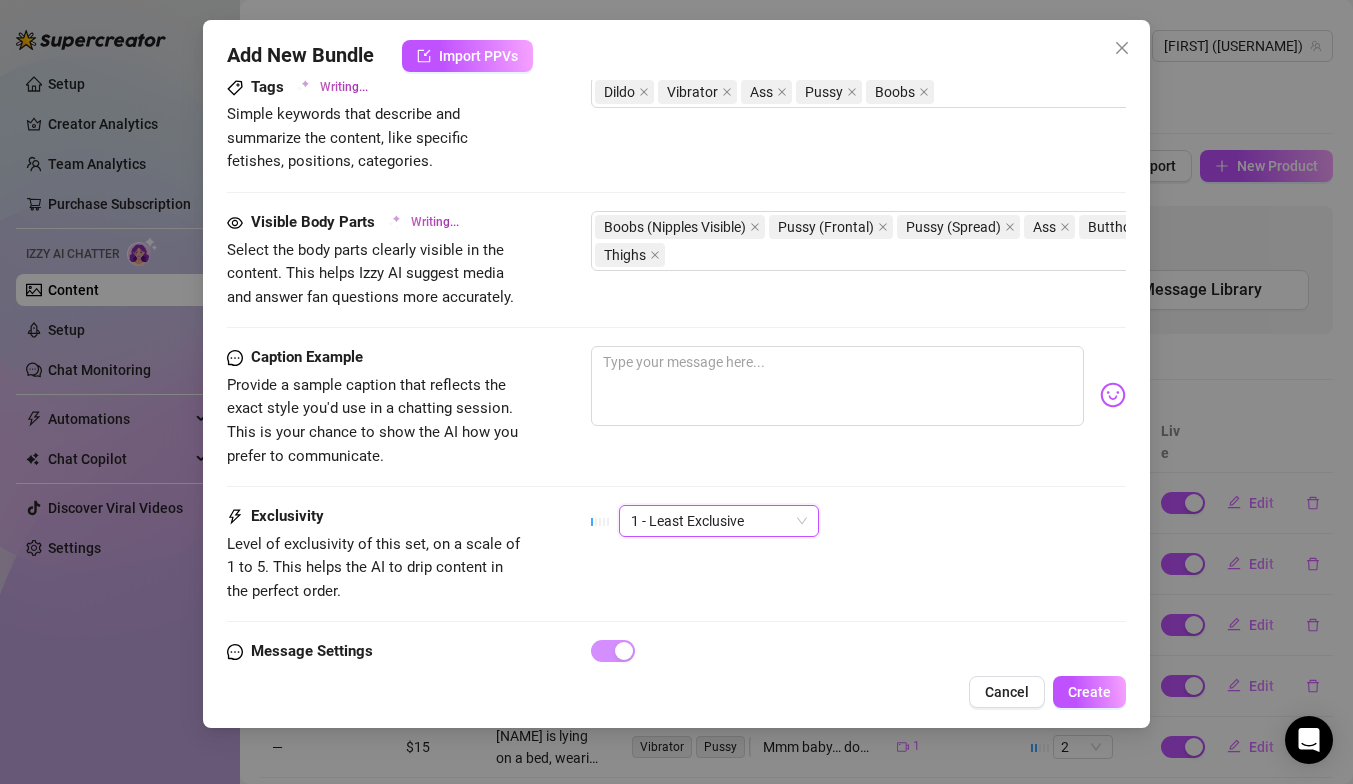 type on "Aleah is in a bedroom, wearing a tiny green thong and black top, showcasing her thick ass and thighs. She uses a blue dildo, teasing her pussy and butthole with close-up shots. Her busty tits are fully exposed as she plays with a red vibrator, giving an intimate view of her wet pussy" 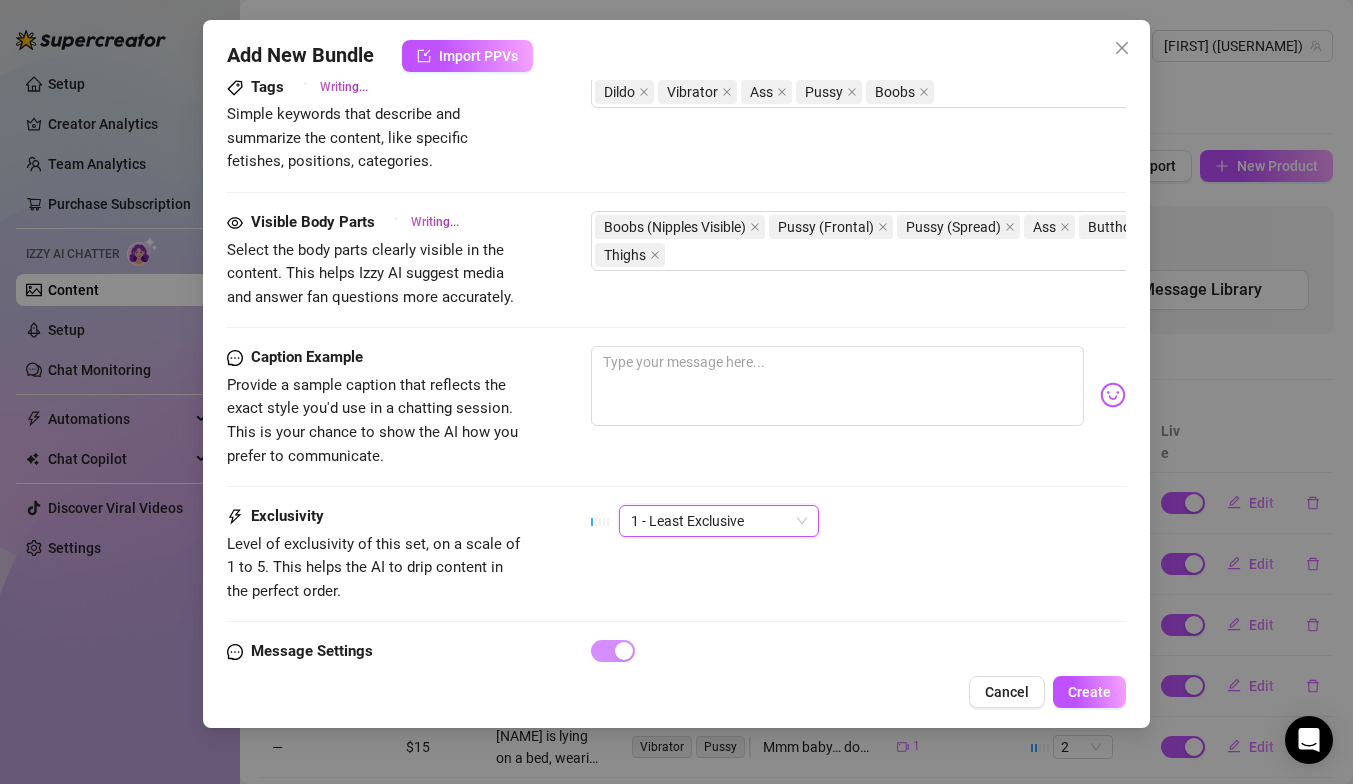 type on "[FIRST] is in a bedroom, wearing a tiny green thong and black top, showcasing her thick ass and thighs. She uses a blue dildo, teasing her pussy and butthole with close-up shots. Her busty tits are fully exposed as she plays with a red vibrator, giving an intimate view of her wet pussy and" 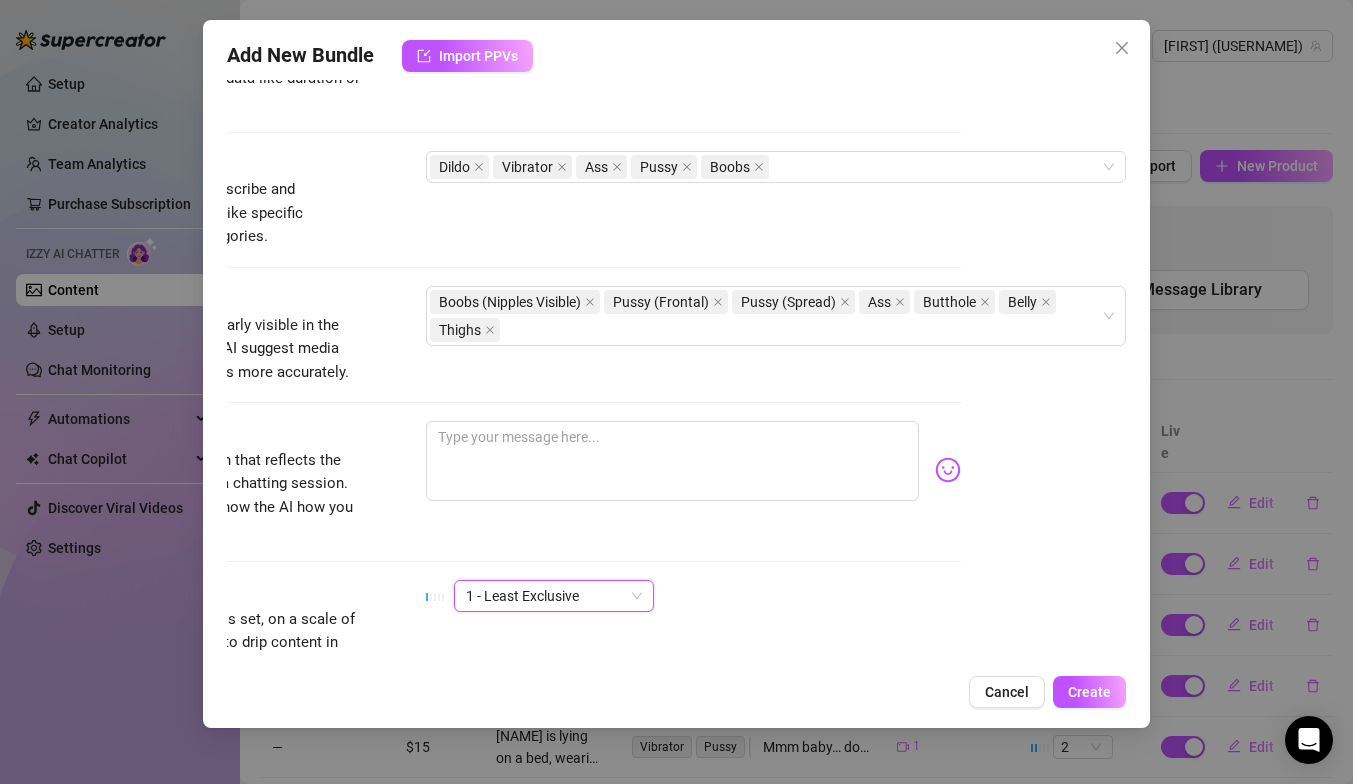scroll, scrollTop: 950, scrollLeft: 165, axis: both 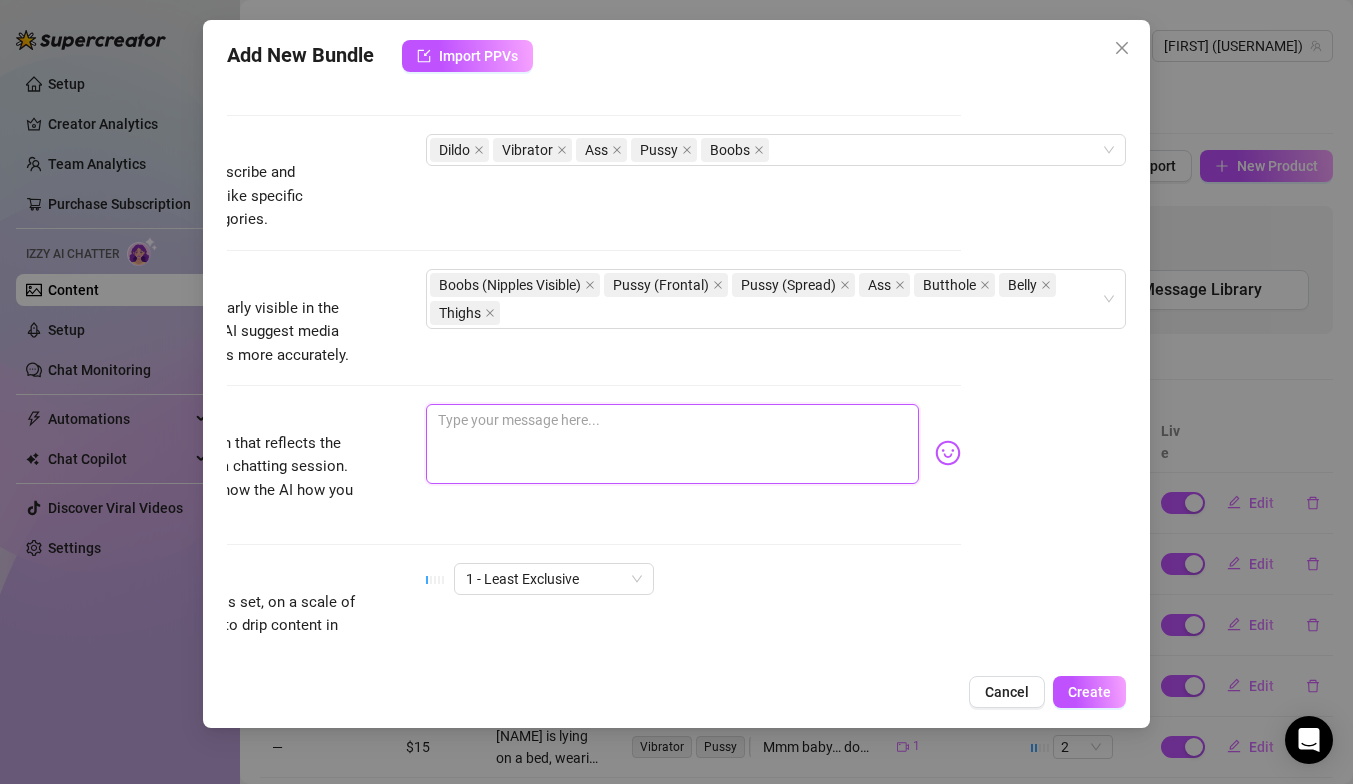 click at bounding box center (672, 444) 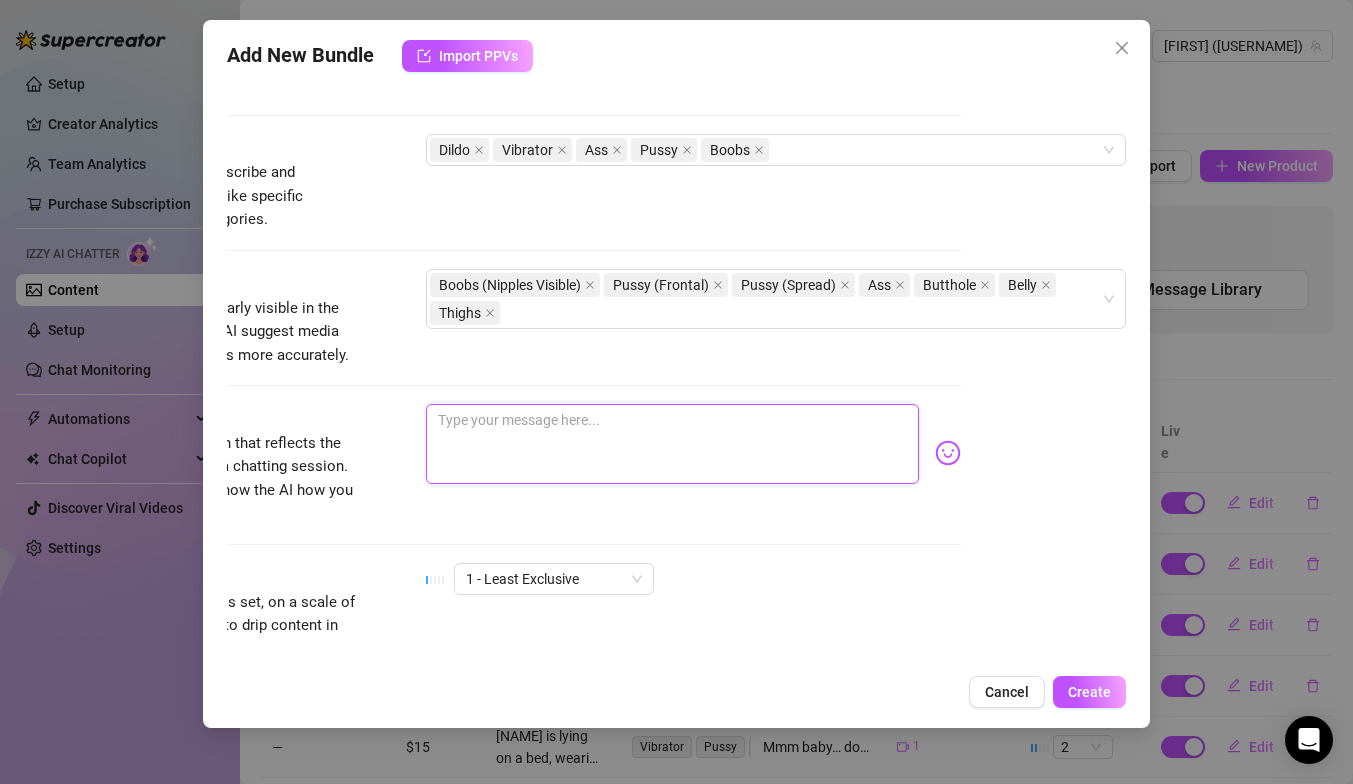paste on "I’ve got a filthy little surprise waiting just for you… 😈💦 It’s raw, dripping, and way too hot to stay hidden. Want to unwrap me and see what I’ve been saving just for your eyes? I’ll make your day unforgettable 😘🎁🔥" 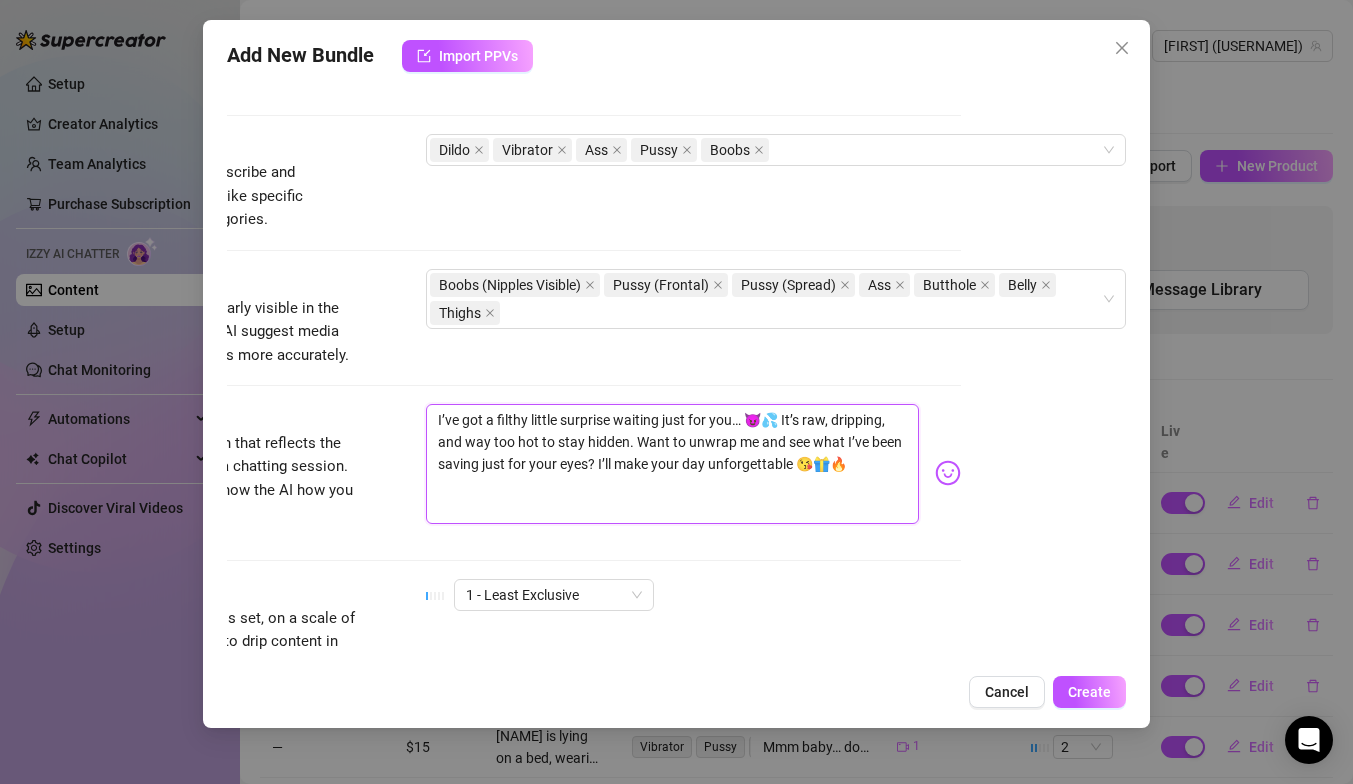 type on "I’ve got a filthy little surprise waiting just for you… 😈💦 It’s raw, dripping, and way too hot to stay hidden. Want to unwrap me and see what I’ve been saving just for your eyes? I’ll make your day unforgettable 😘🎁🔥" 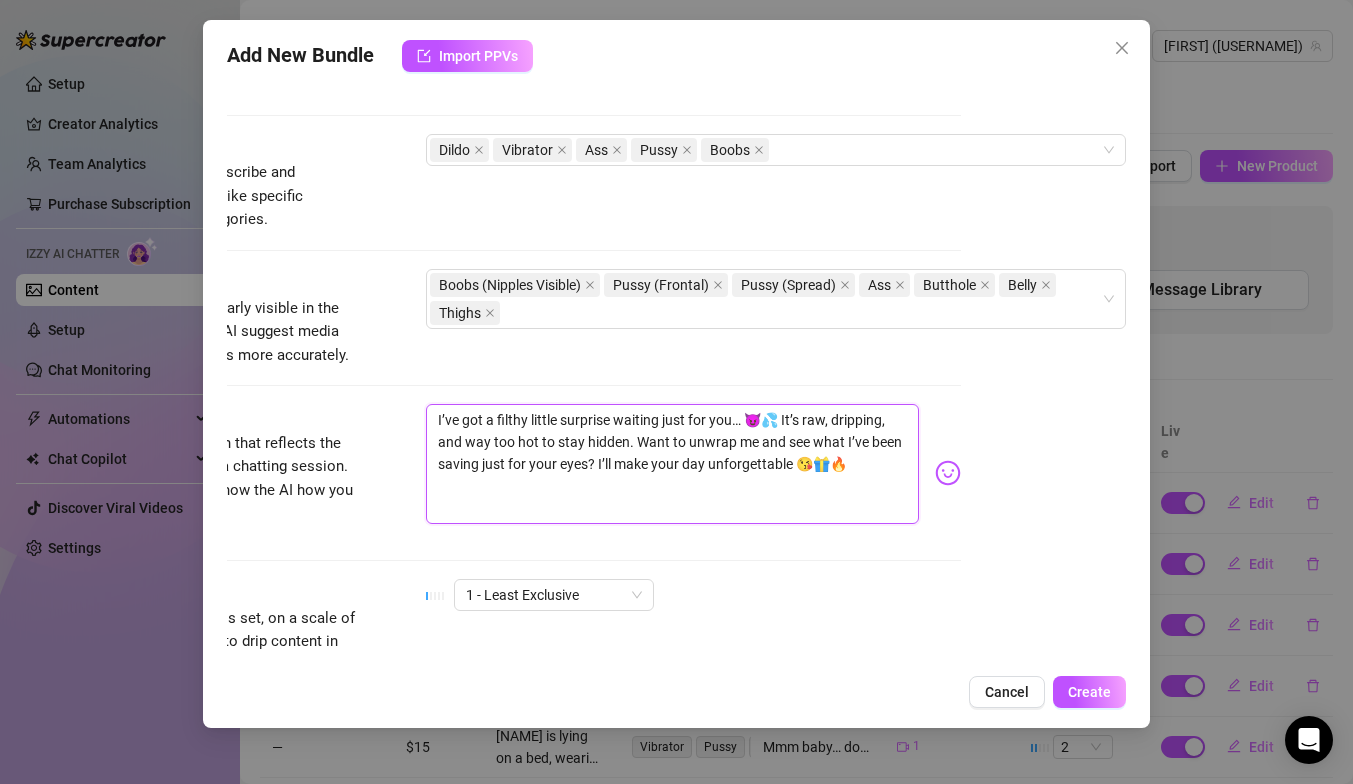 type on "I’ve got a filthy little surprise waiting just for you… 😈💦 It’s raw, dripping, and way too hot to stay hidden. Want to unwrap me and see what I’ve been saving just for your eyes? I’ll make your day unforgettable 😘🎁🔥" 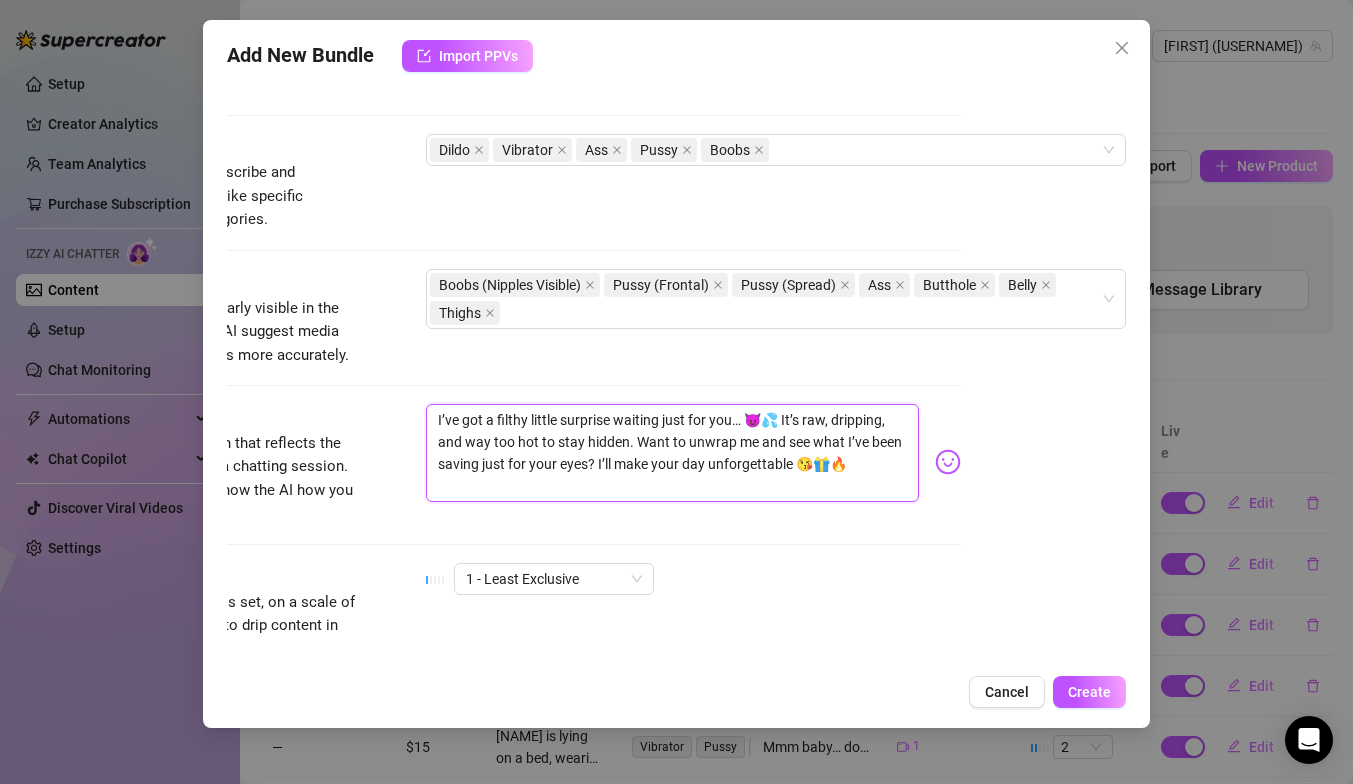 type on "I’ve got a filthy little surprise waiting just for you… 😈💦 It’s raw, dripping, and way too hot to stay hidden. Want to unwrap me and see what I’ve been saving just for your eyes? I’ll make your day unforgettable 😘🎁🔥" 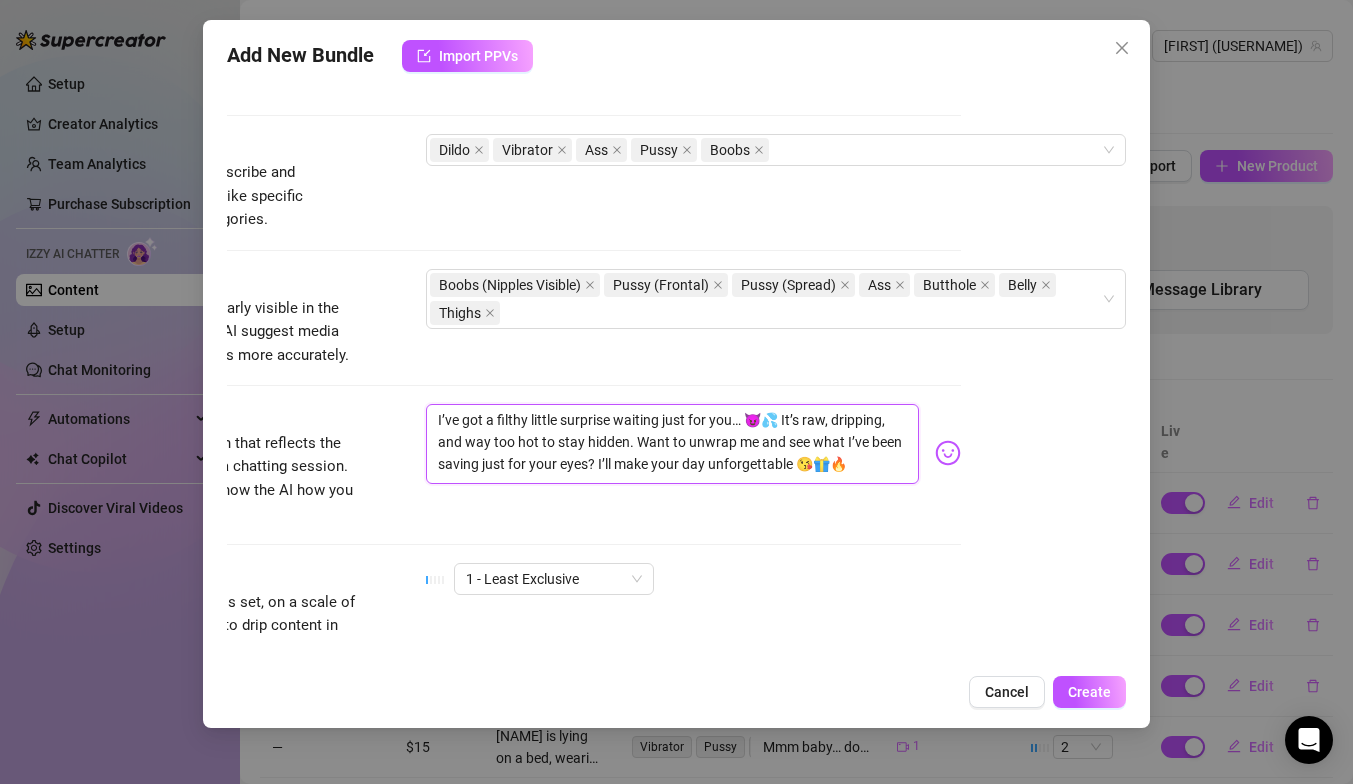type on "I’ve got a filthy little surprise waiting just for you… 😈💦 It’s raw, dripping, and way too hot to stay hidden. Want to unwrap me and see what I’ve been saving just for your eyes? I’ll make your day unforgettable 😘🎁🔥" 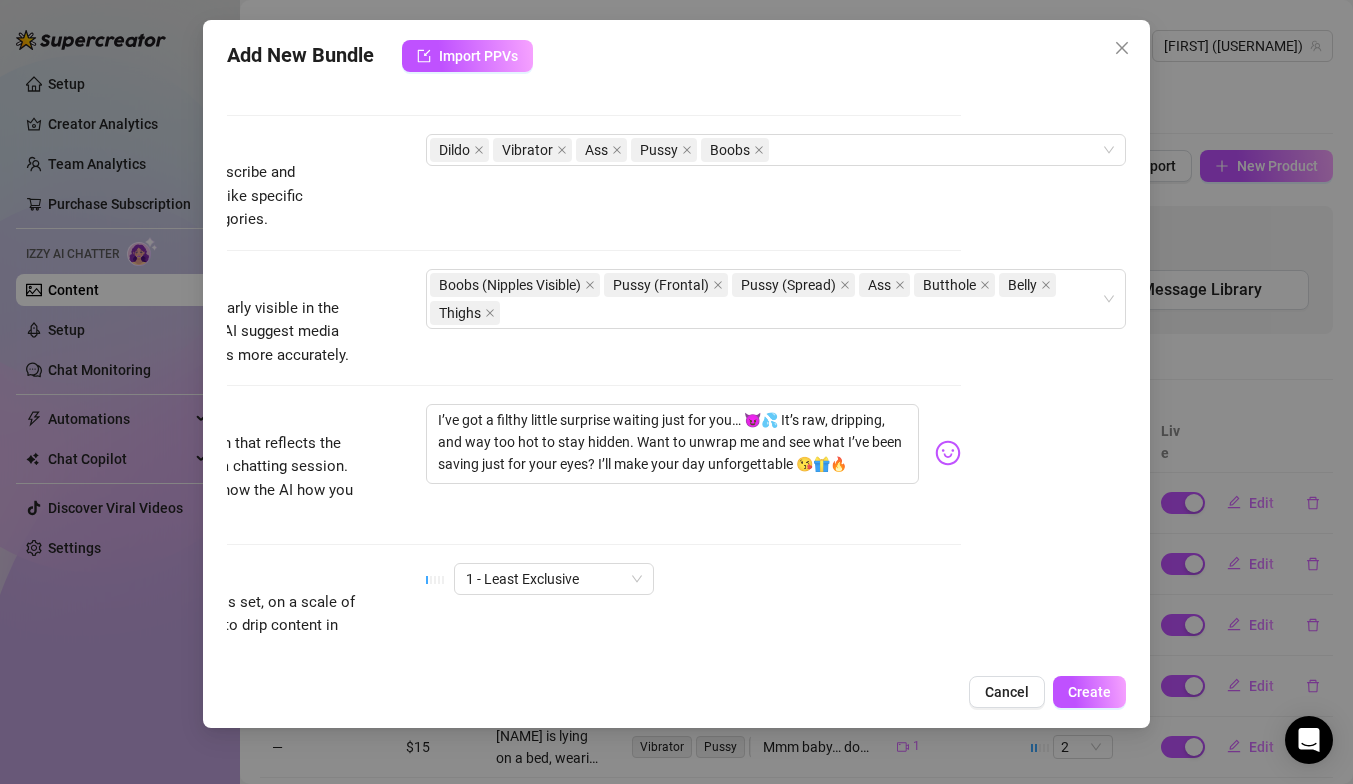 click on "Add New Bundle Import PPVs Account [NAME] (@monstrumzzz) Name Name is for your internal organization only. Bundle 13 Media Add Media from Vault Free preview Pay to view 04:35 03:00 04:12 Tag Collaborators   @ Tag creator Minimum Price Set the minimum price for the bundle. $ 15.99 Izzy AI Assistant Describe with AI Description Write a detailed description of the content in a few sentences. Avoid vague or implied descriptions - the more detail, the better.  No need to include metadata like duration or photo count. [NAME] is in a bedroom, wearing a tiny green thong and black top, showcasing her thick ass and thighs. She uses a blue dildo, teasing her pussy and butthole with close-up shots. Her busty tits are fully exposed as she plays with a red vibrator, giving an intimate view of her wet pussy and belly. Tags Simple keywords that describe and summarize the content, like specific fetishes, positions, categories. Dildo Vibrator Ass Pussy Boobs   Visible Body Parts Boobs (Nipples Visible) Pussy (Frontal) Ass" at bounding box center (676, 374) 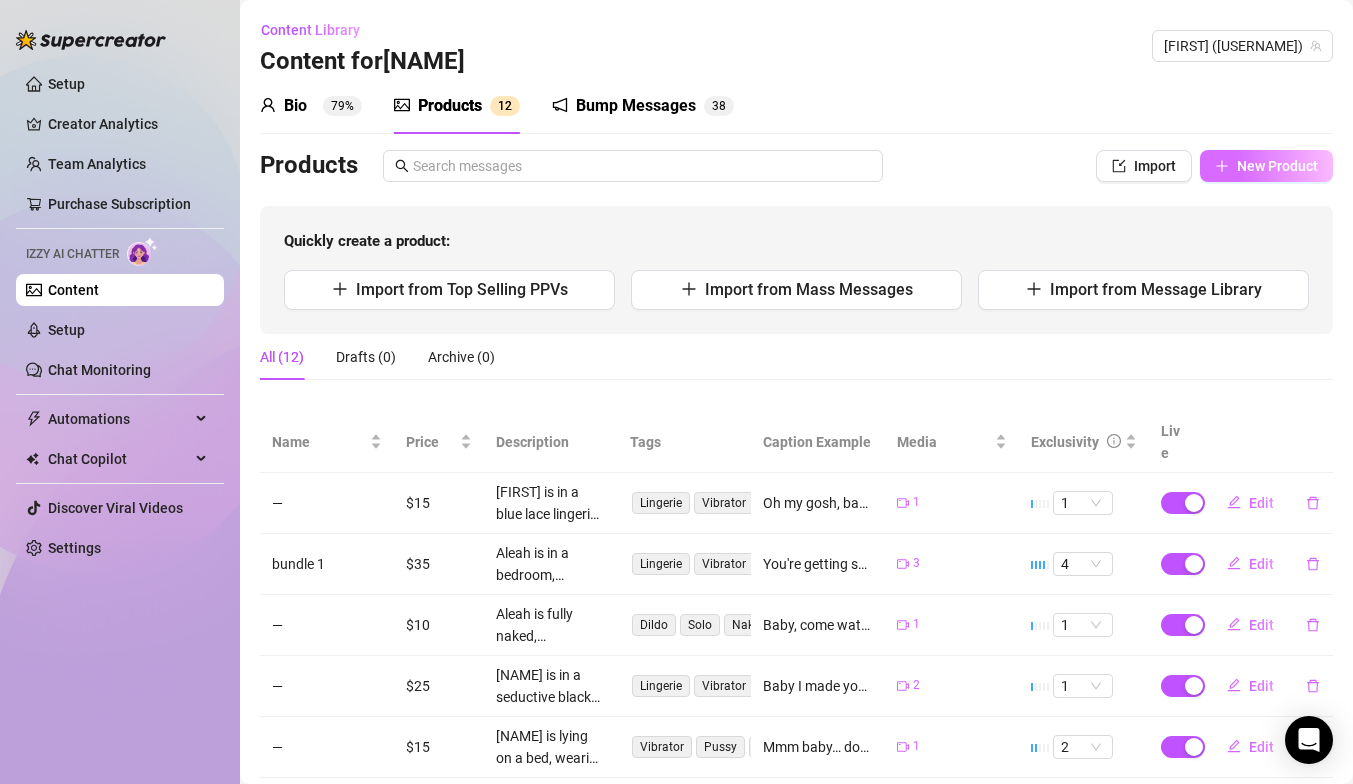 click on "New Product" at bounding box center (1277, 166) 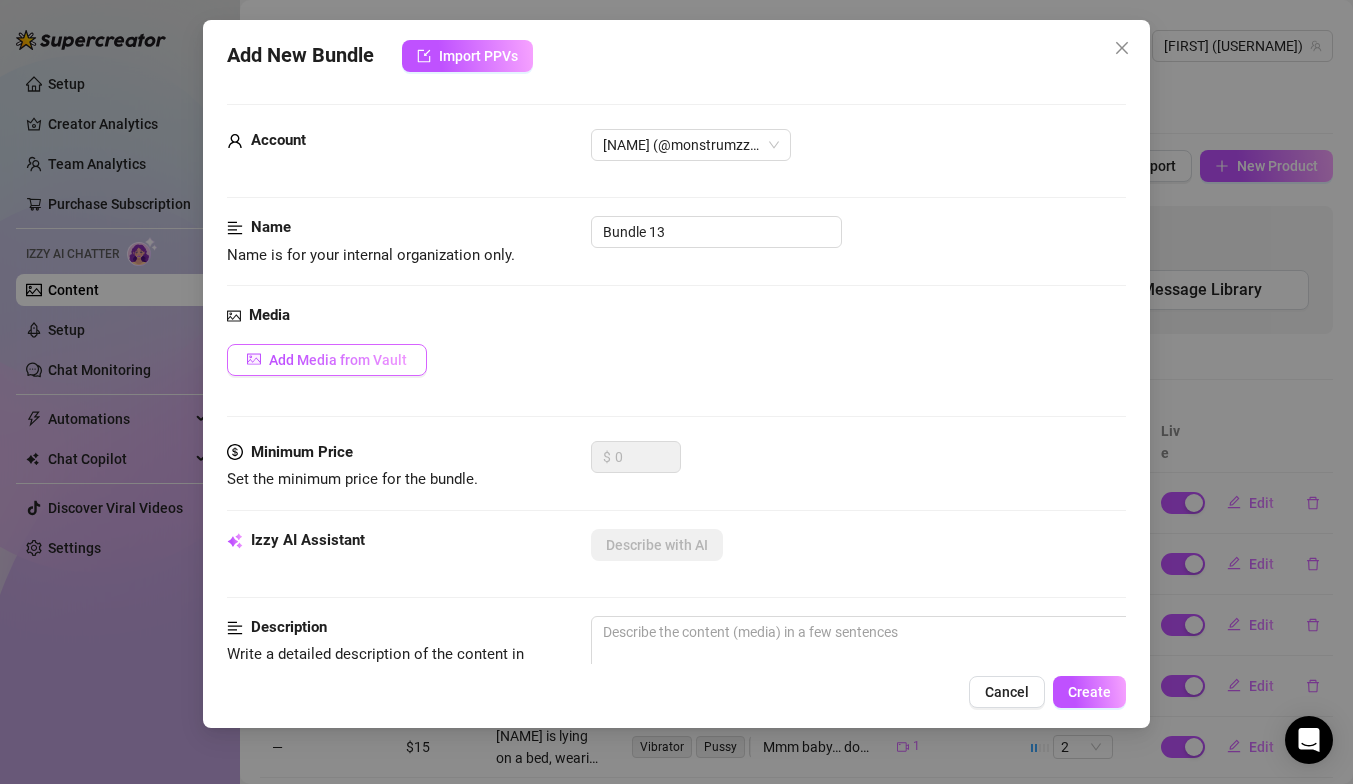 click on "Add Media from Vault" at bounding box center [338, 360] 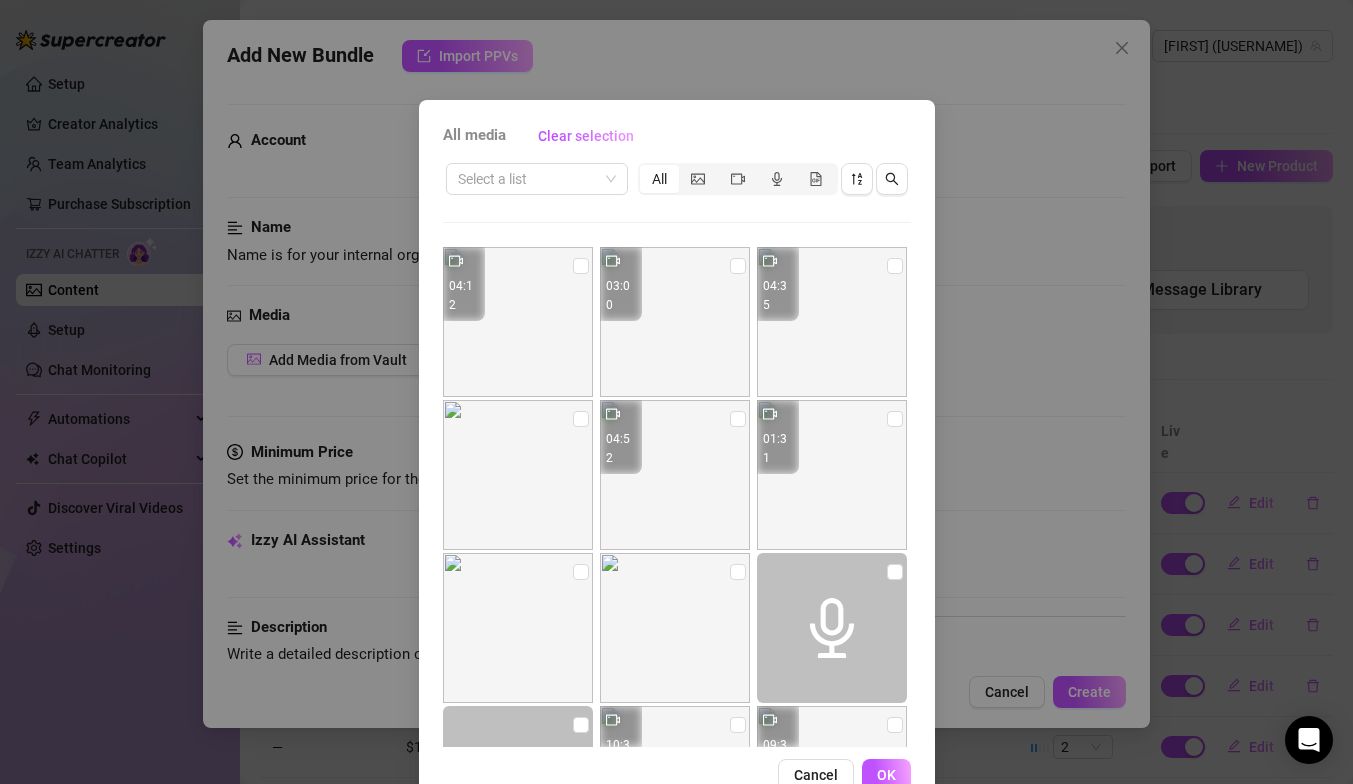 click at bounding box center (832, 322) 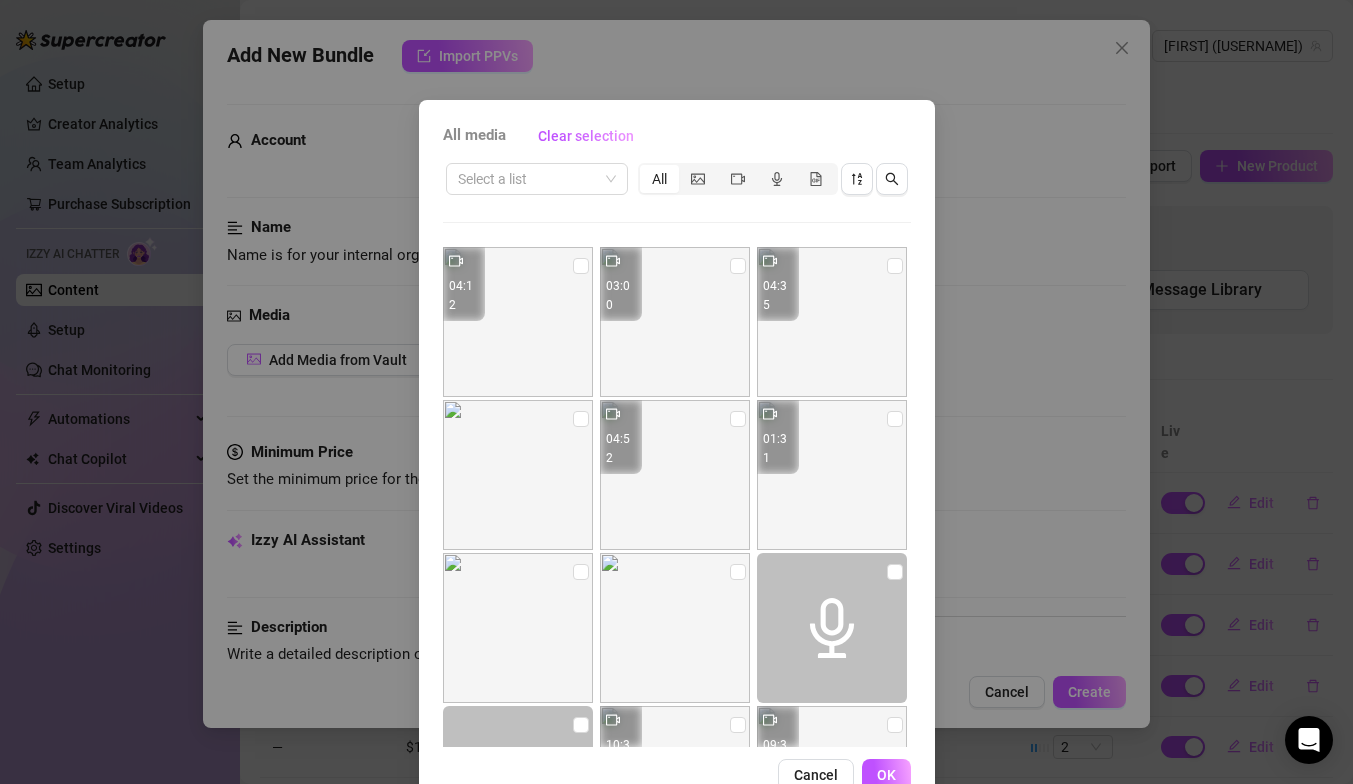 drag, startPoint x: 895, startPoint y: 265, endPoint x: 687, endPoint y: 265, distance: 208 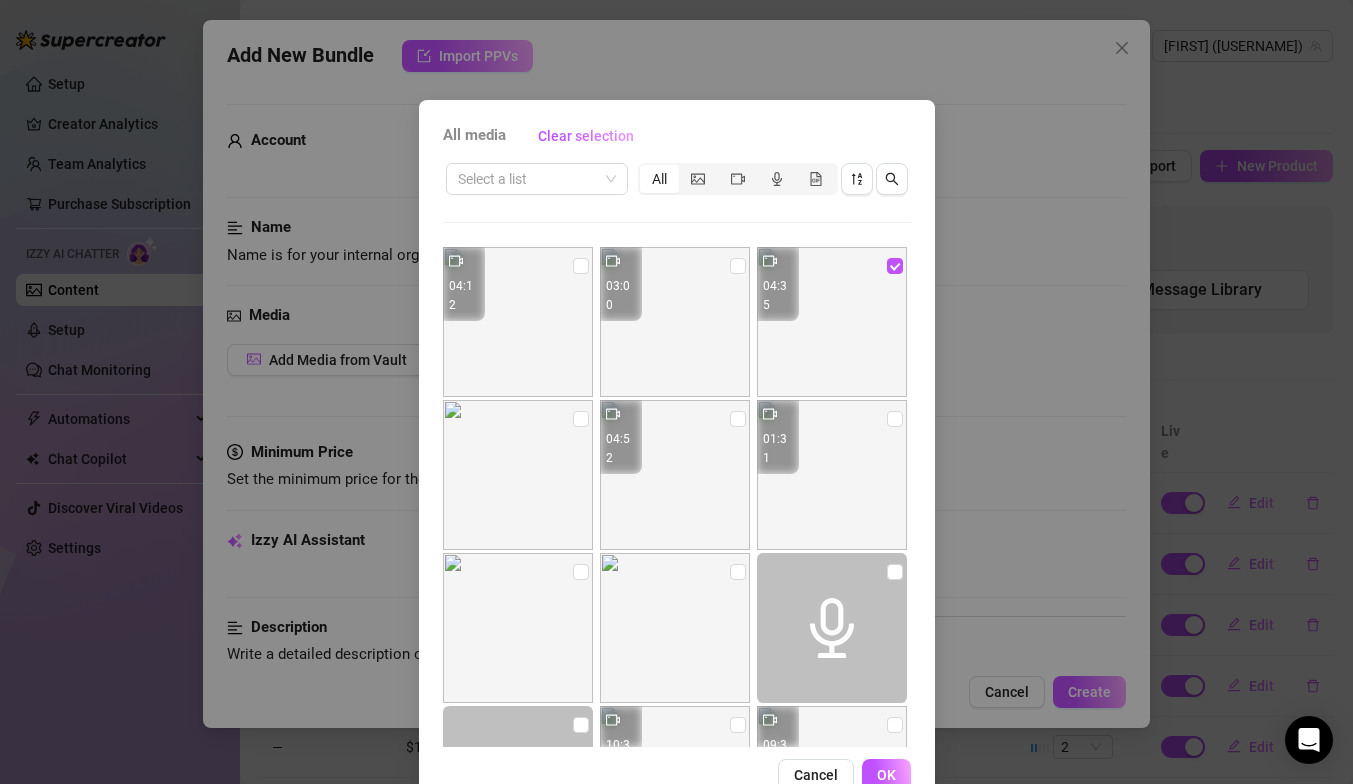 click at bounding box center (675, 322) 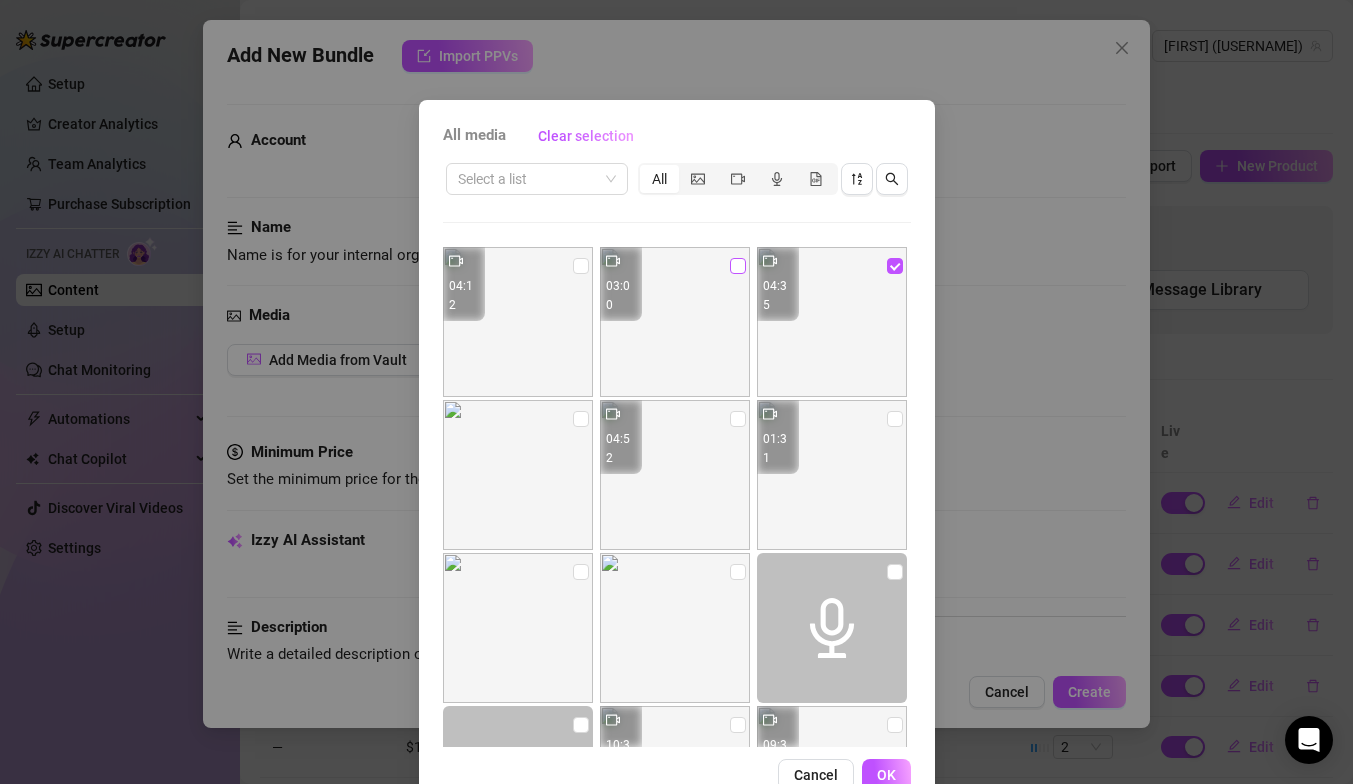 click at bounding box center (738, 266) 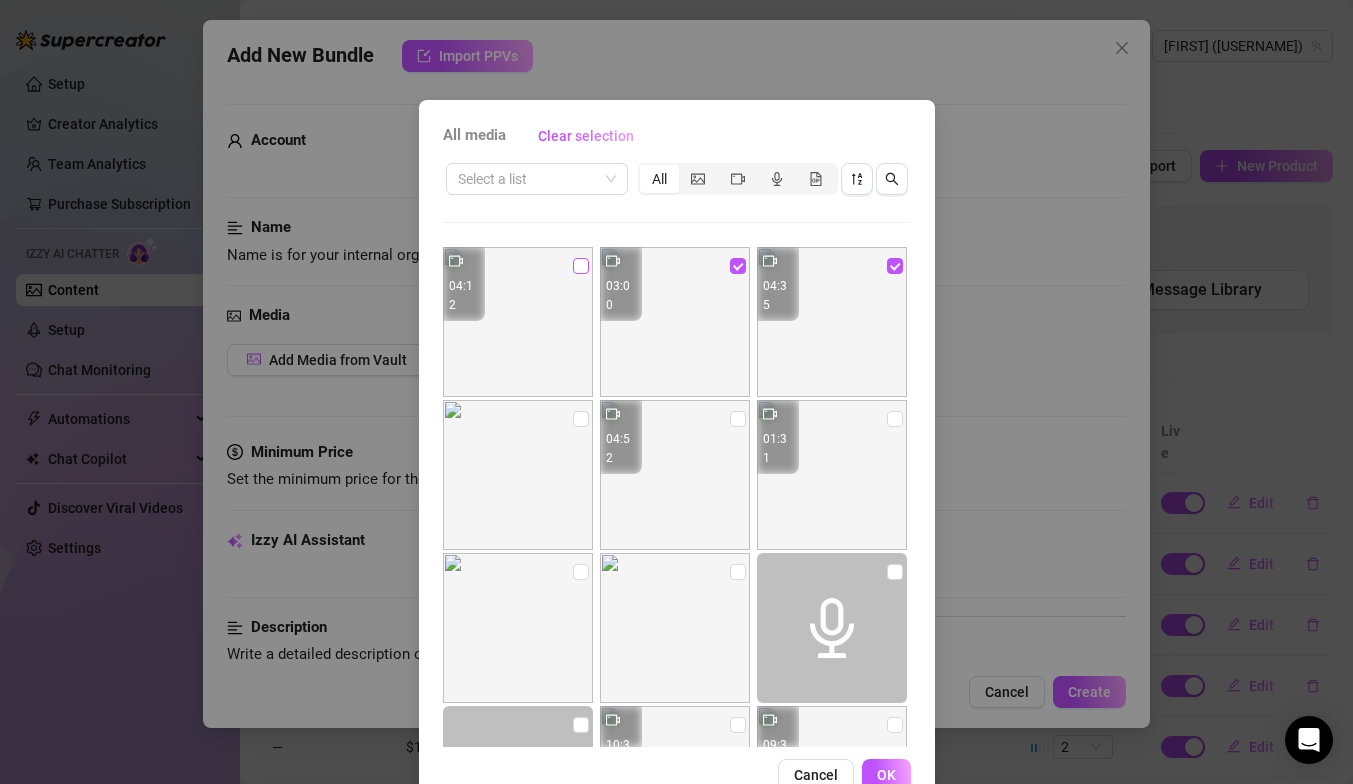 click at bounding box center [581, 266] 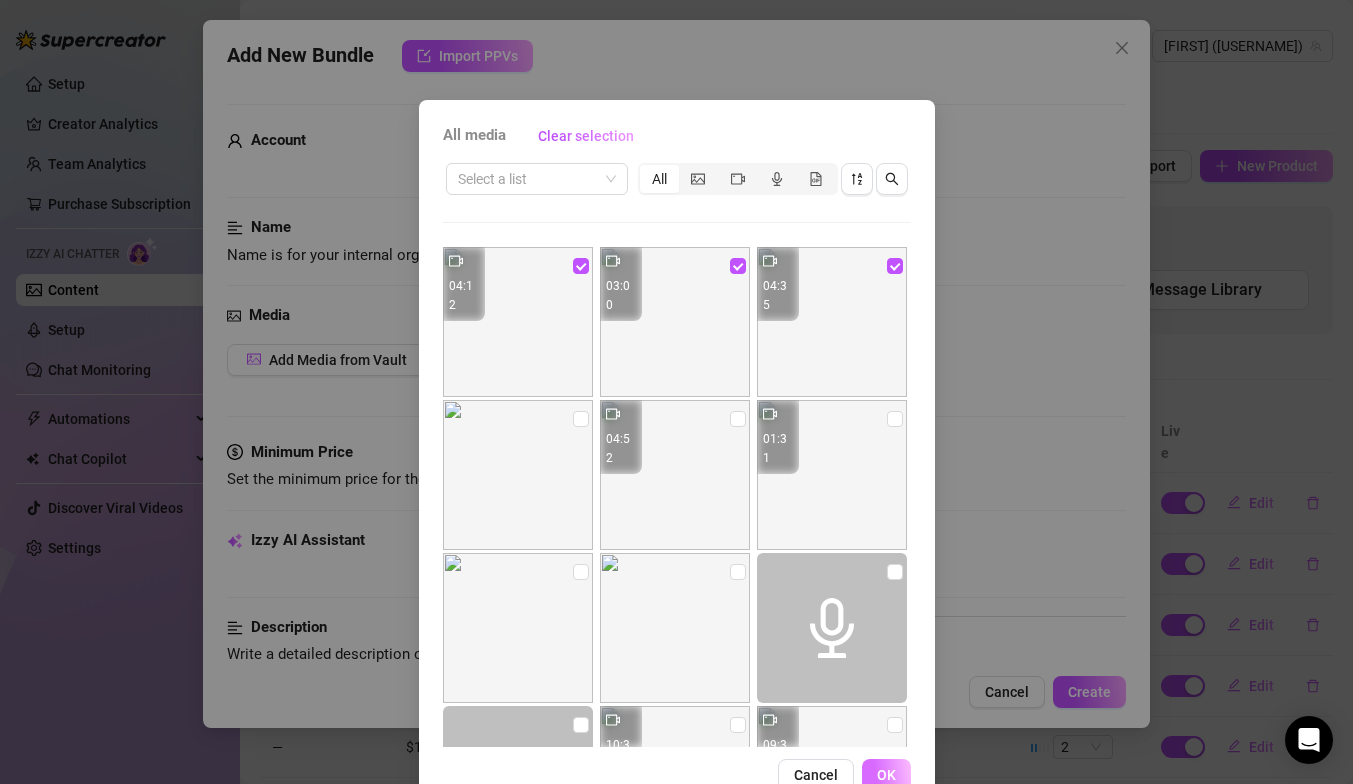 click on "OK" at bounding box center [886, 775] 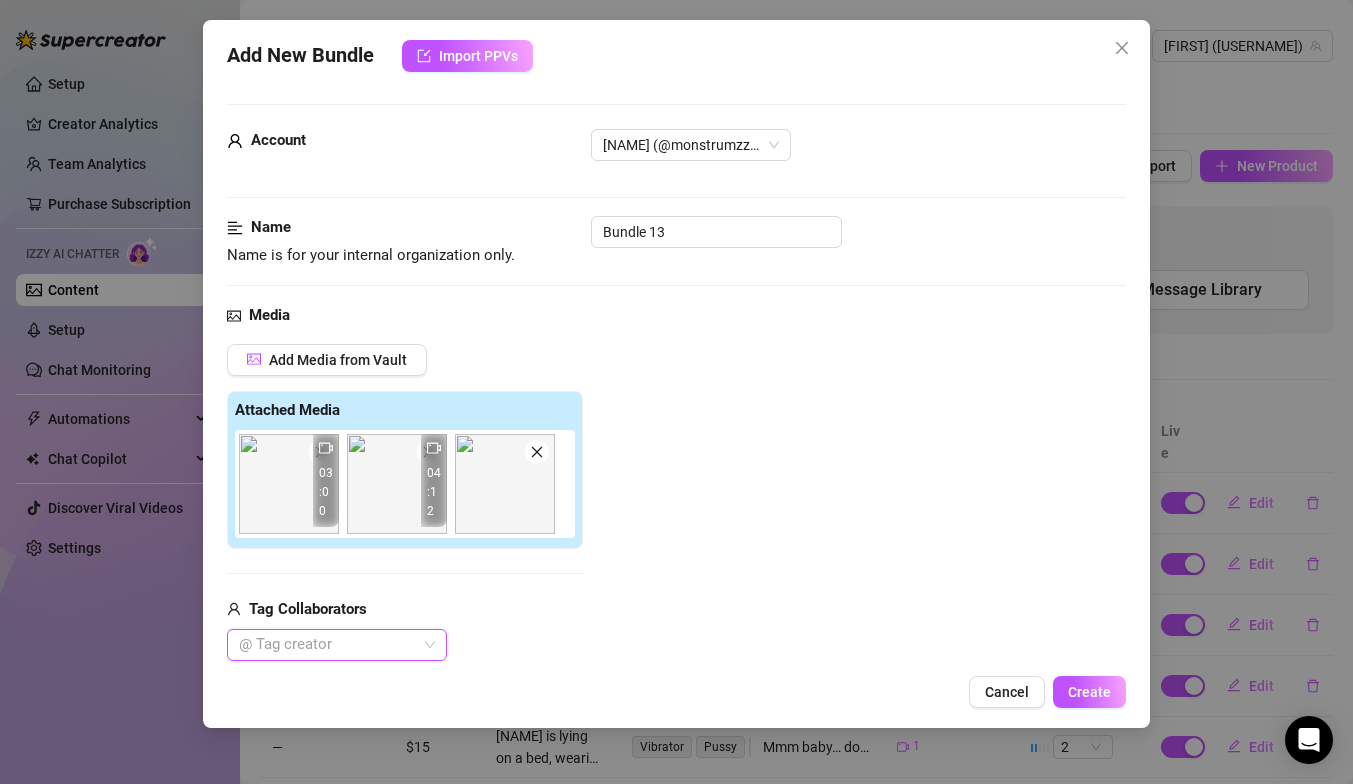 scroll, scrollTop: 350, scrollLeft: 0, axis: vertical 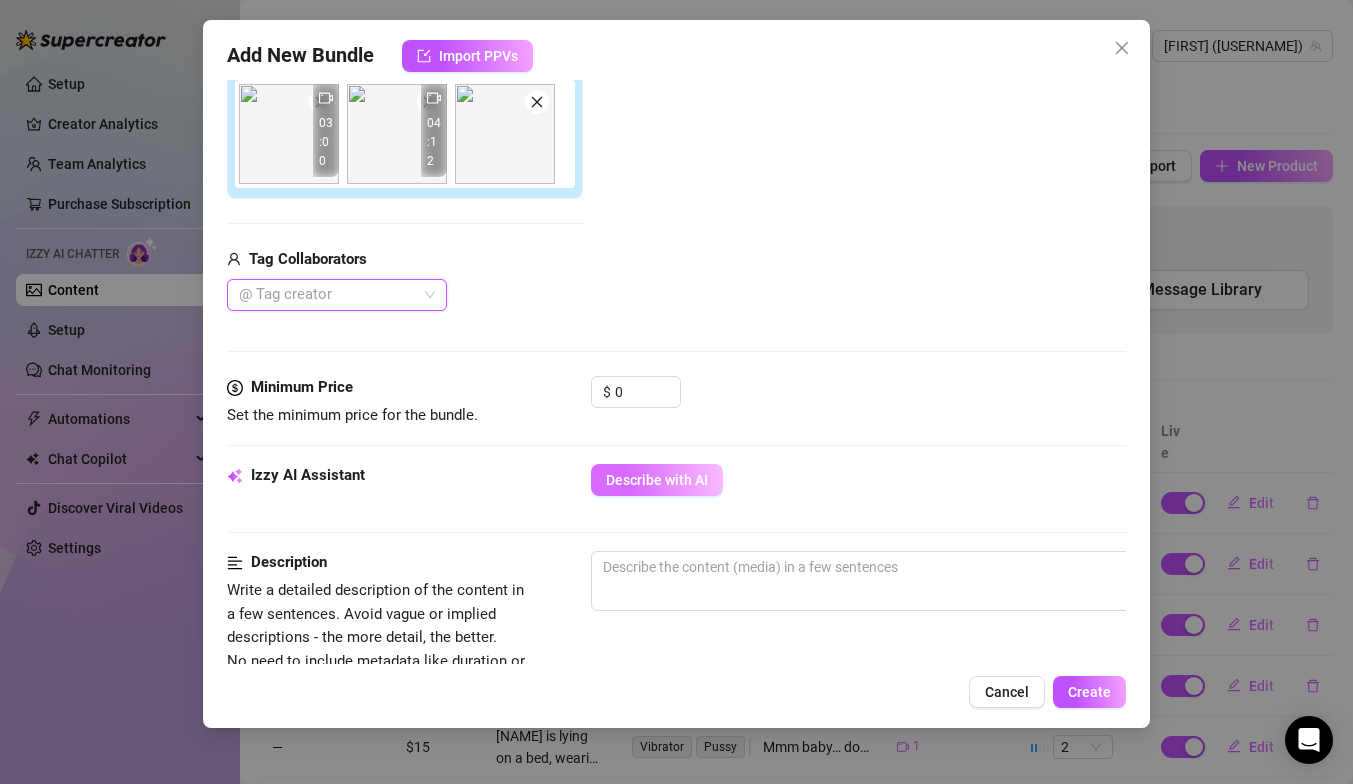 click on "Describe with AI" at bounding box center (657, 480) 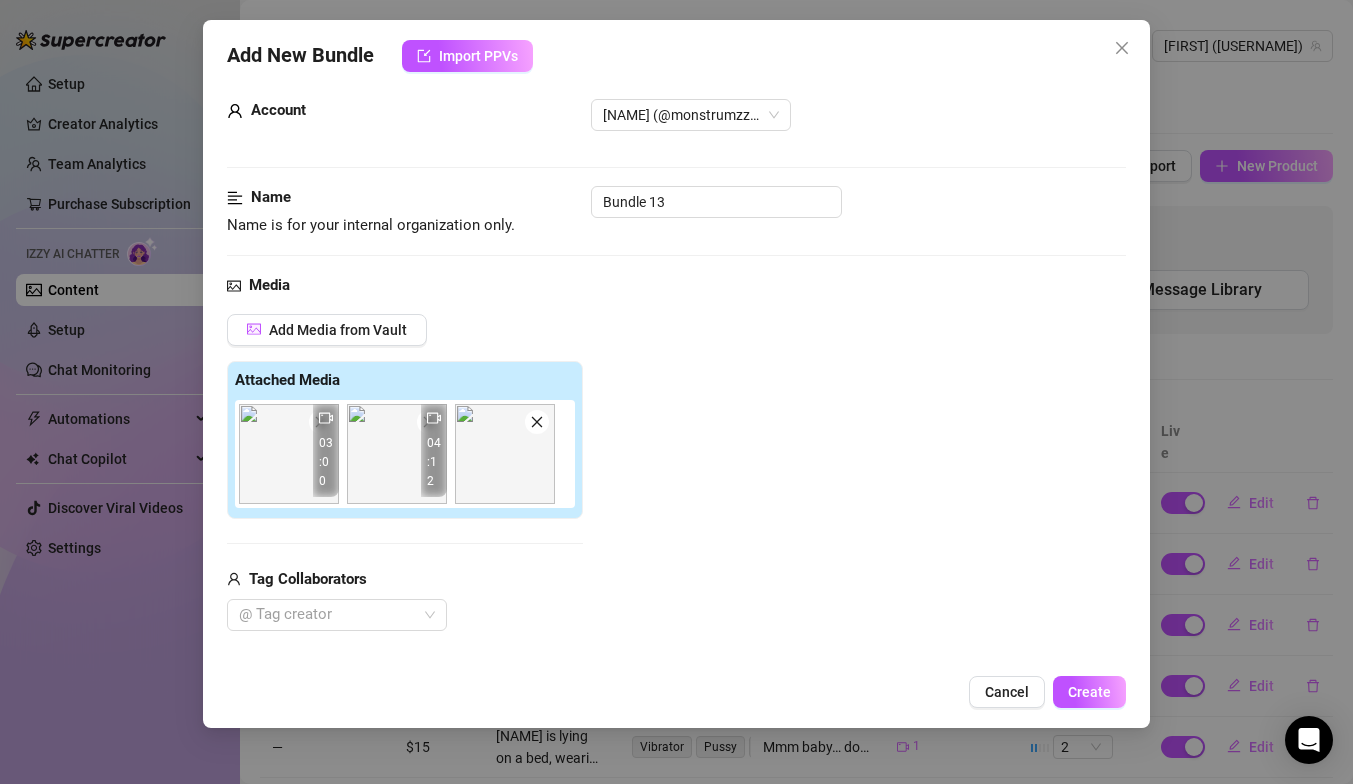 scroll, scrollTop: 1096, scrollLeft: 0, axis: vertical 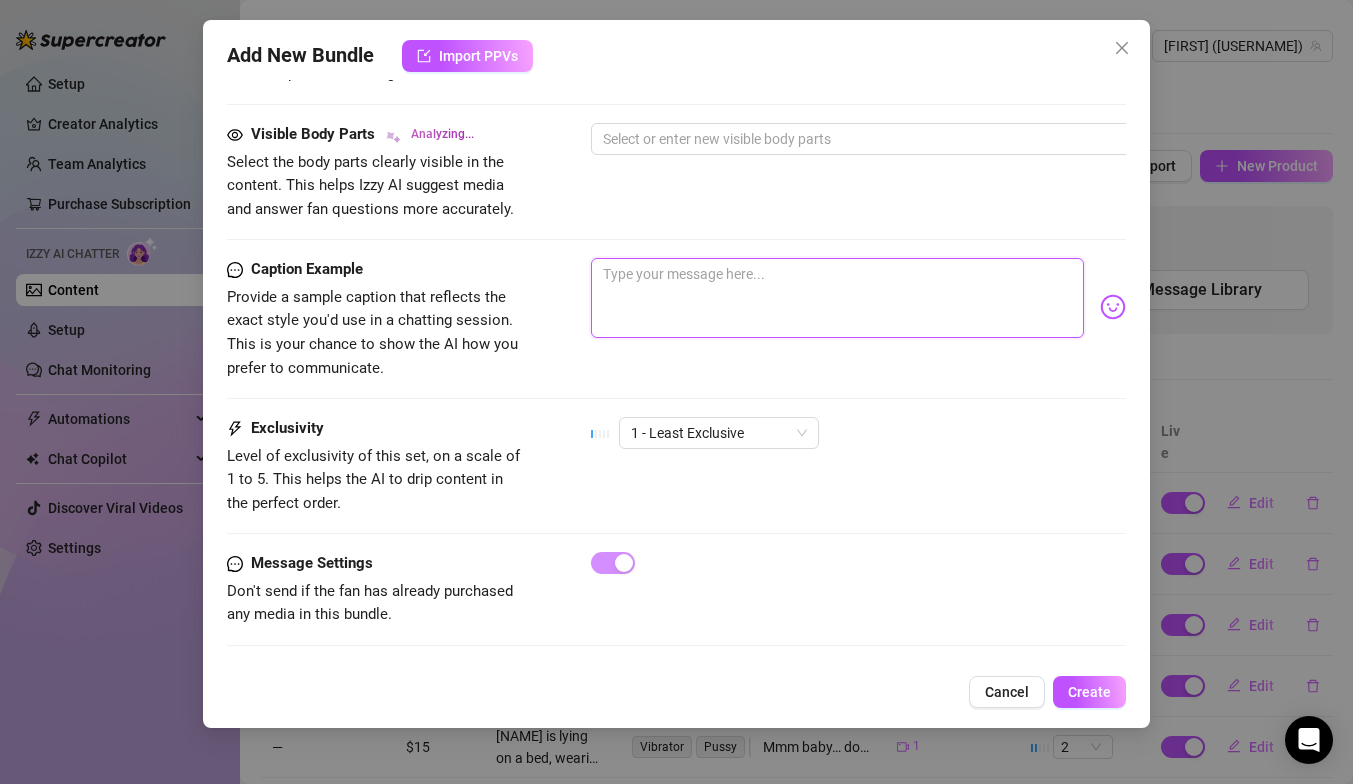 paste on "I’ve got a filthy little surprise waiting just for you… 😈💦 It’s raw, dripping, and way too hot to stay hidden. Want to unwrap me and see what I’ve been saving just for your eyes? I’ll make your day unforgettable 😘🎁🔥" 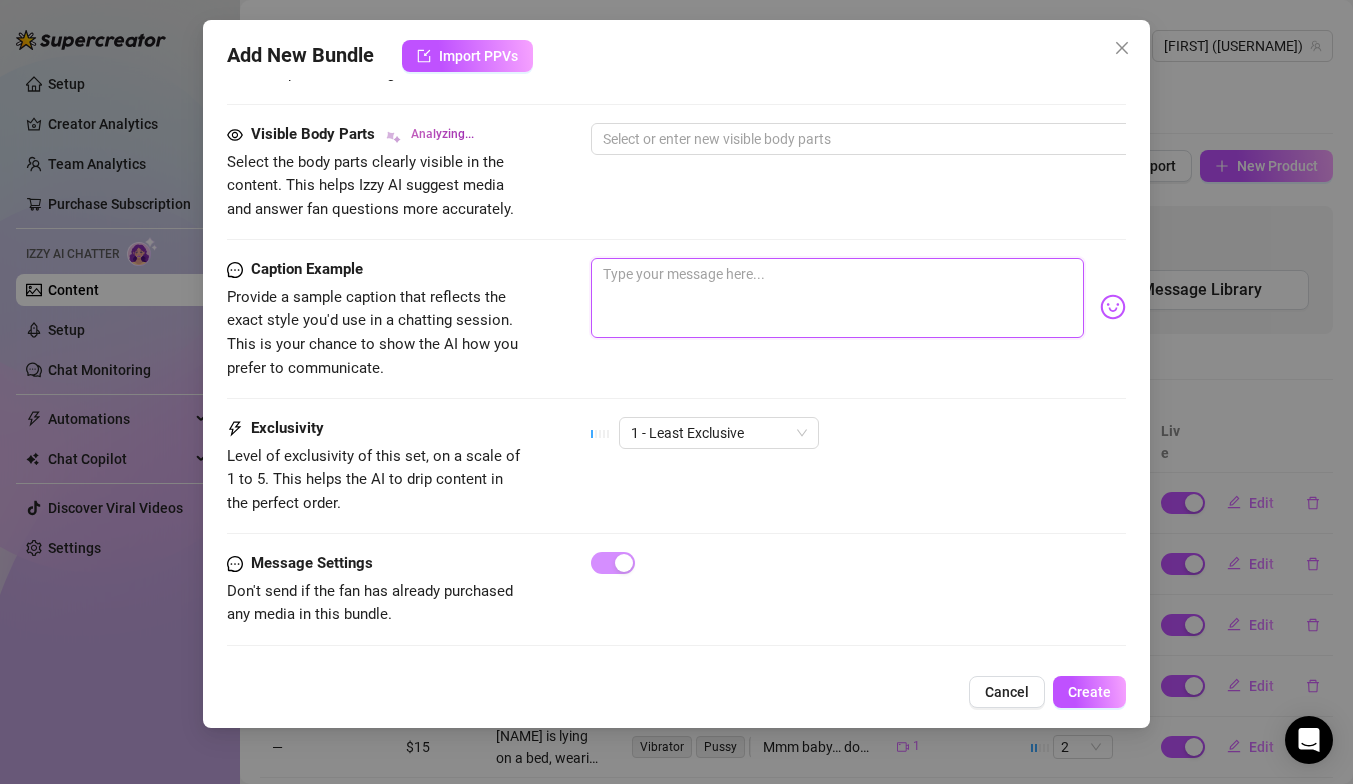 type on "I’ve got a filthy little surprise waiting just for you… 😈💦 It’s raw, dripping, and way too hot to stay hidden. Want to unwrap me and see what I’ve been saving just for your eyes? I’ll make your day unforgettable 😘🎁🔥" 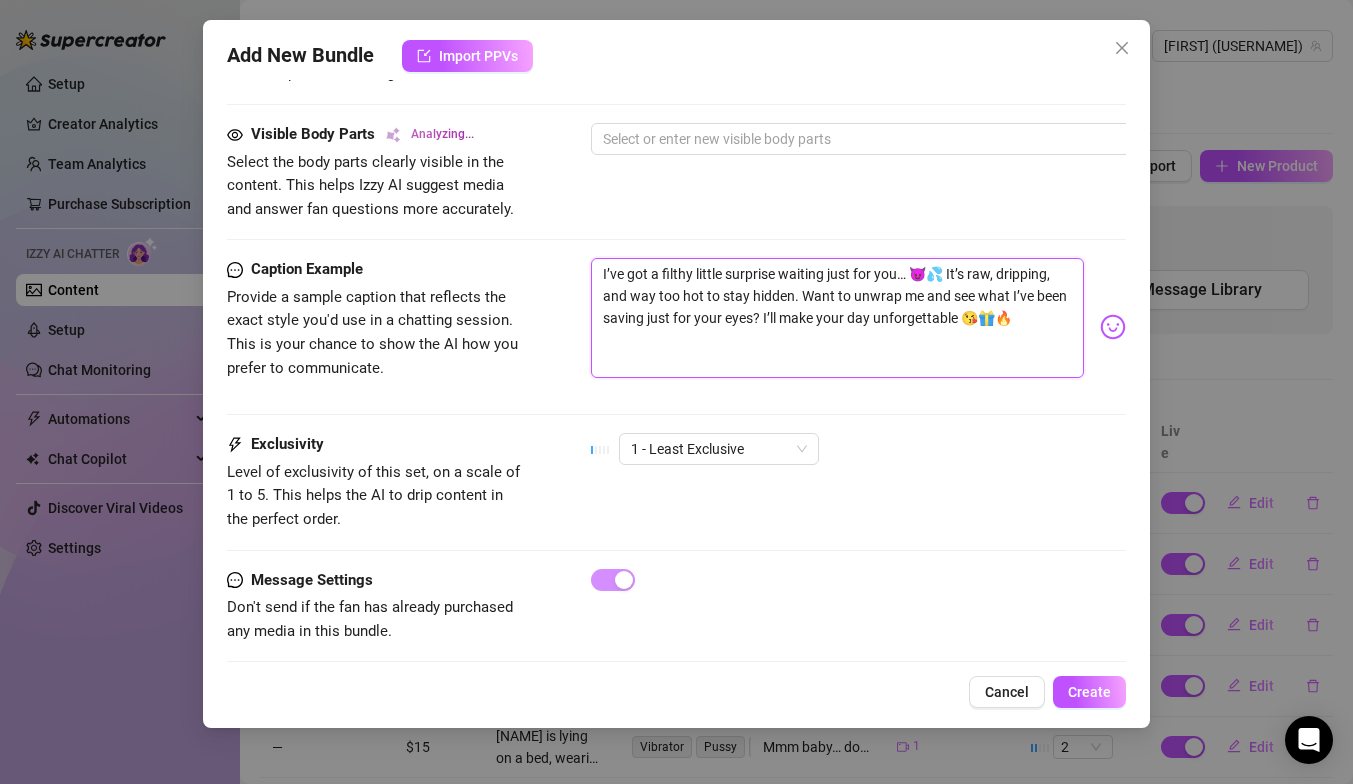 type on "I’ve got a filthy little surprise waiting just for you… 😈💦 It’s raw, dripping, and way too hot to stay hidden. Want to unwrap me and see what I’ve been saving just for your eyes? I’ll make your day unforgettable 😘🎁🔥" 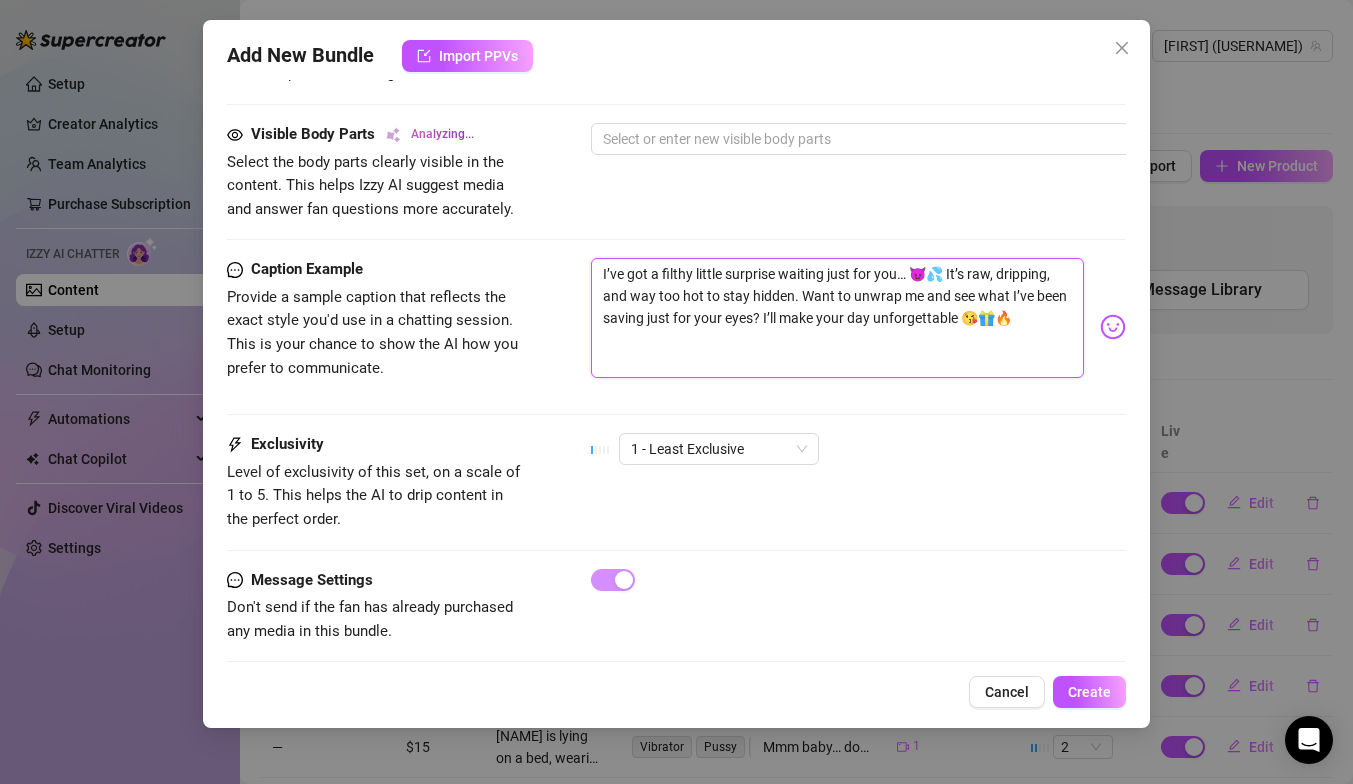 type on "I’ve got a filthy little surprise waiting just for you… 😈💦 It’s raw, dripping, and way too hot to stay hidden. Want to unwrap me and see what I’ve been saving just for your eyes? I’ll make your day unforgettable 😘🎁🔥" 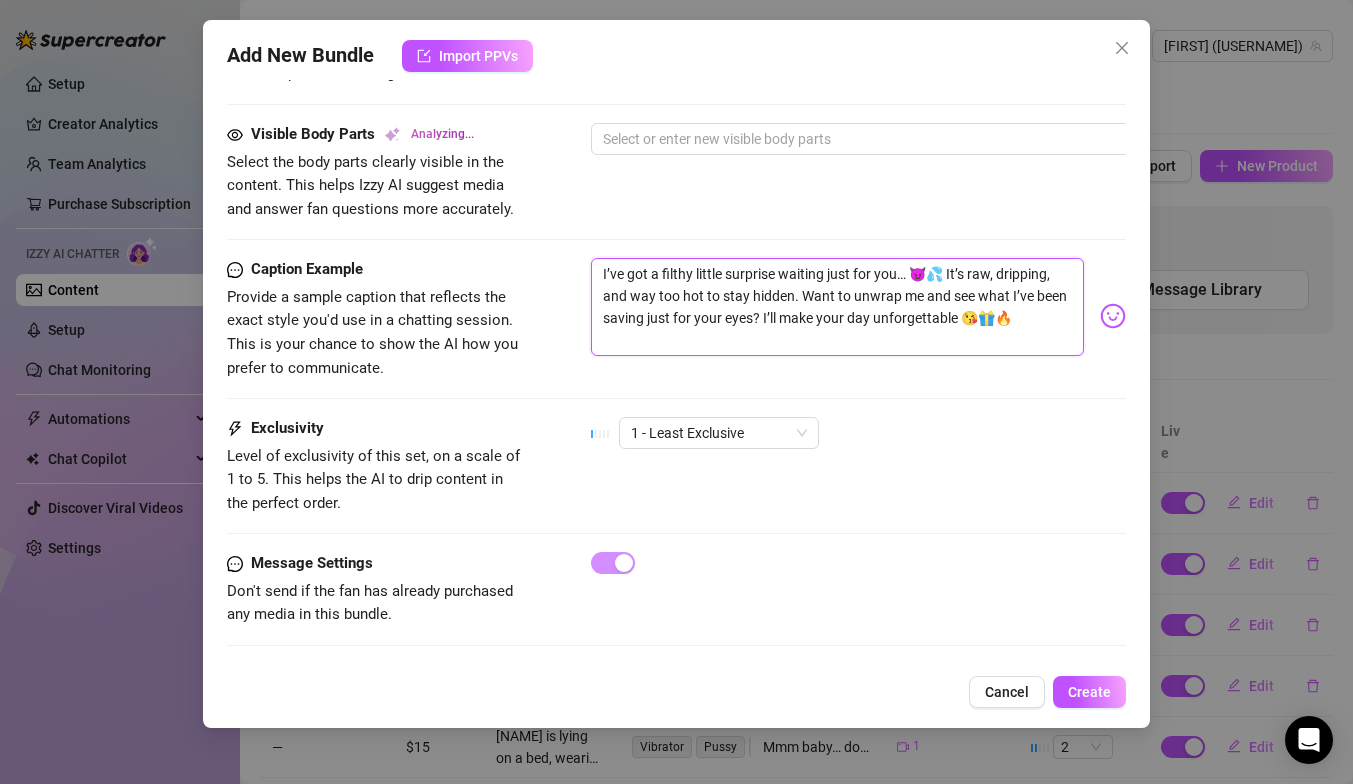 type on "I’ve got a filthy little surprise waiting just for you… 😈💦 It’s raw, dripping, and way too hot to stay hidden. Want to unwrap me and see what I’ve been saving just for your eyes? I’ll make your day unforgettable 😘🎁🔥" 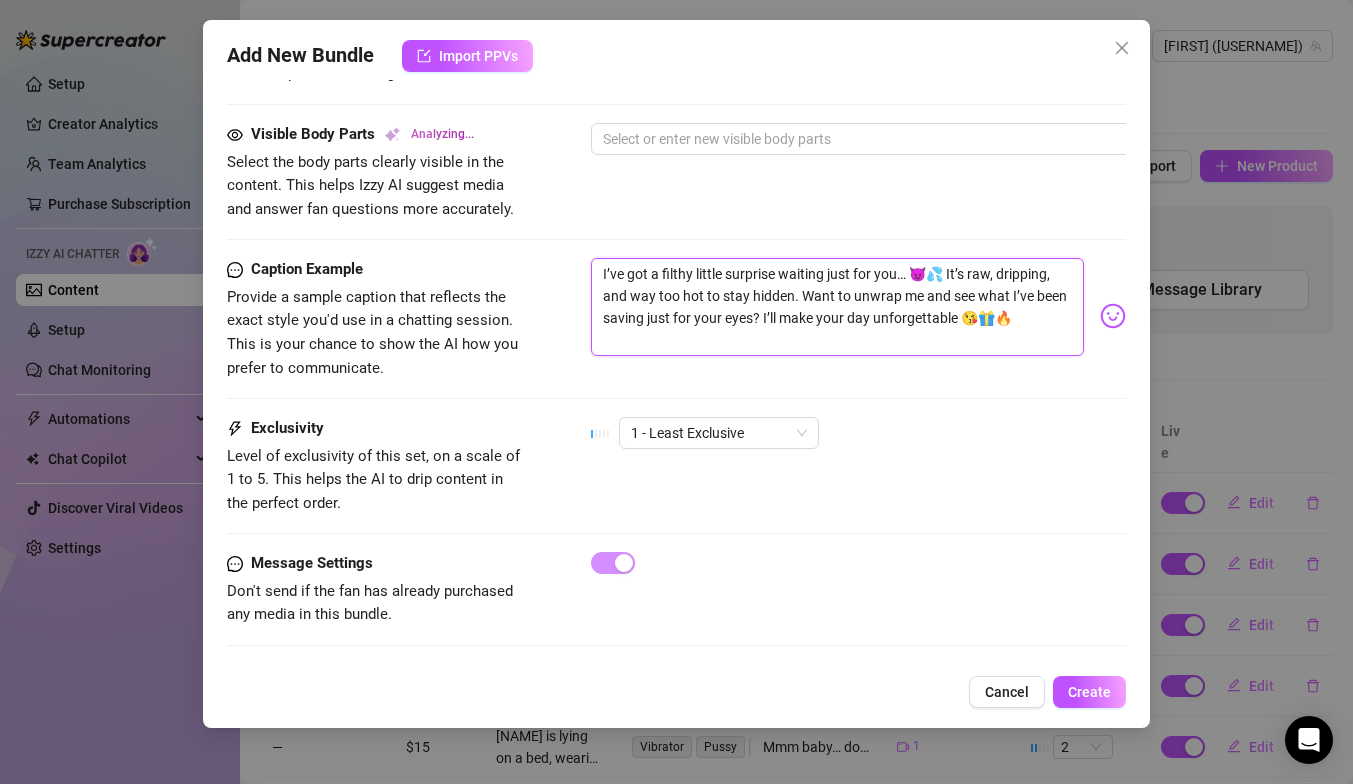 type on "I’ve got a filthy little surprise waiting just for you… 😈💦 It’s raw, dripping, and way too hot to stay hidden. Want to unwrap me and see what I’ve been saving just for your eyes? I’ll make your day unforgettable 😘🎁🔥" 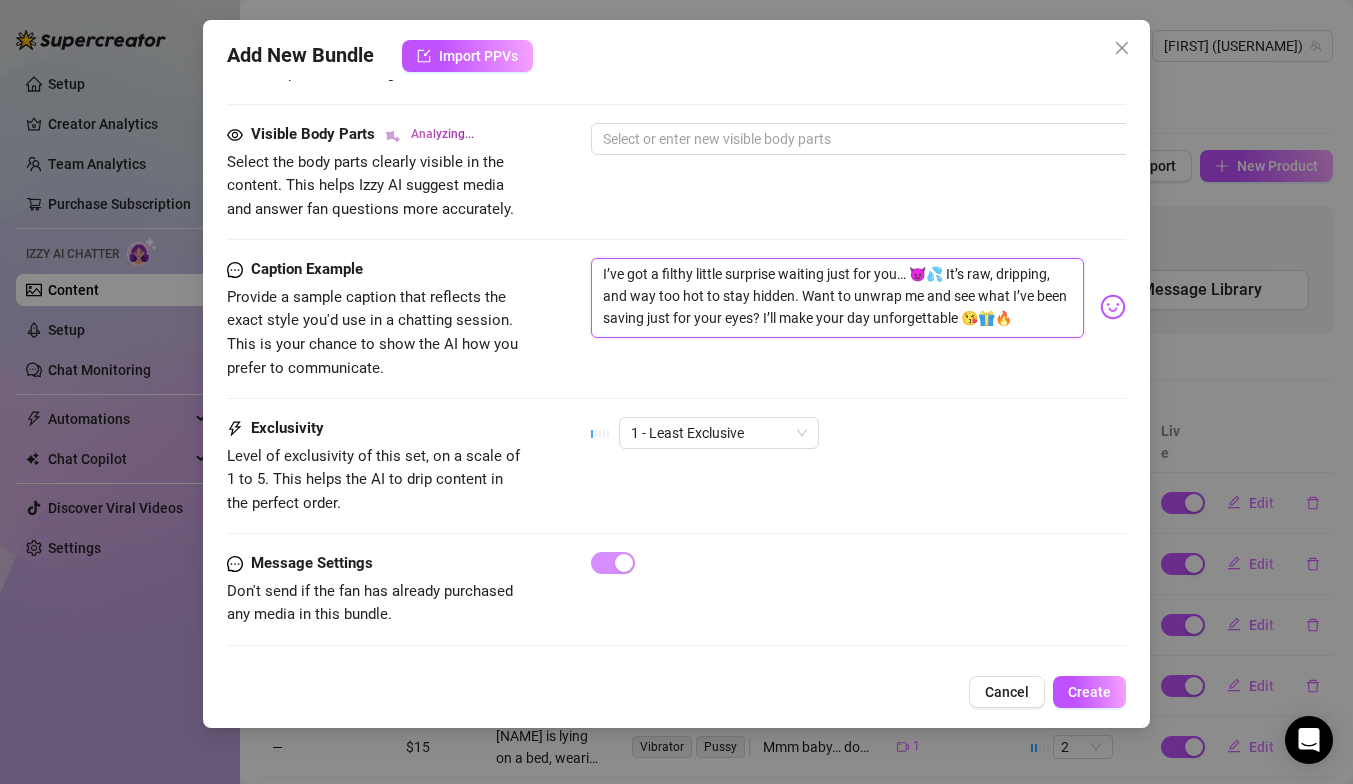 scroll, scrollTop: 264, scrollLeft: 0, axis: vertical 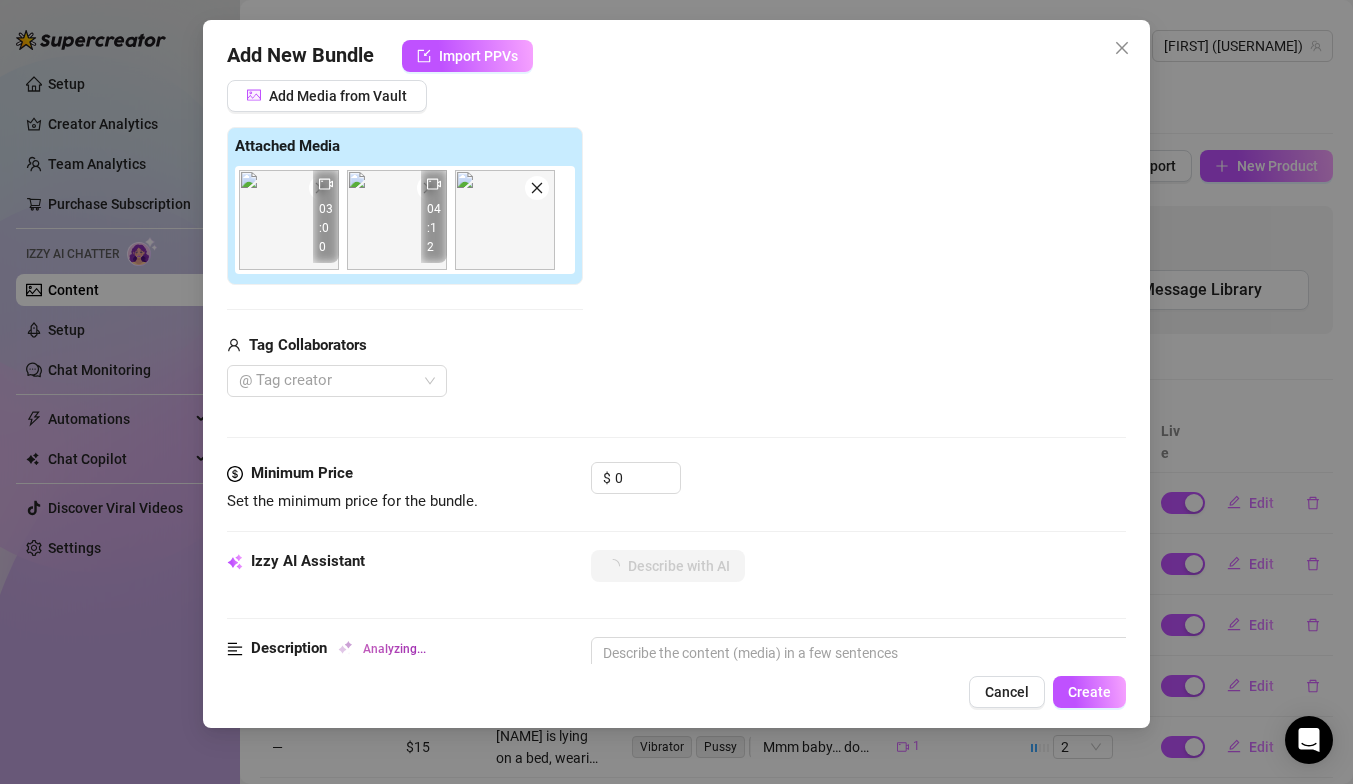 type on "[NAME]" 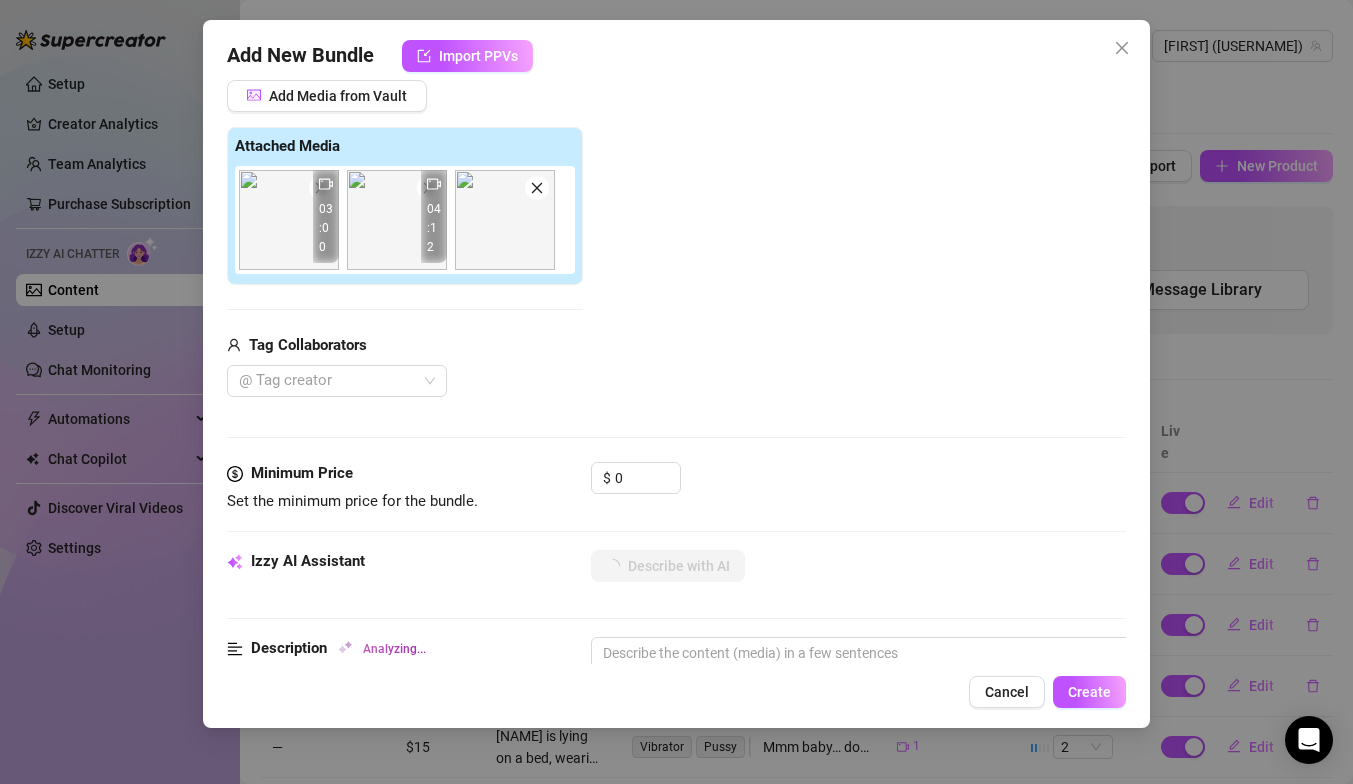 type on "[NAME]" 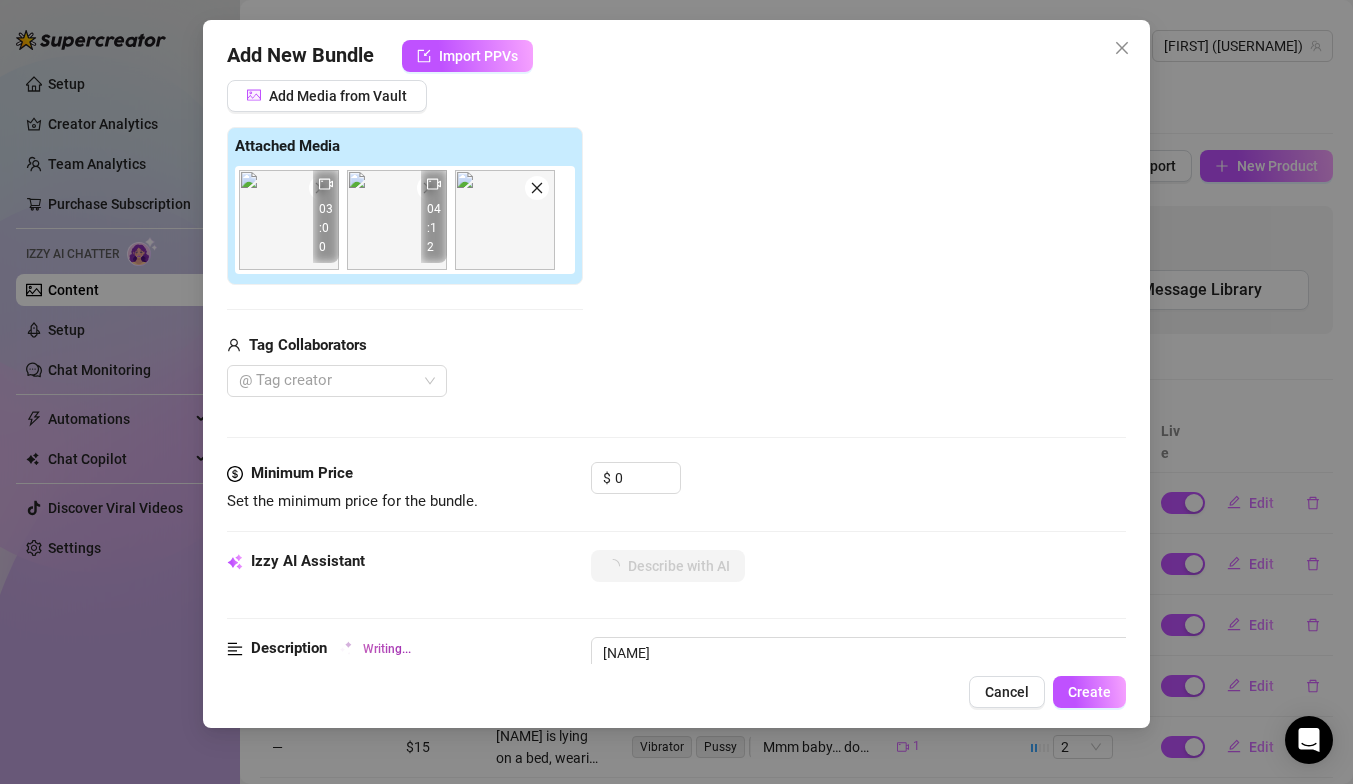 type on "[NAME] is" 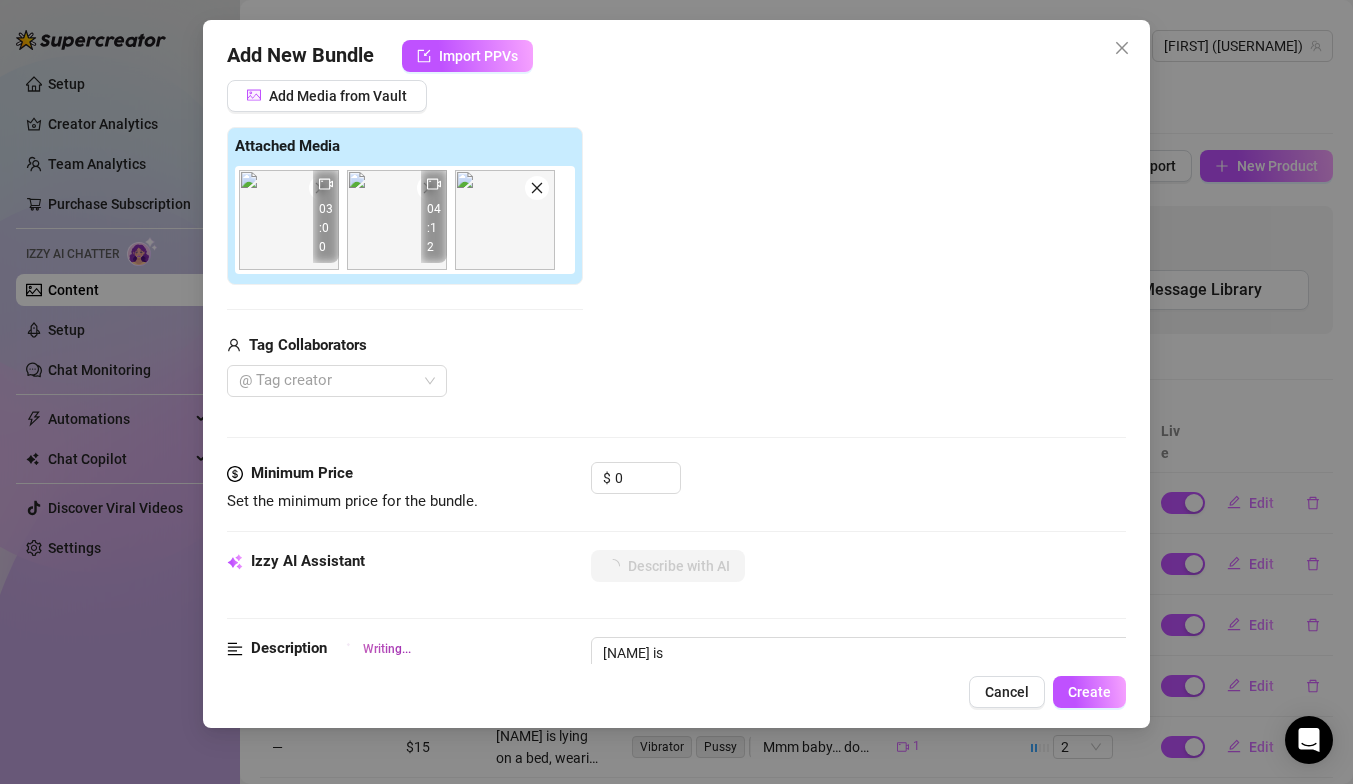 type on "[NAME] is fully" 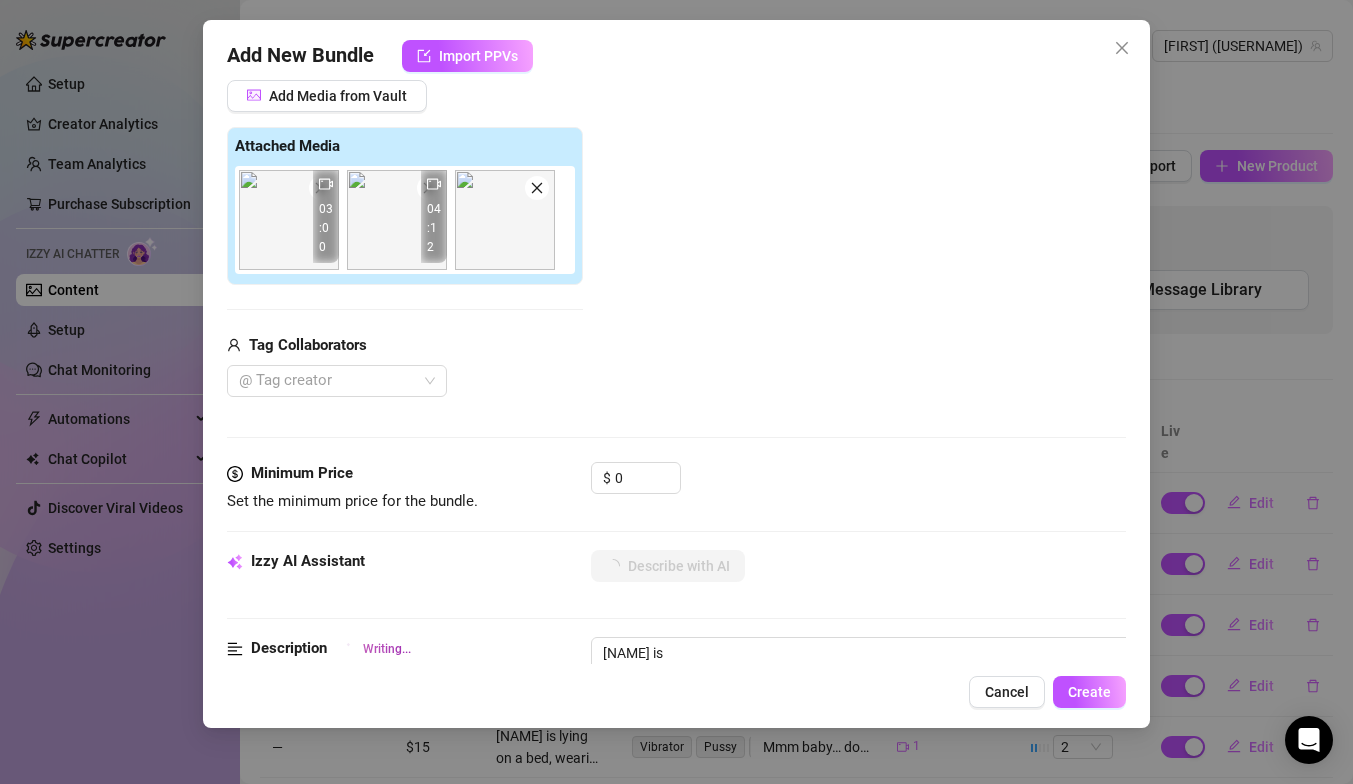 type on "[NAME] is fully" 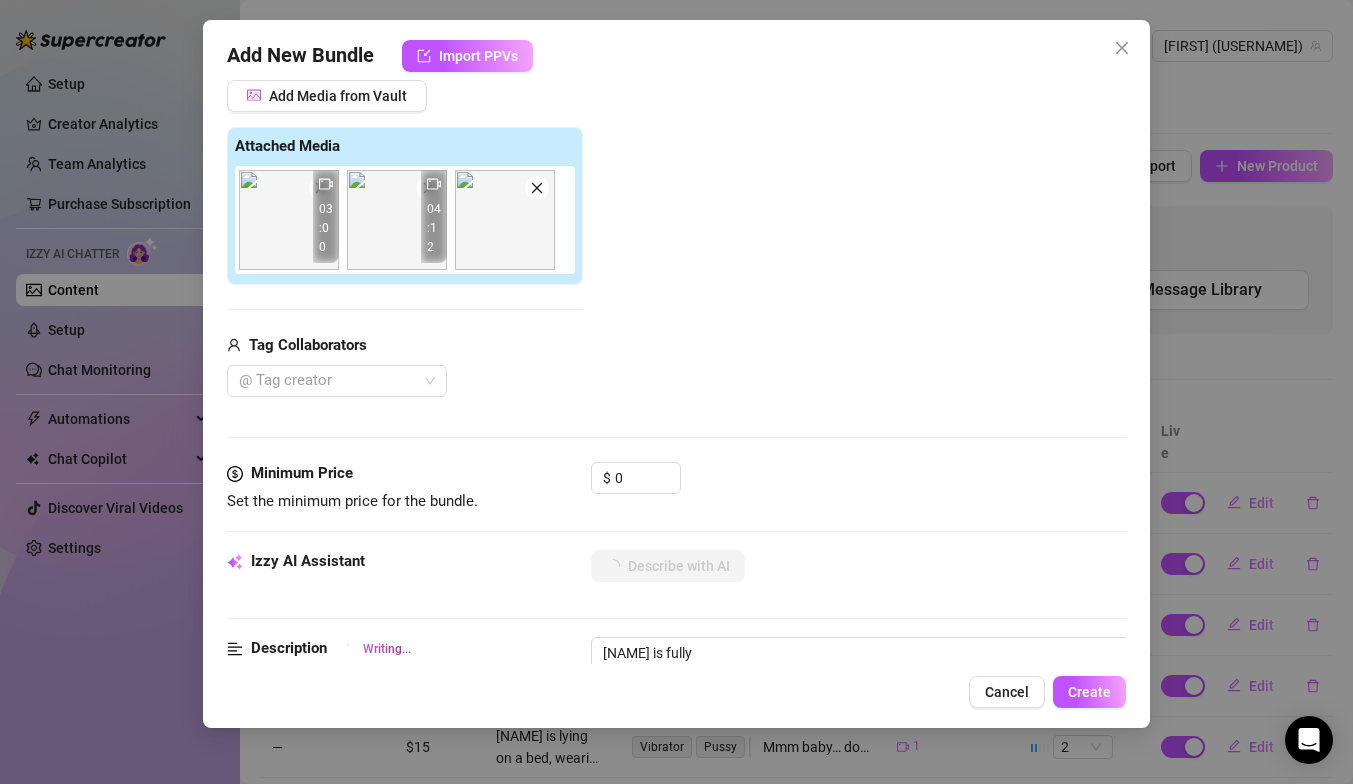type on "[FIRST] is fully nude," 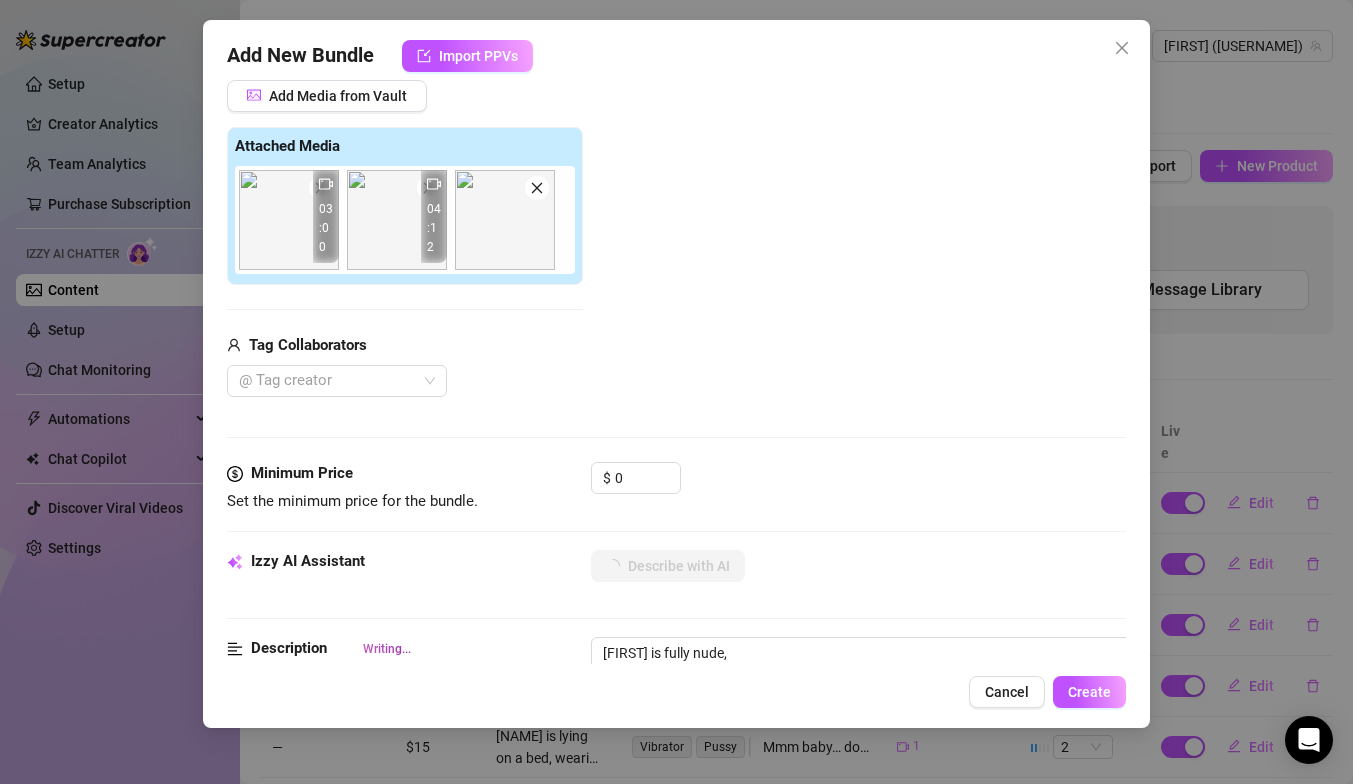 type on "[NAME] is fully nude, showcasing" 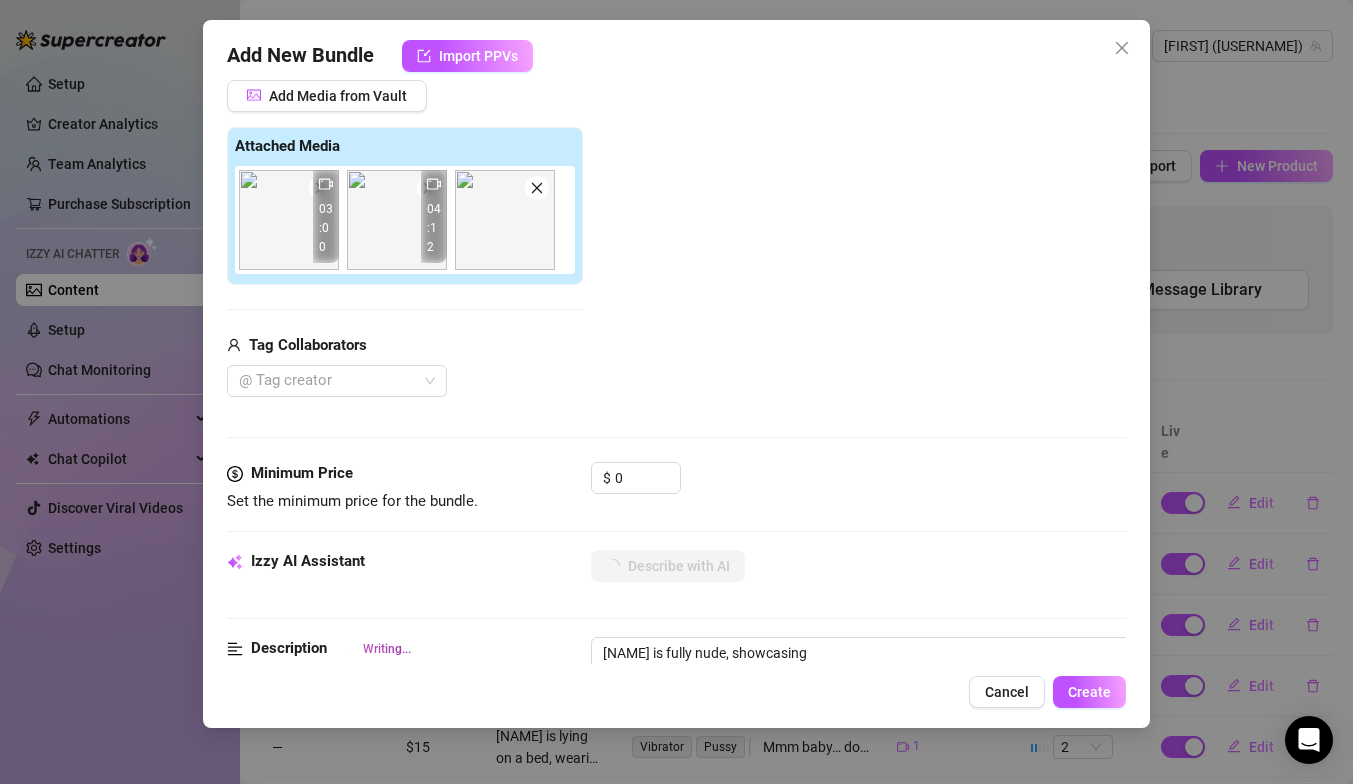 type on "Aleah is fully nude, showcasing her" 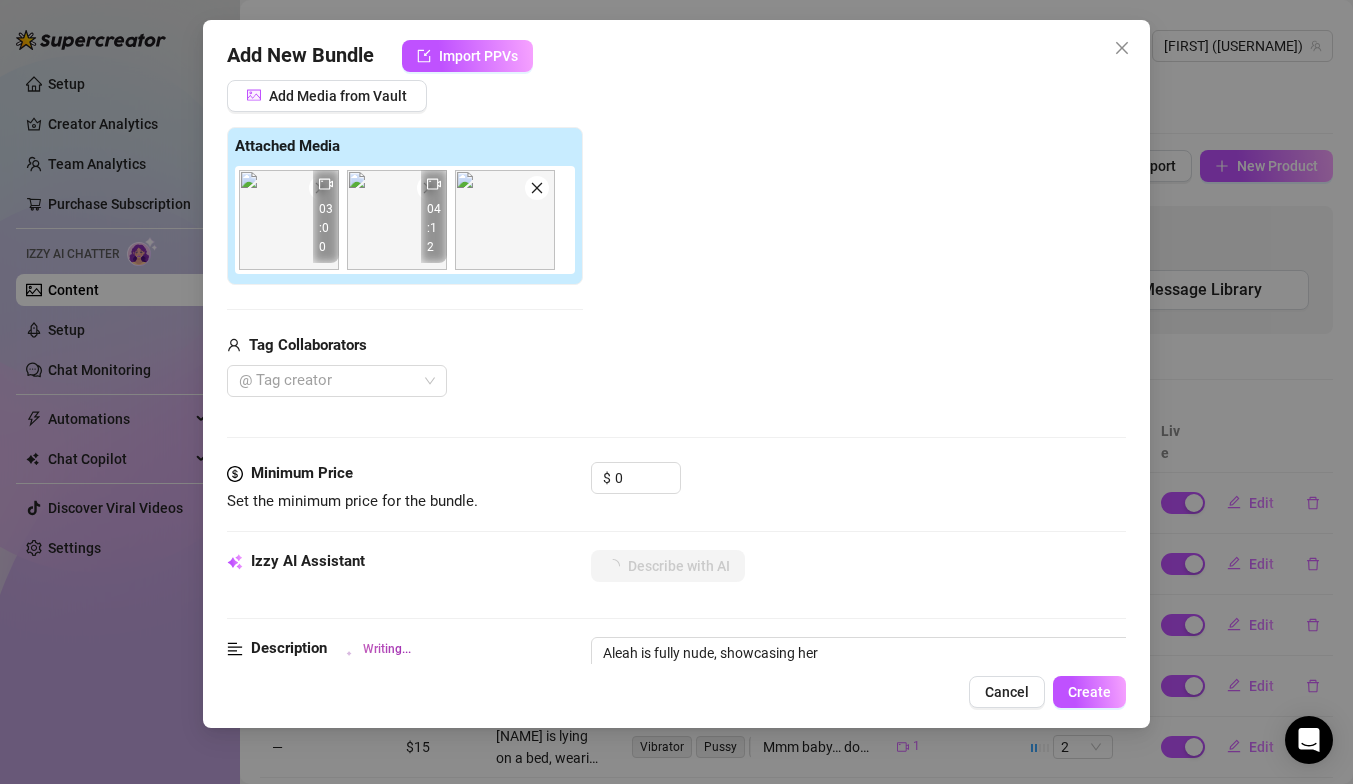 type on "[FIRST] is fully nude, showcasing her busty" 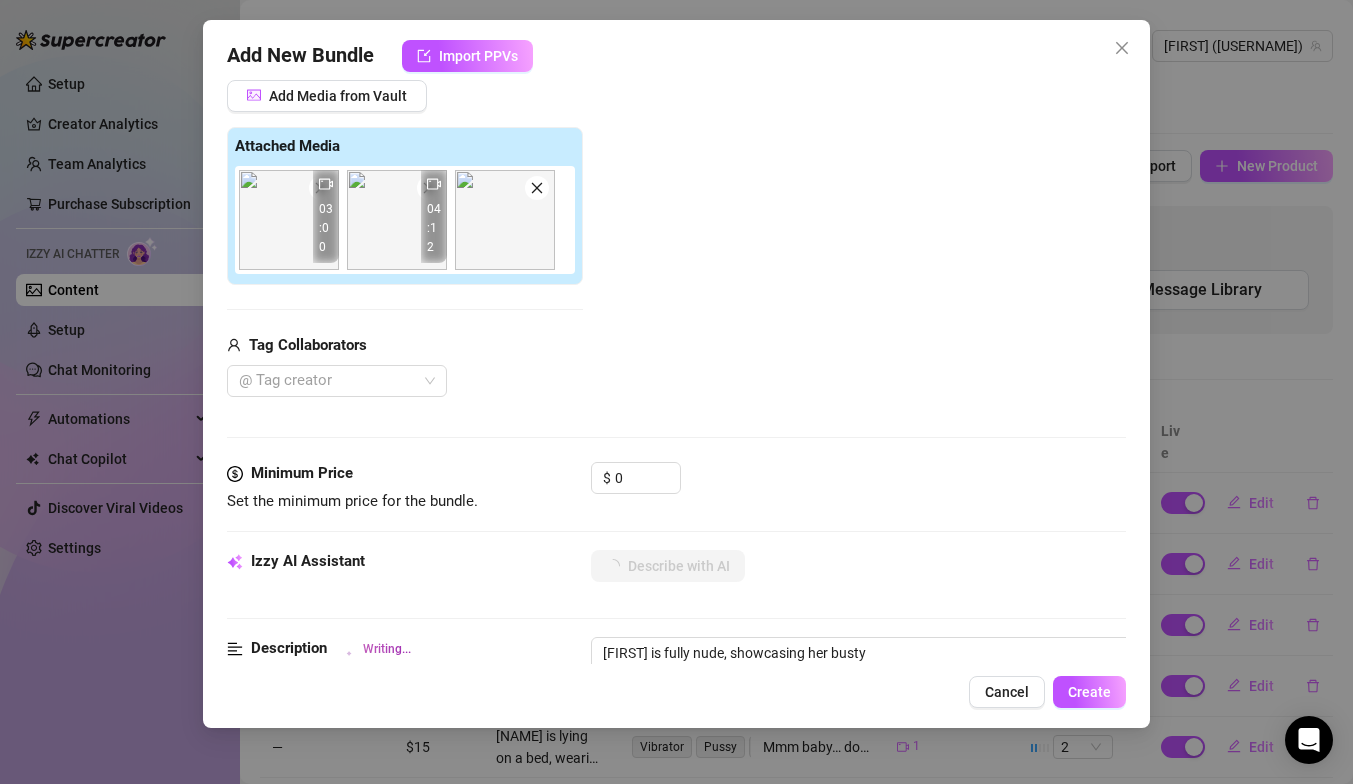 type on "[NAME] is fully nude, showcasing her busty tits" 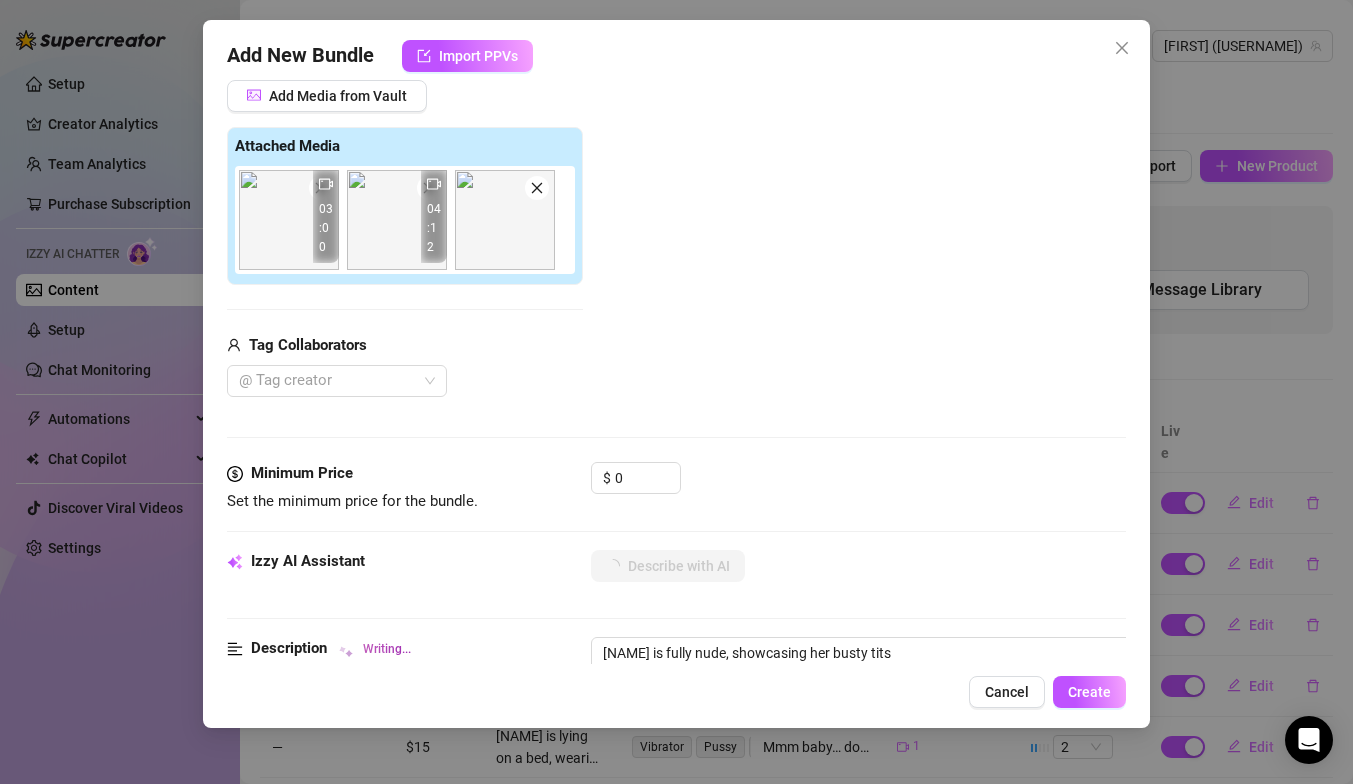 type on "[NAME] is fully nude, showcasing her busty tits and" 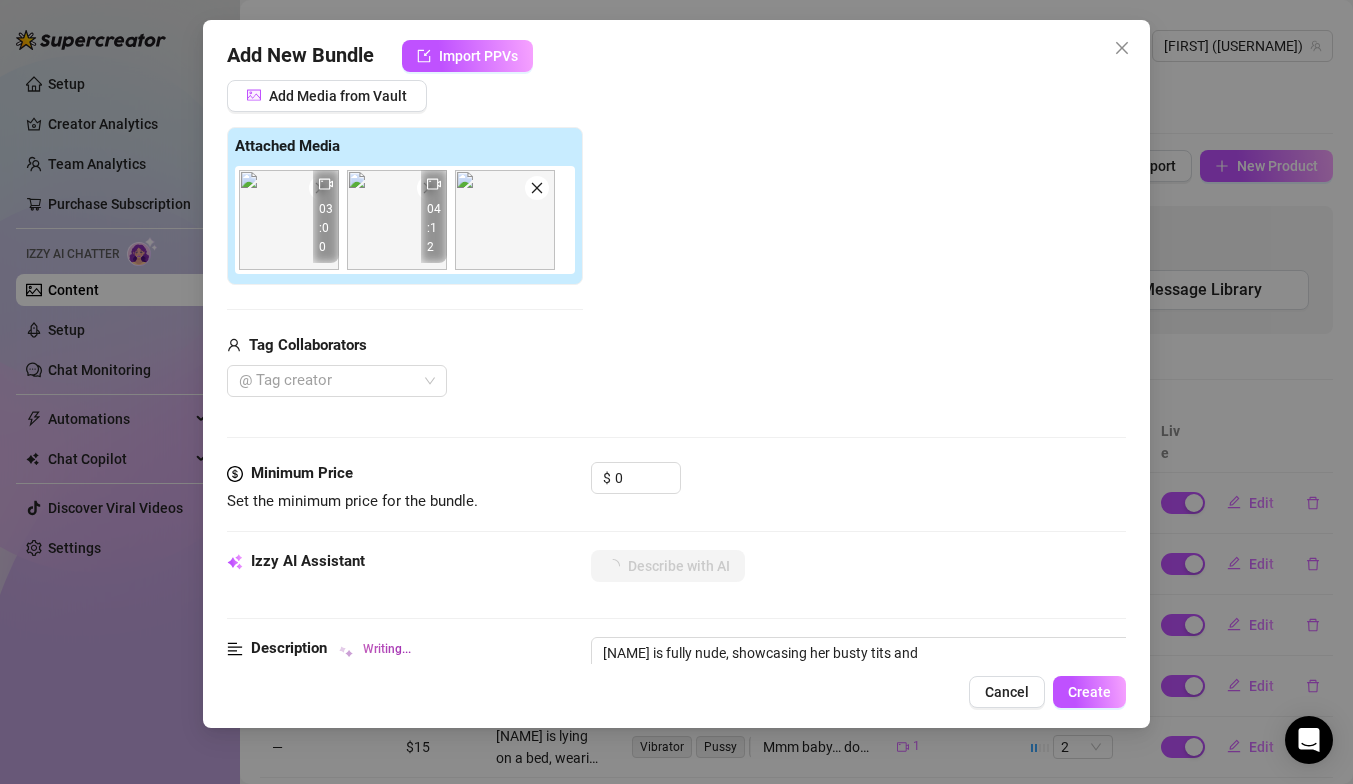 type on "[NAME] is fully nude, showcasing her busty tits and wet" 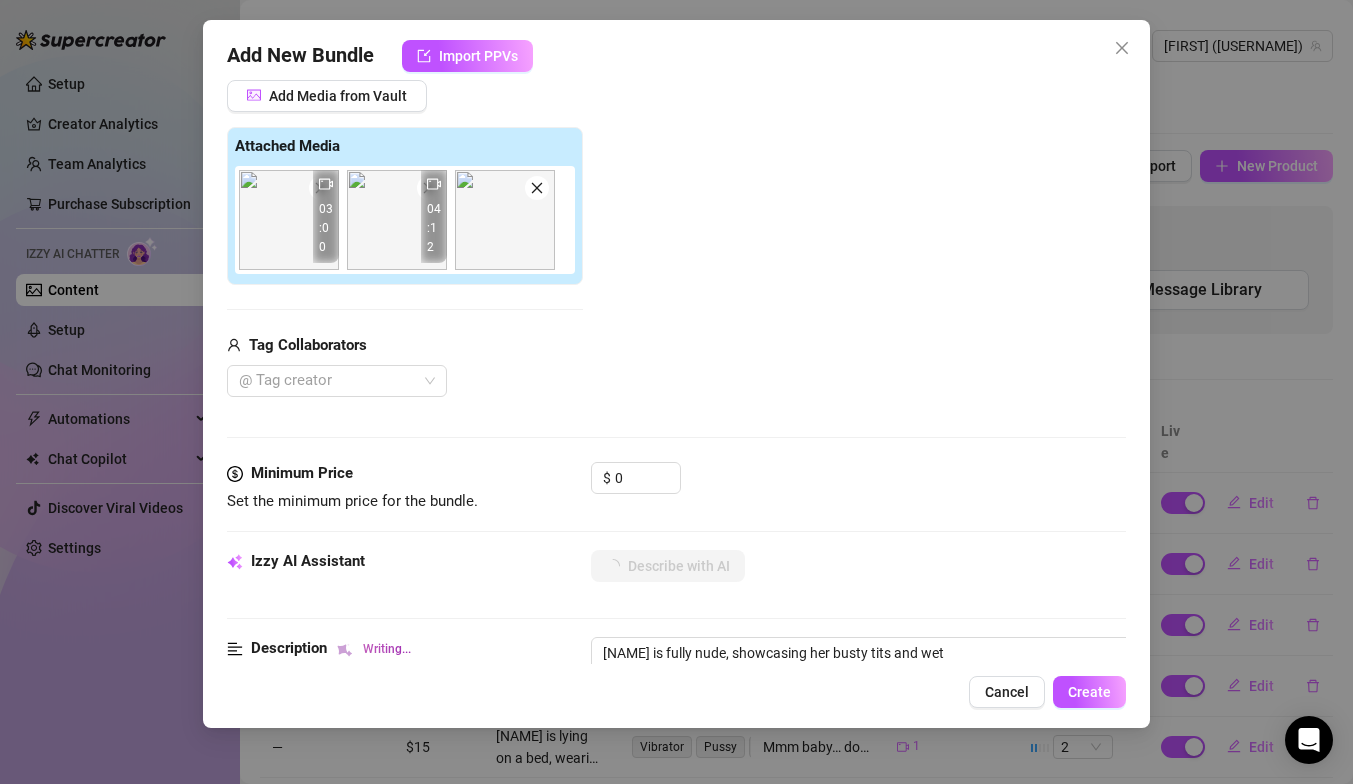 type on "[NAME] is fully nude, showcasing her busty tits and wet pussy" 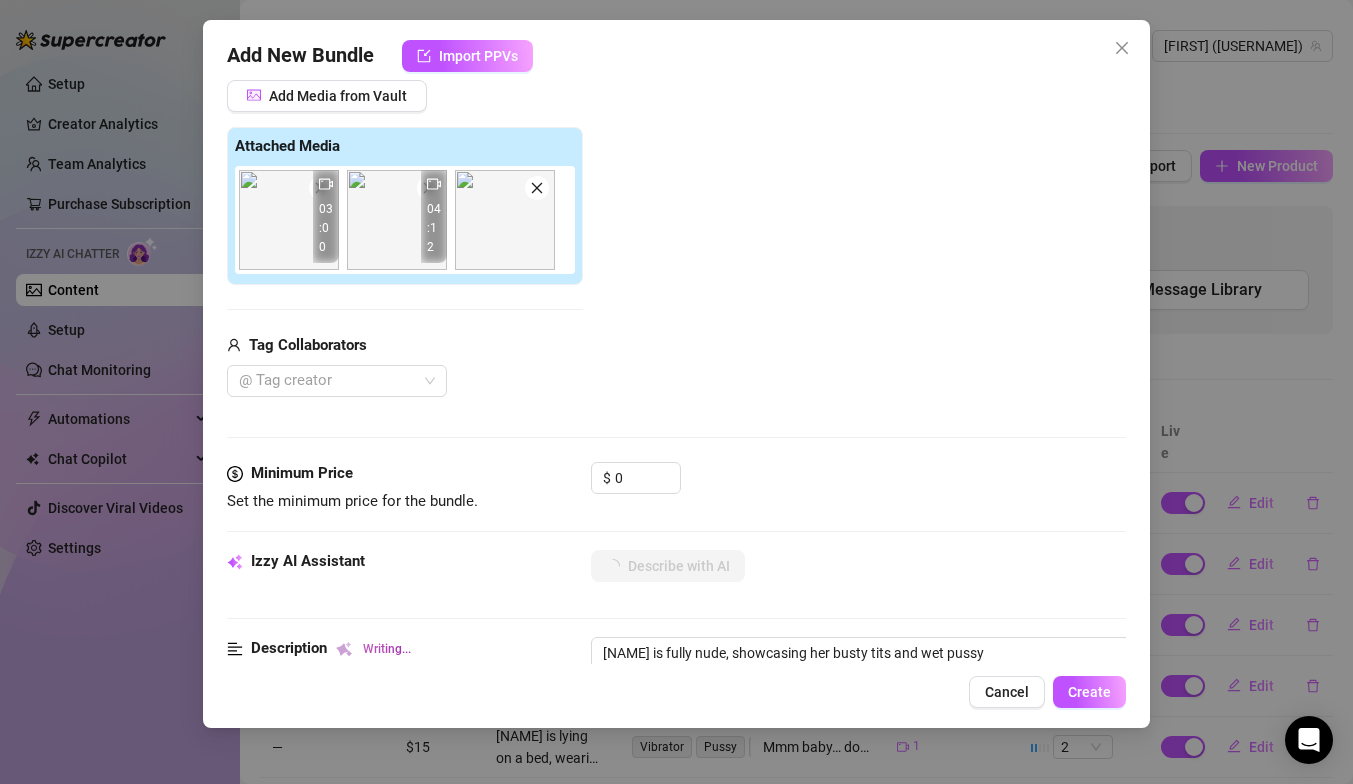 type on "[NAME] is fully nude, showcasing her busty tits and wet pussy as" 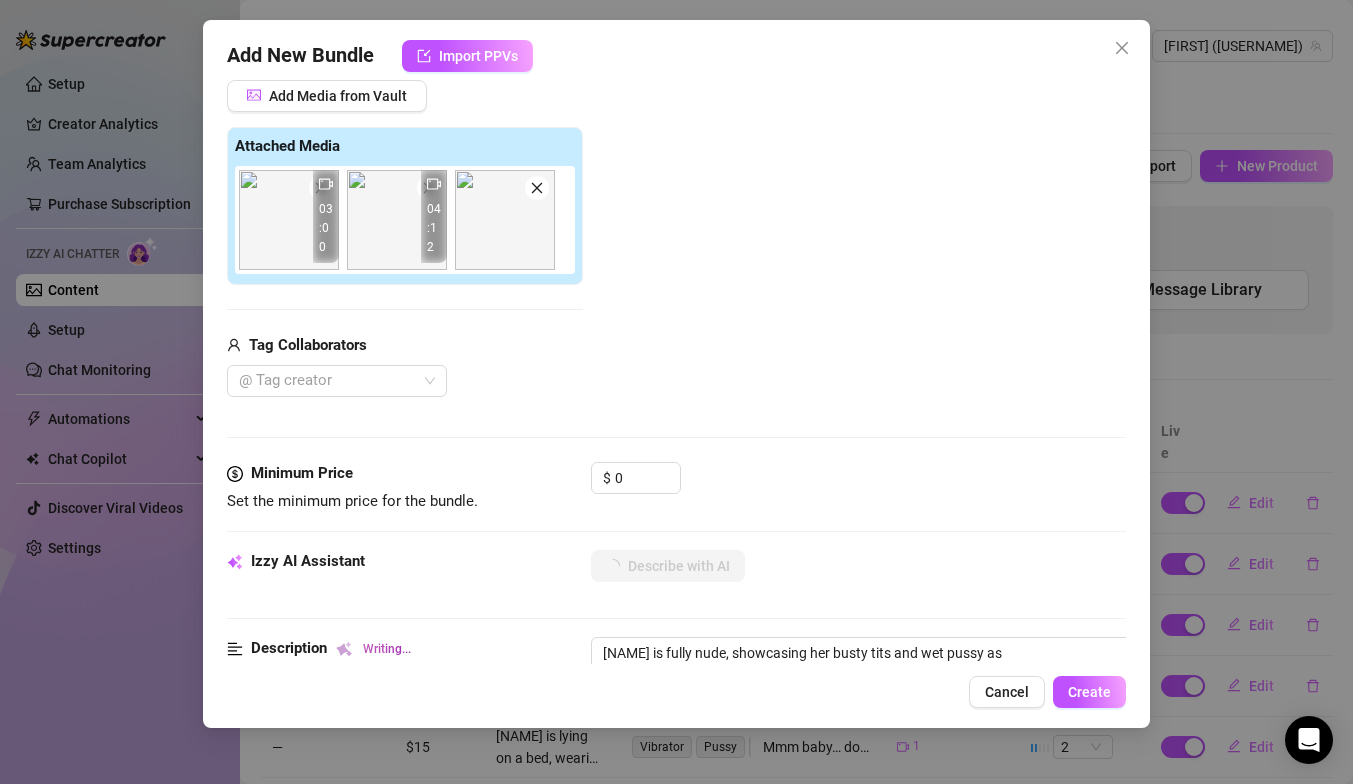 type on "[FIRST] is fully nude, showcasing her busty tits and wet pussy as she" 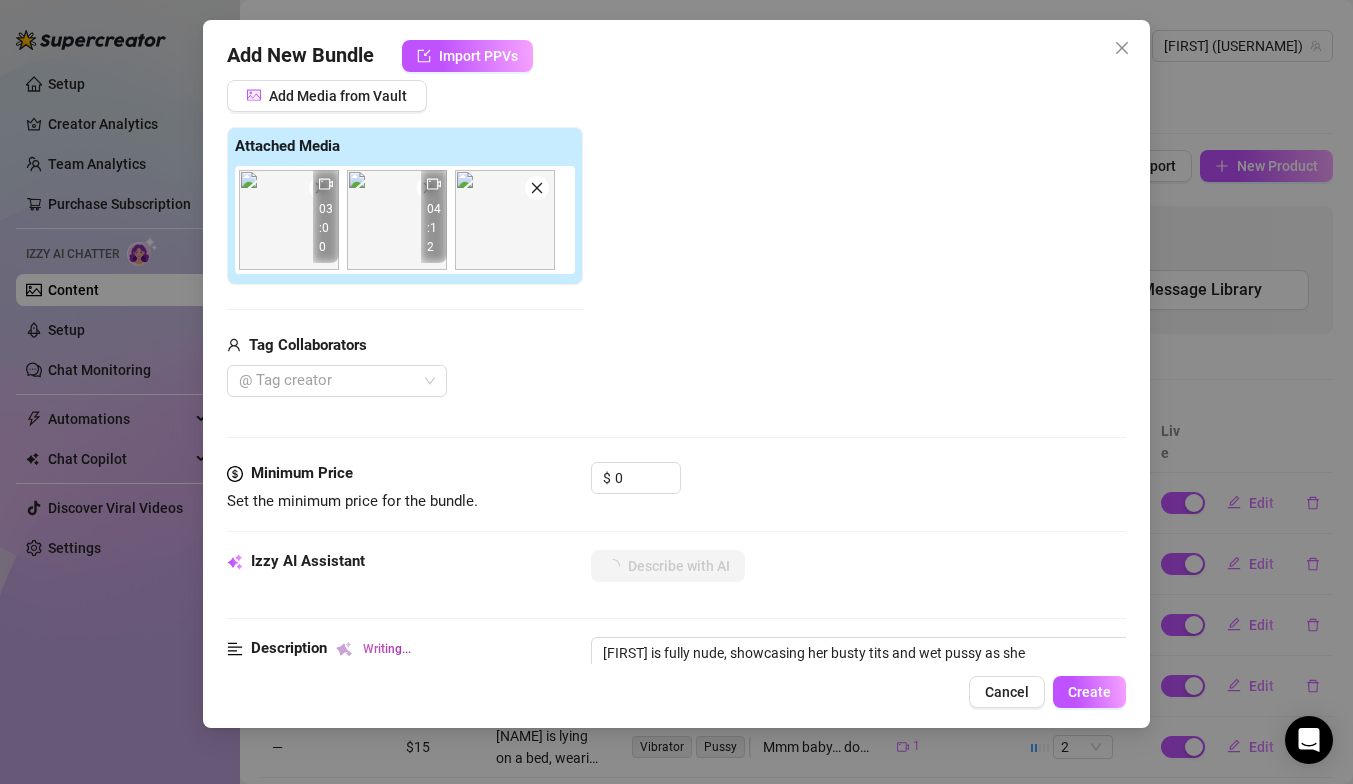 type on "Aleah is fully nude, showcasing her busty tits and wet pussy as she pleasures" 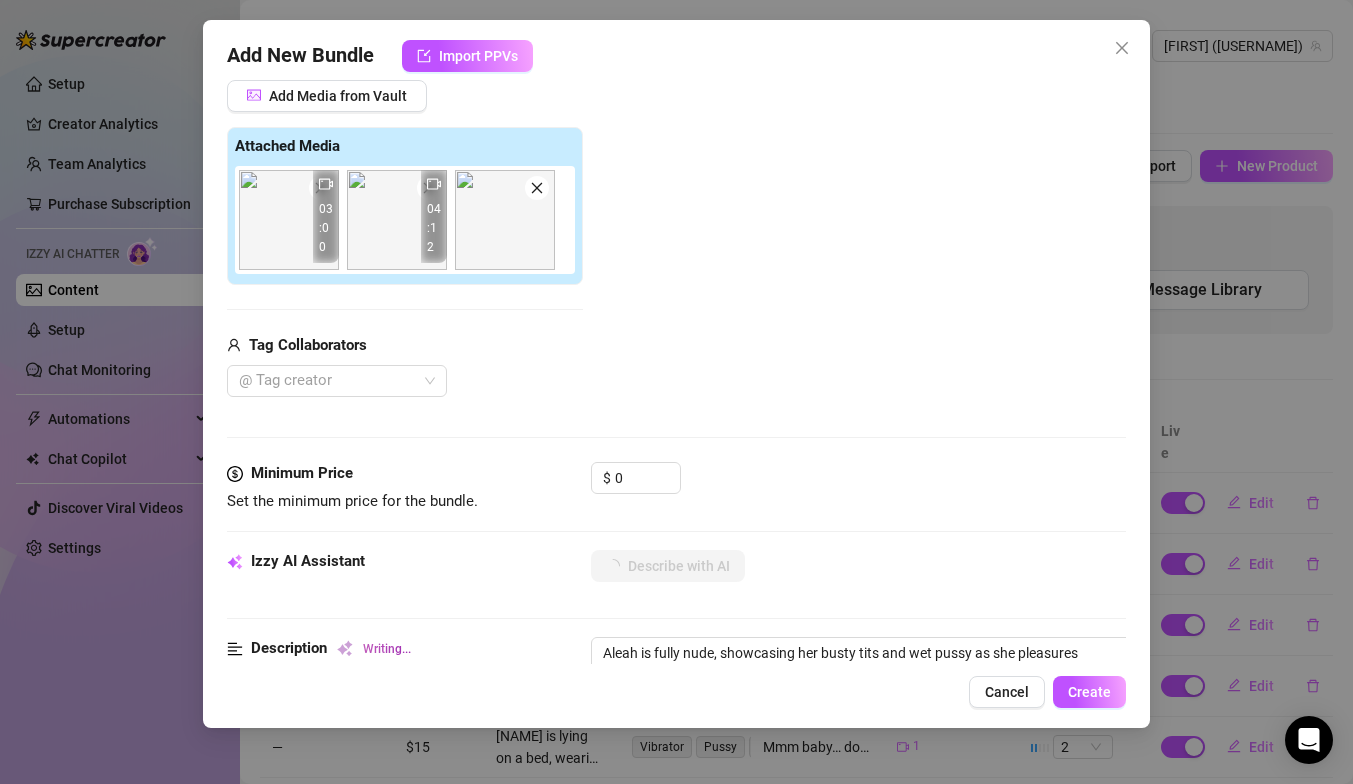 type on "[NAME] is fully nude, showcasing her busty tits and wet pussy as she pleasures herself" 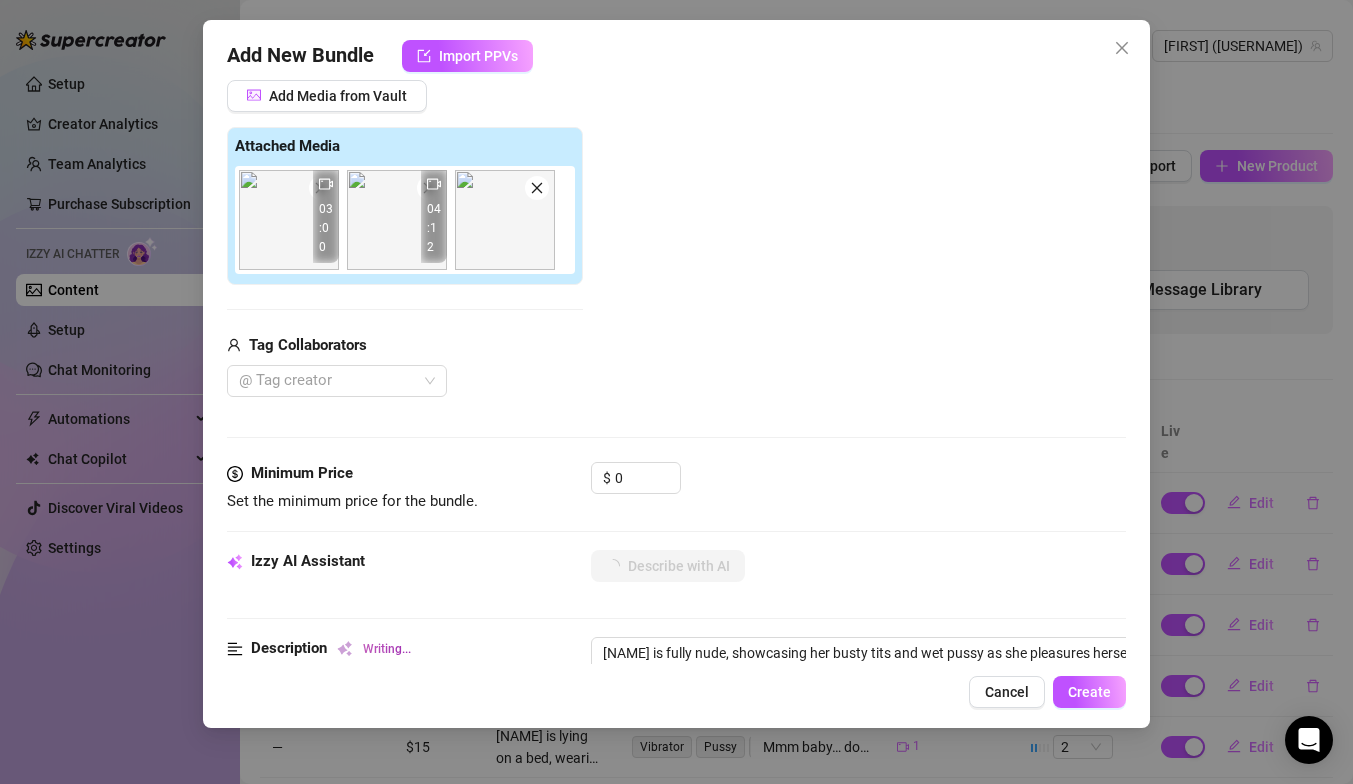 type on "[NAME] is fully nude, showcasing her busty tits and wet pussy as she pleasures herself with" 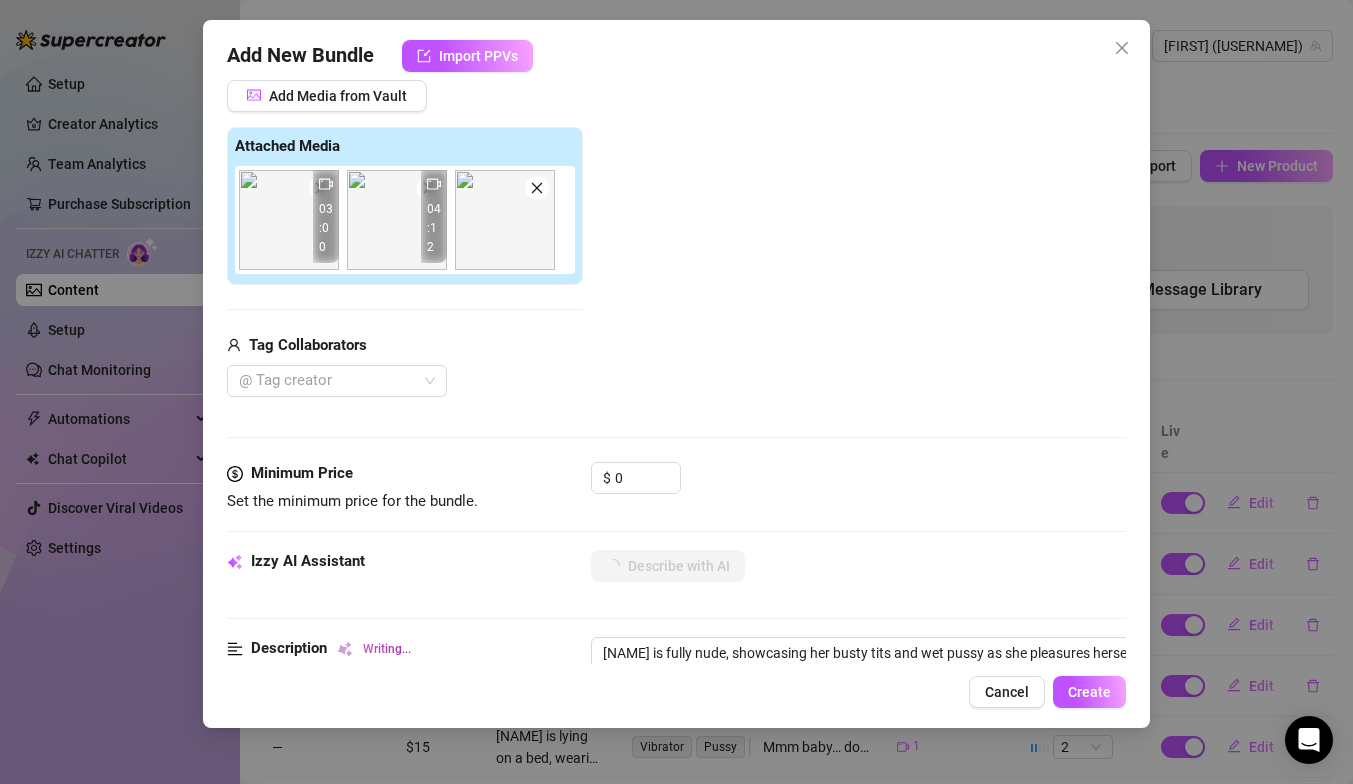 type on "[NAME] is fully nude, showcasing her busty tits and wet pussy as she pleasures herself with a" 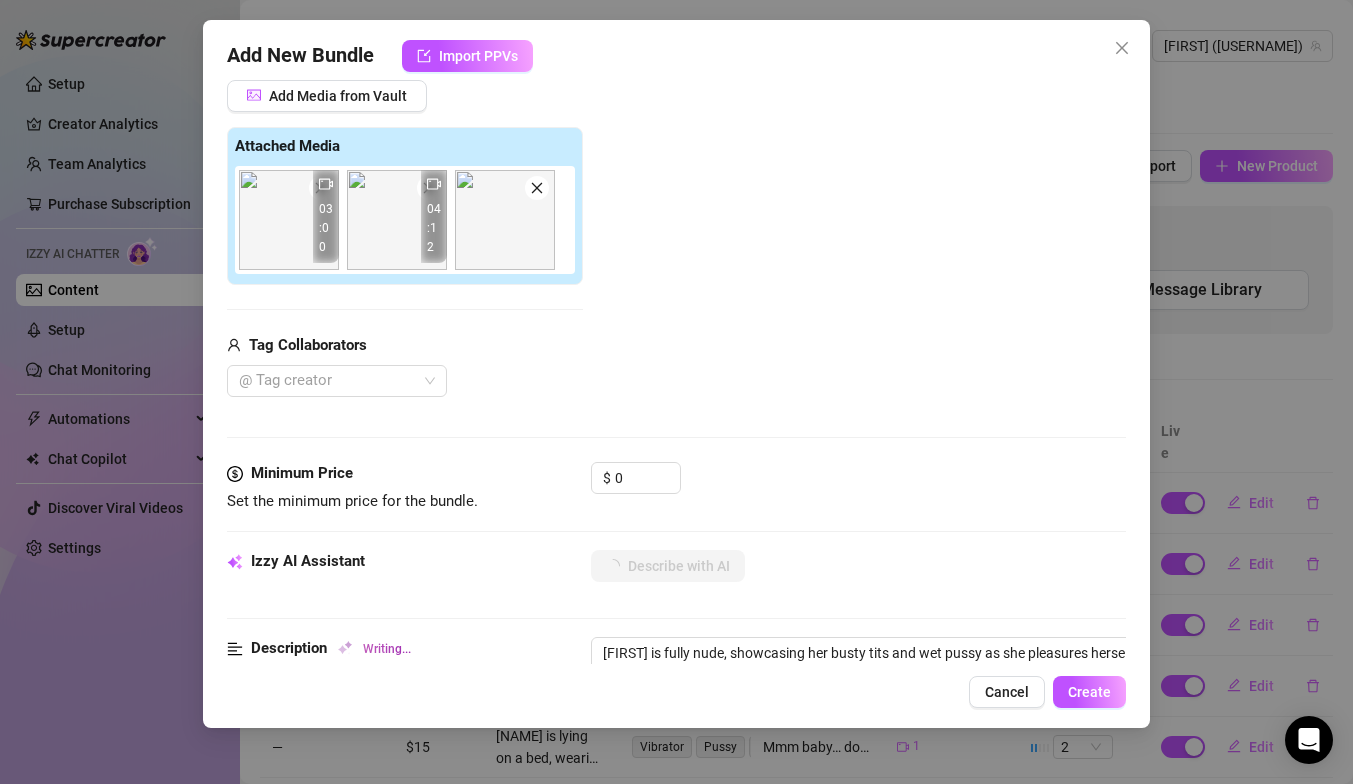 type on "[NAME] is fully nude, showcasing her busty tits and wet pussy as she pleasures herself with a blue dildo" 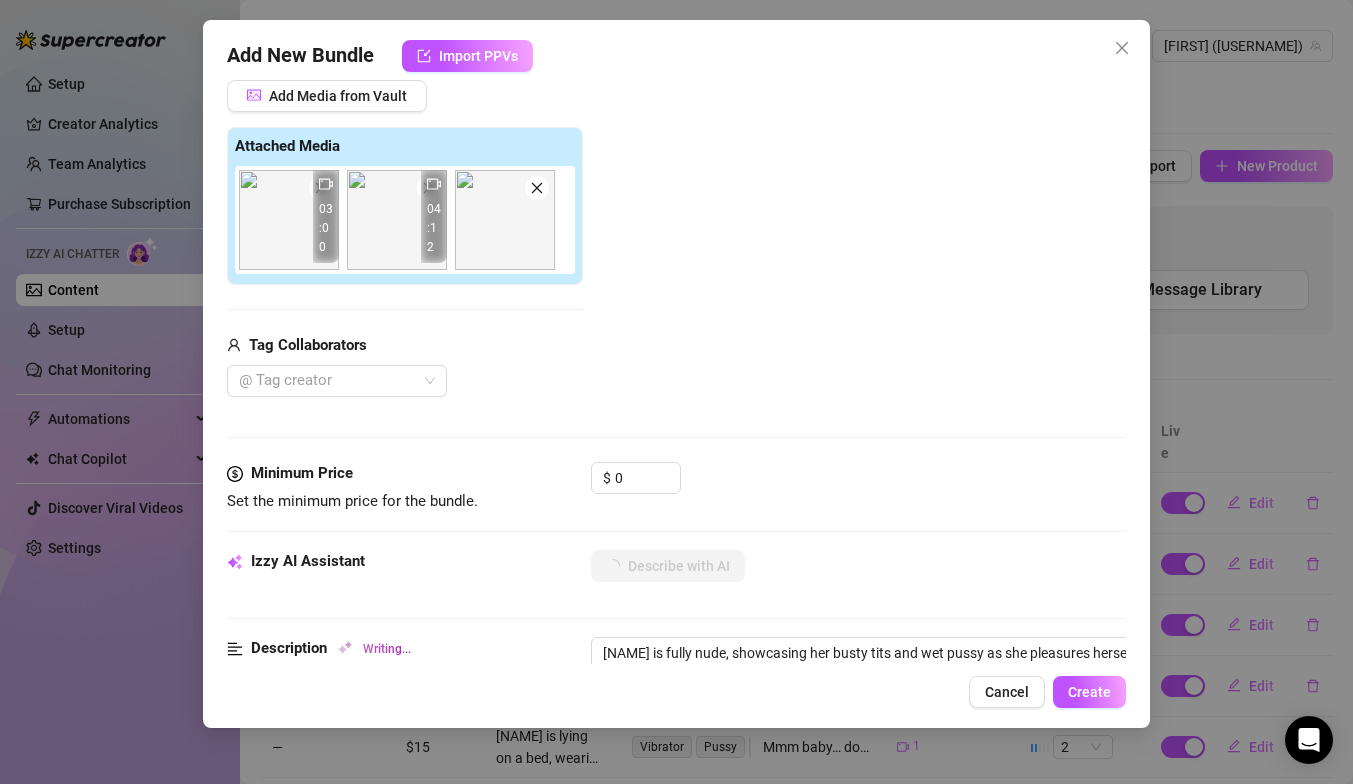 type on "[NAME] is fully nude, showcasing her busty tits and wet pussy as she pleasures herself with a blue dildo in" 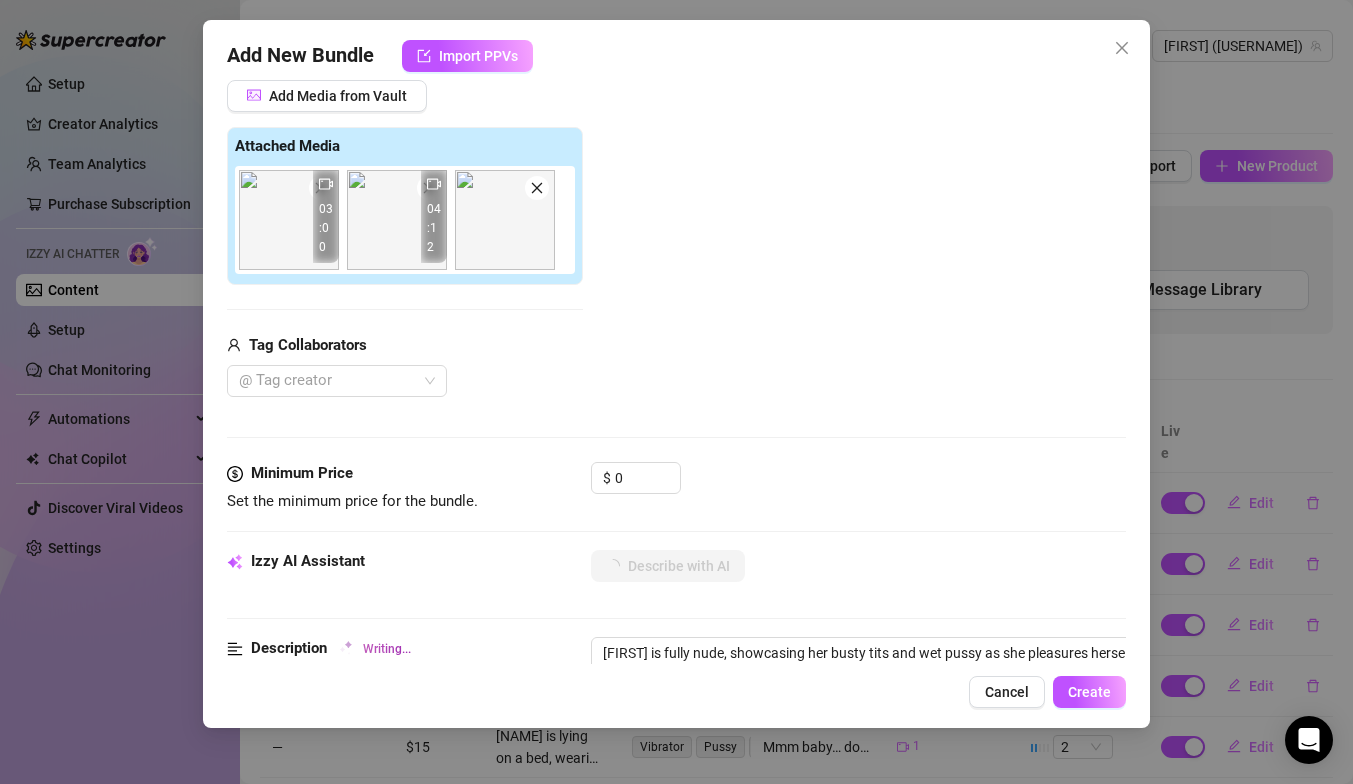 type on "[NAME] is fully nude, showcasing her busty tits and wet pussy as she pleasures herself with a blue dildo in a cozy" 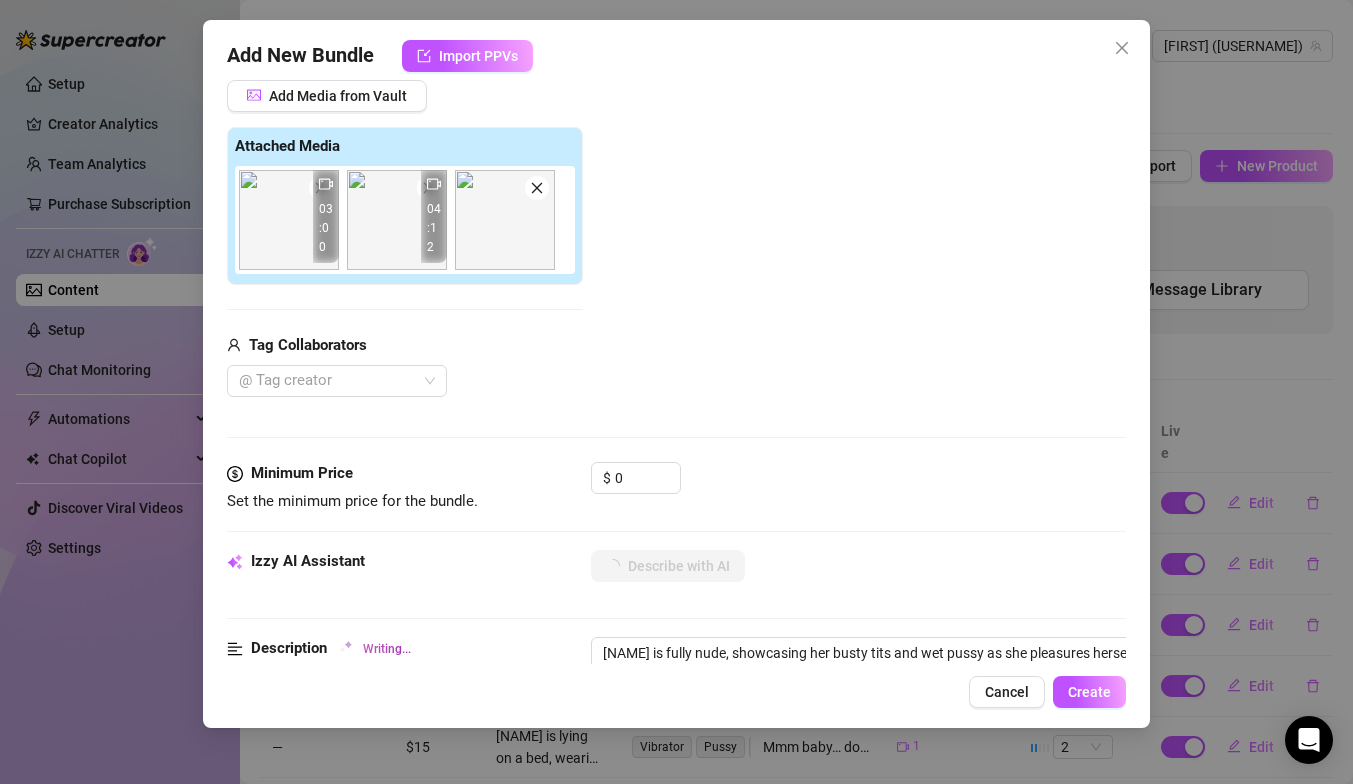type on "[NAME] is fully nude, showcasing her busty tits and wet pussy as she pleasures herself with a blue dildo in a cozy bedroom" 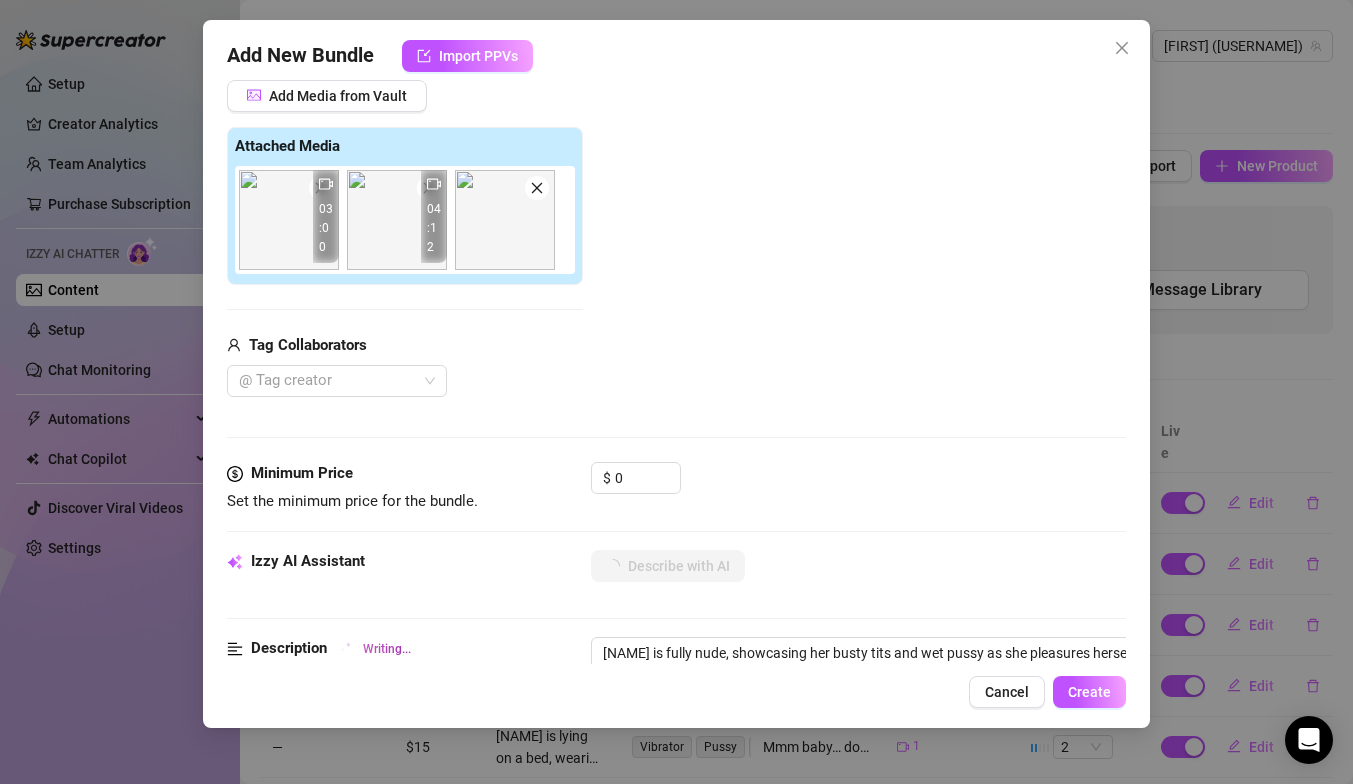 type on "[NAME] is fully nude, showcasing her busty tits and wet pussy as she pleasures herself with a blue dildo in a cozy bedroom setting." 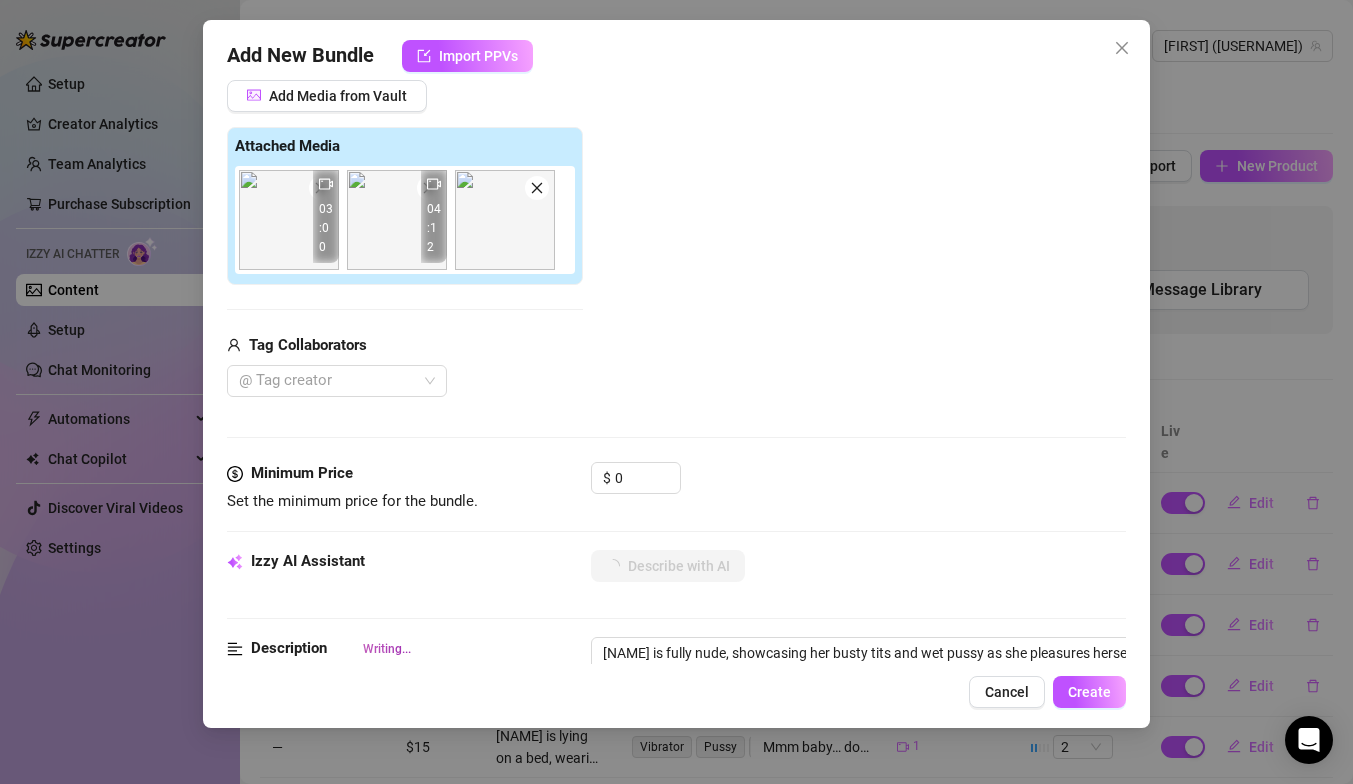 type on "Aleah is fully nude, showcasing her busty tits and wet pussy as she pleasures herself with a blue dildo in a cozy bedroom setting. Her" 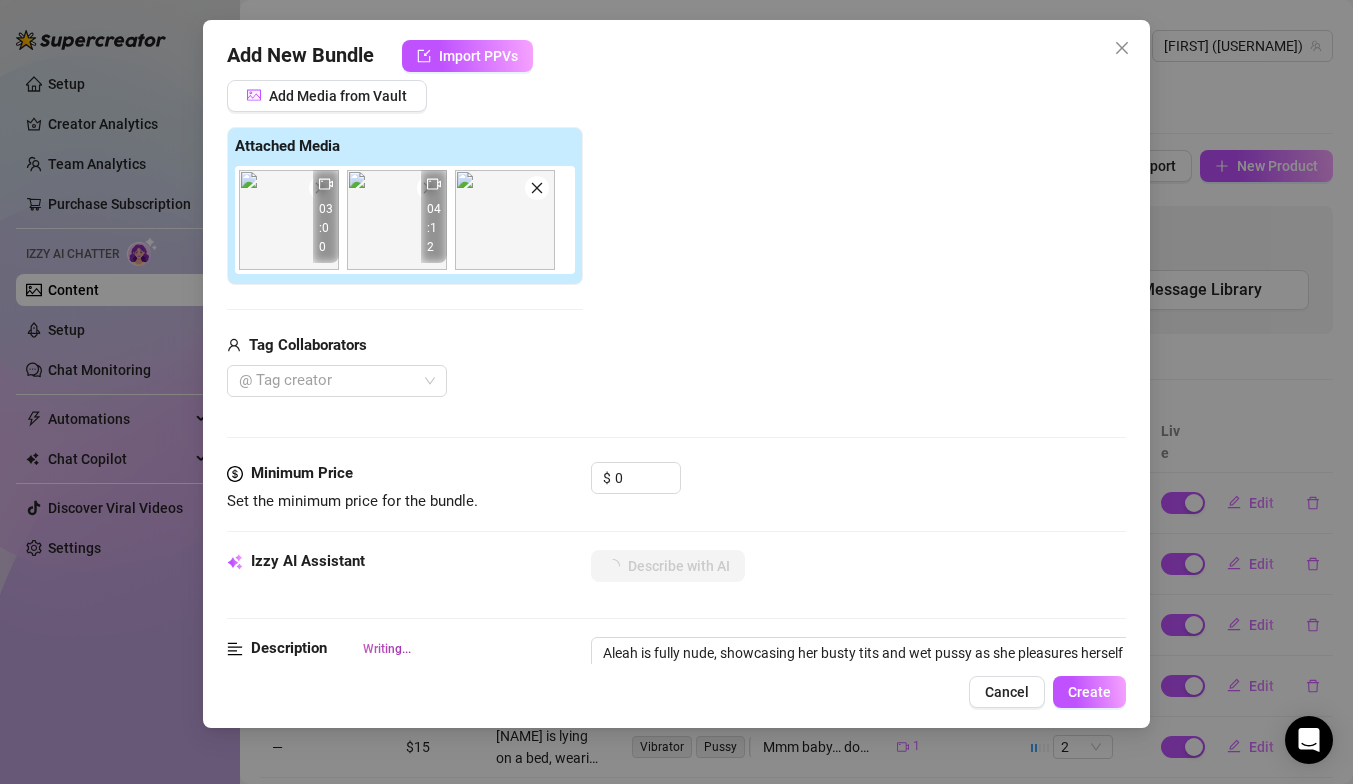 type on "[NAME] is fully nude, showcasing her busty tits and wet pussy as she pleasures herself with a blue dildo in a cozy bedroom setting. Her thick" 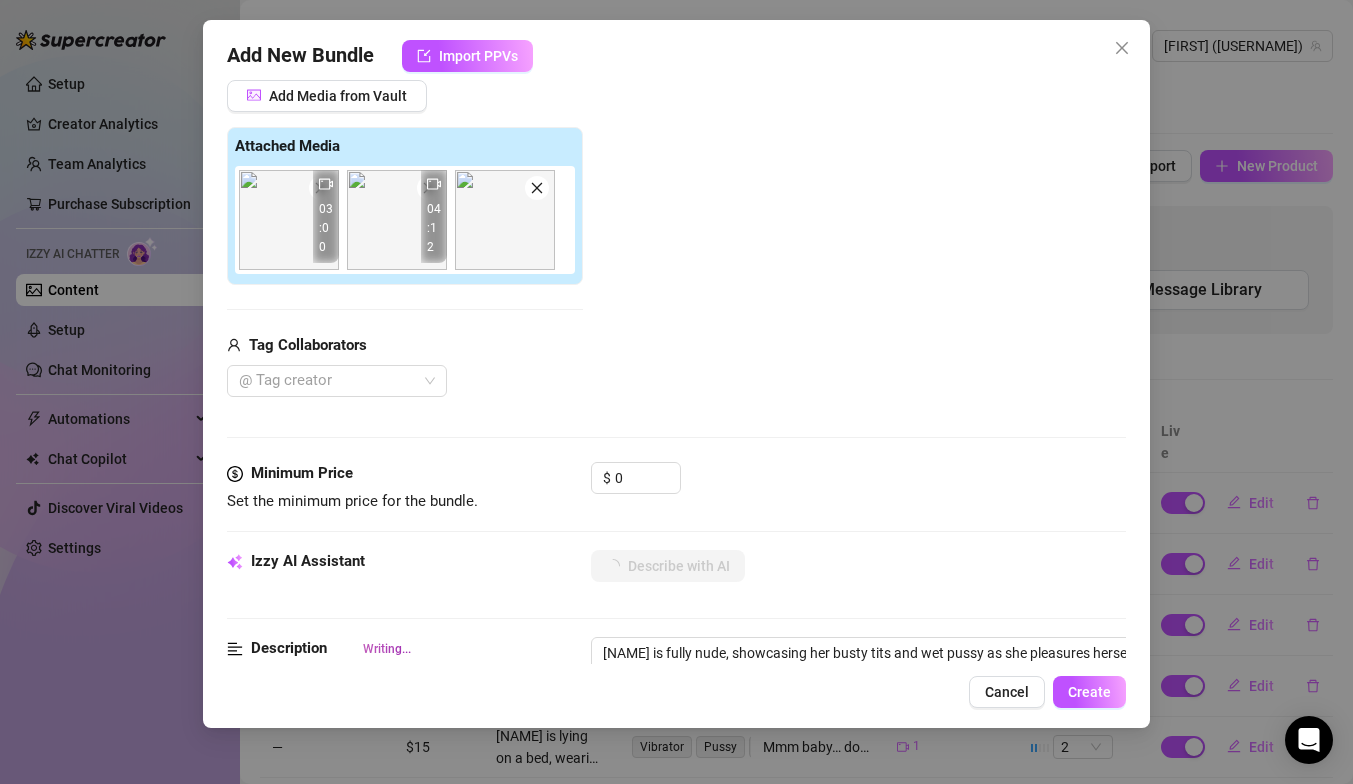 type on "[NAME] is fully nude, showcasing her busty tits and wet pussy as she pleasures herself with a blue dildo in a cozy bedroom setting. Her thick thighs" 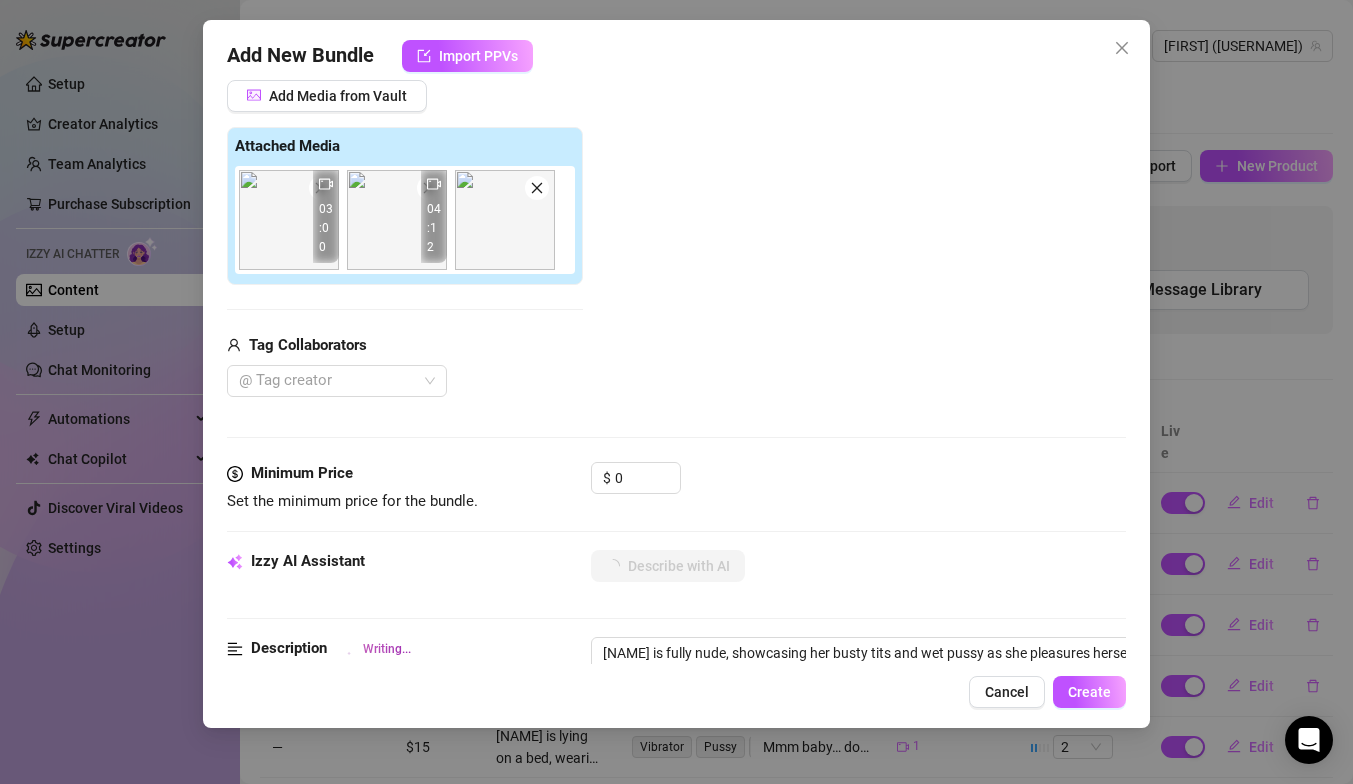type on "Aleah is fully nude, showcasing her busty tits and wet pussy as she pleasures herself with a blue dildo in a cozy bedroom setting. Her thick thighs and" 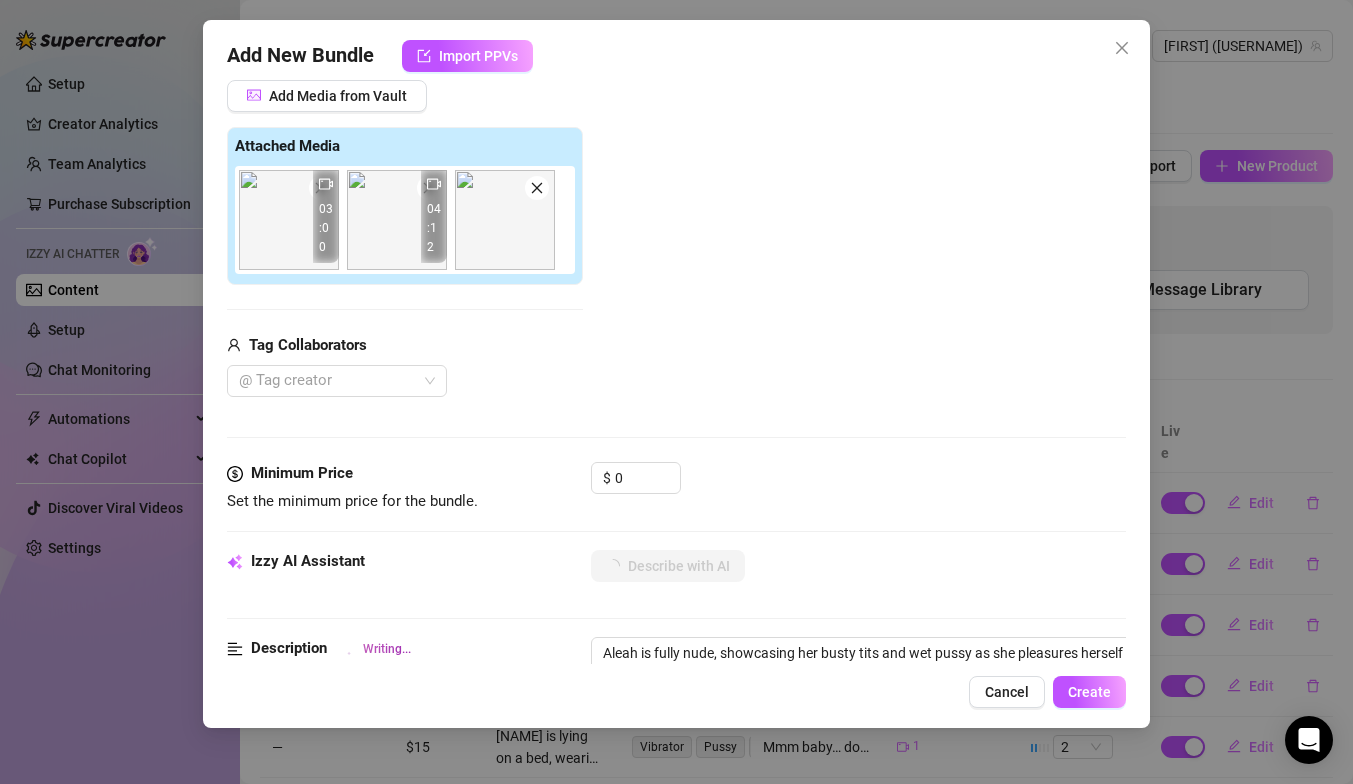 type on "[NAME] is fully nude, showcasing her busty tits and wet pussy as she pleasures herself with a blue dildo in a cozy bedroom setting. Her thick thighs and ass" 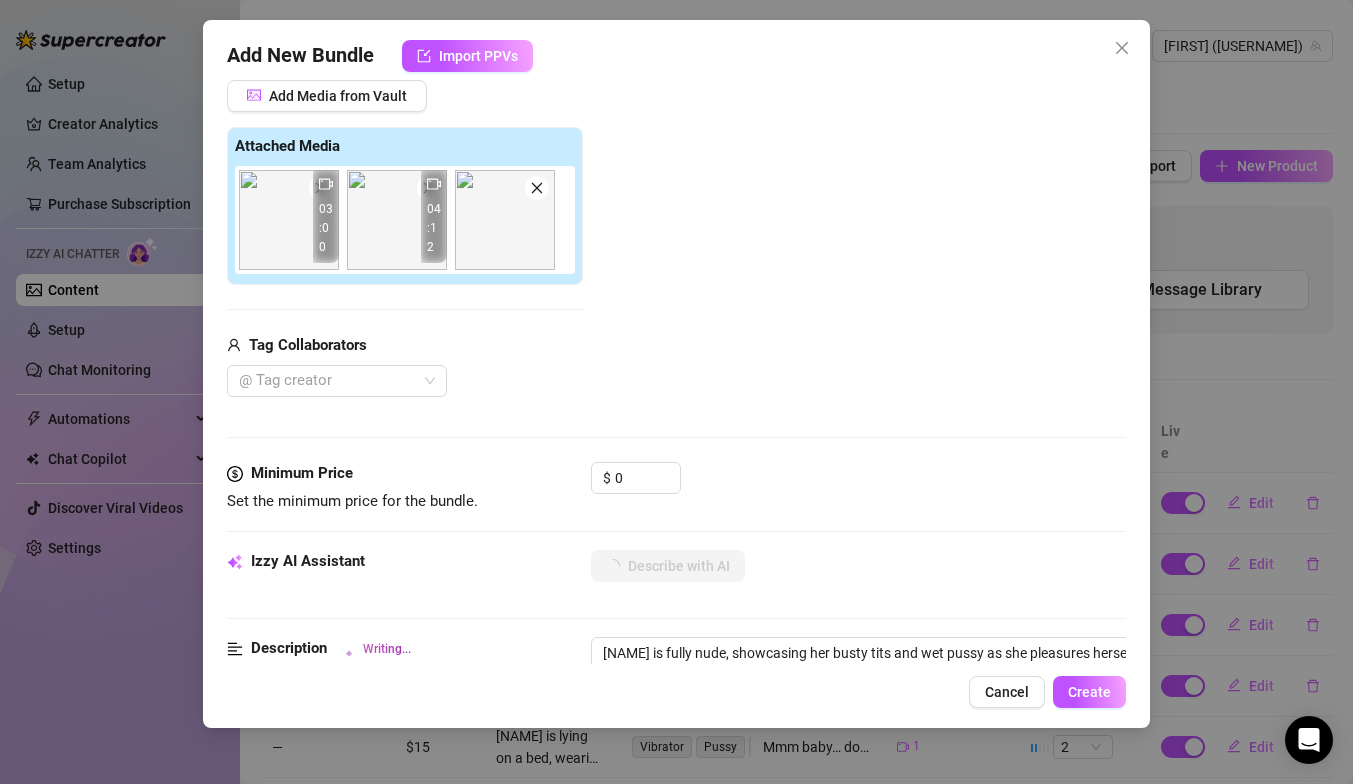 type on "[NAME] is fully nude, showcasing her busty tits and wet pussy as she pleasures herself with a blue dildo in a cozy bedroom setting. Her thick thighs and ass are" 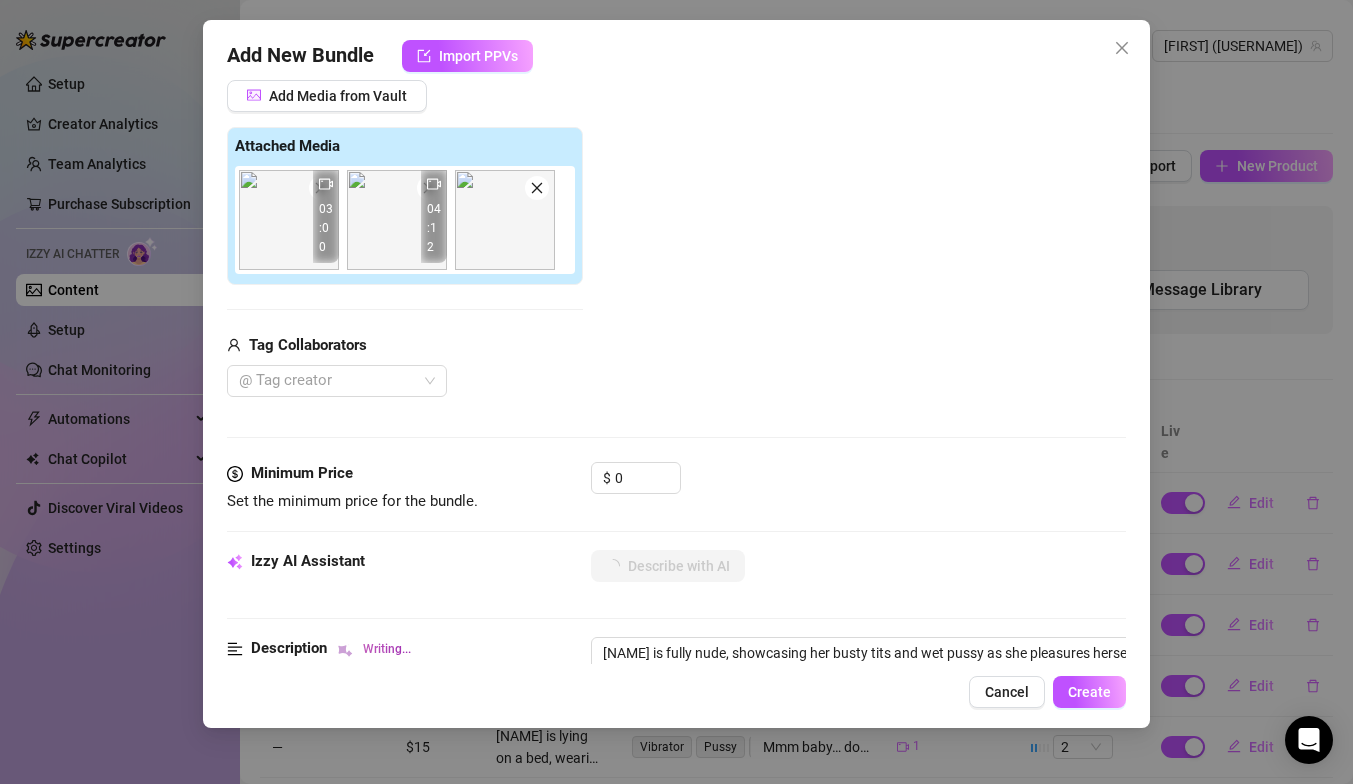 type on "[FIRST] is fully nude, showcasing her busty tits and wet pussy as she pleasures herself with a blue dildo in a cozy bedroom setting. Her thick thighs and ass are prominently displayed" 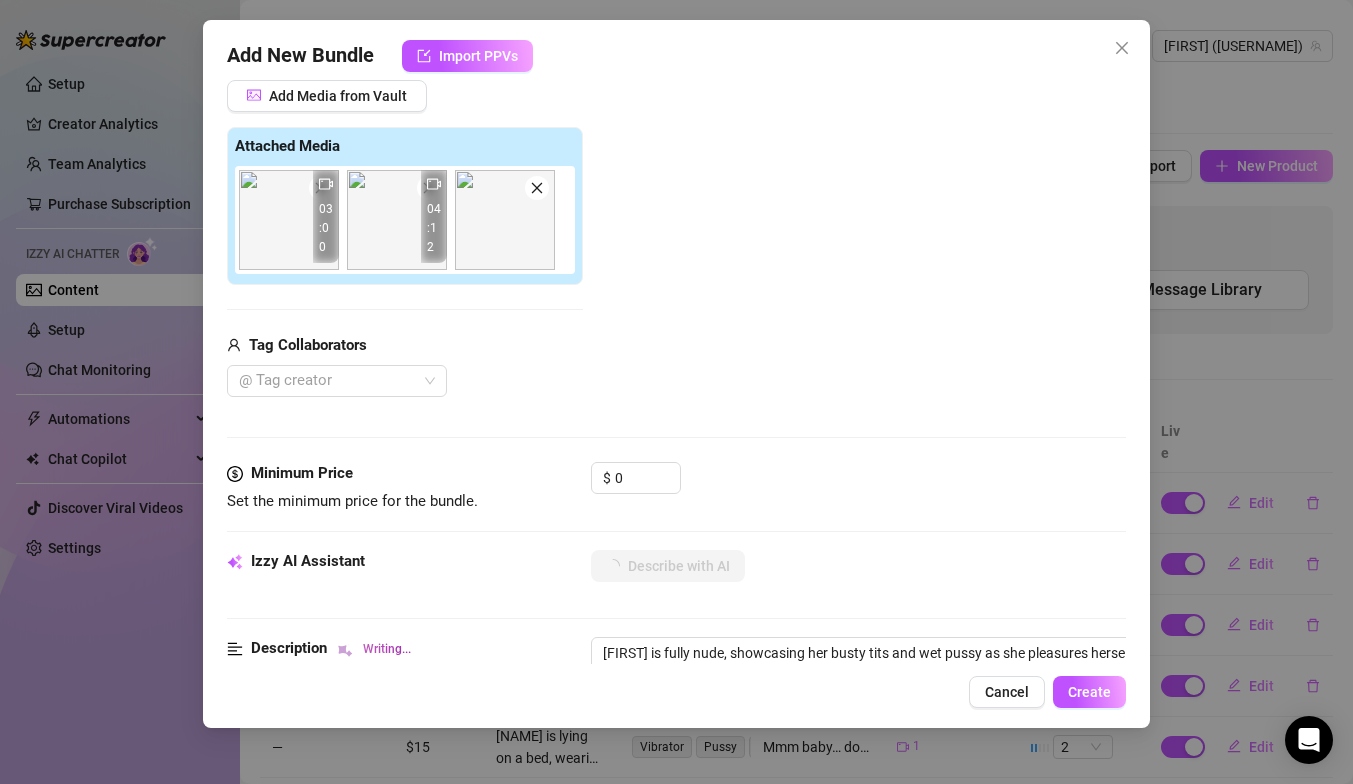 type on "[NAME] is fully nude, showcasing her busty tits and wet pussy as she pleasures herself with a blue dildo in a cozy bedroom setting. Her thick thighs and ass are prominently displayed as" 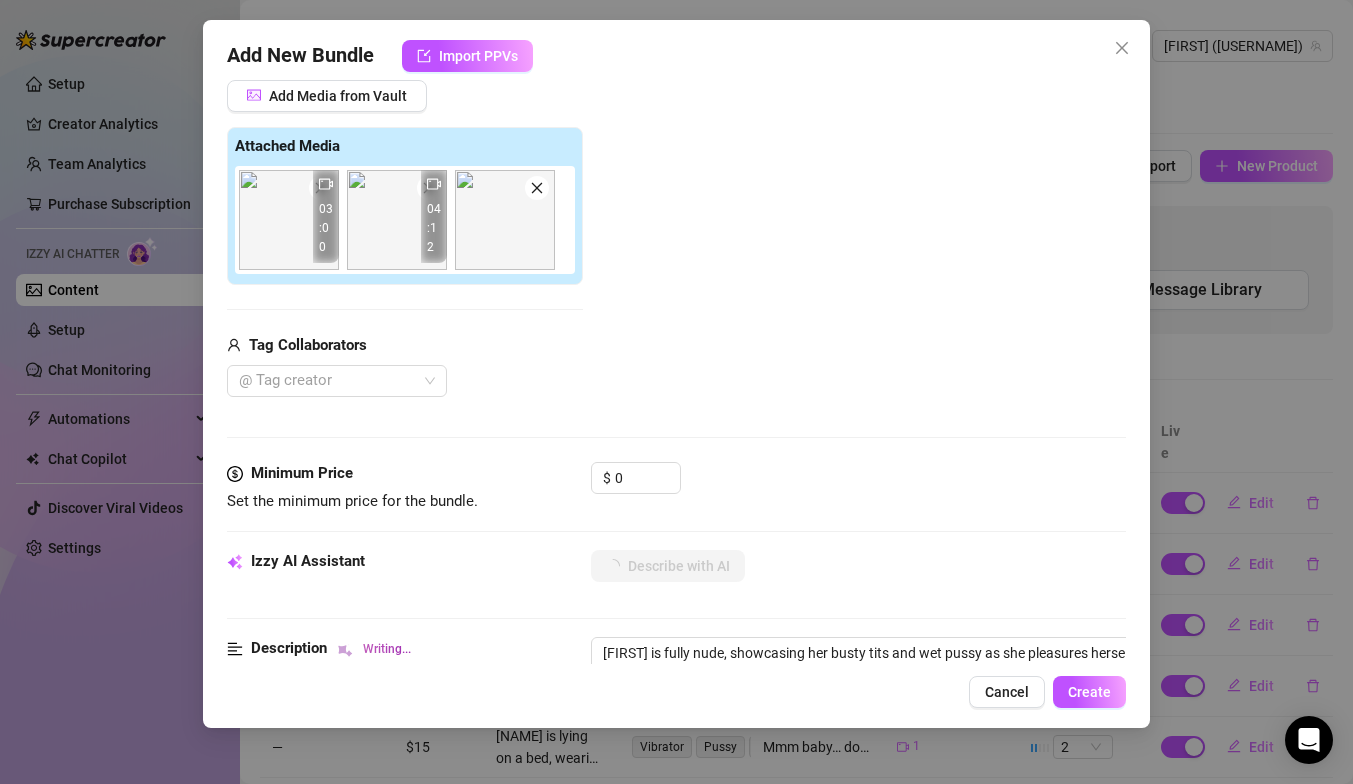 type on "[NAME] is fully nude, showcasing her busty tits and wet pussy as she pleasures herself with a blue dildo in a cozy bedroom setting. Her thick thighs and ass are prominently displayed as" 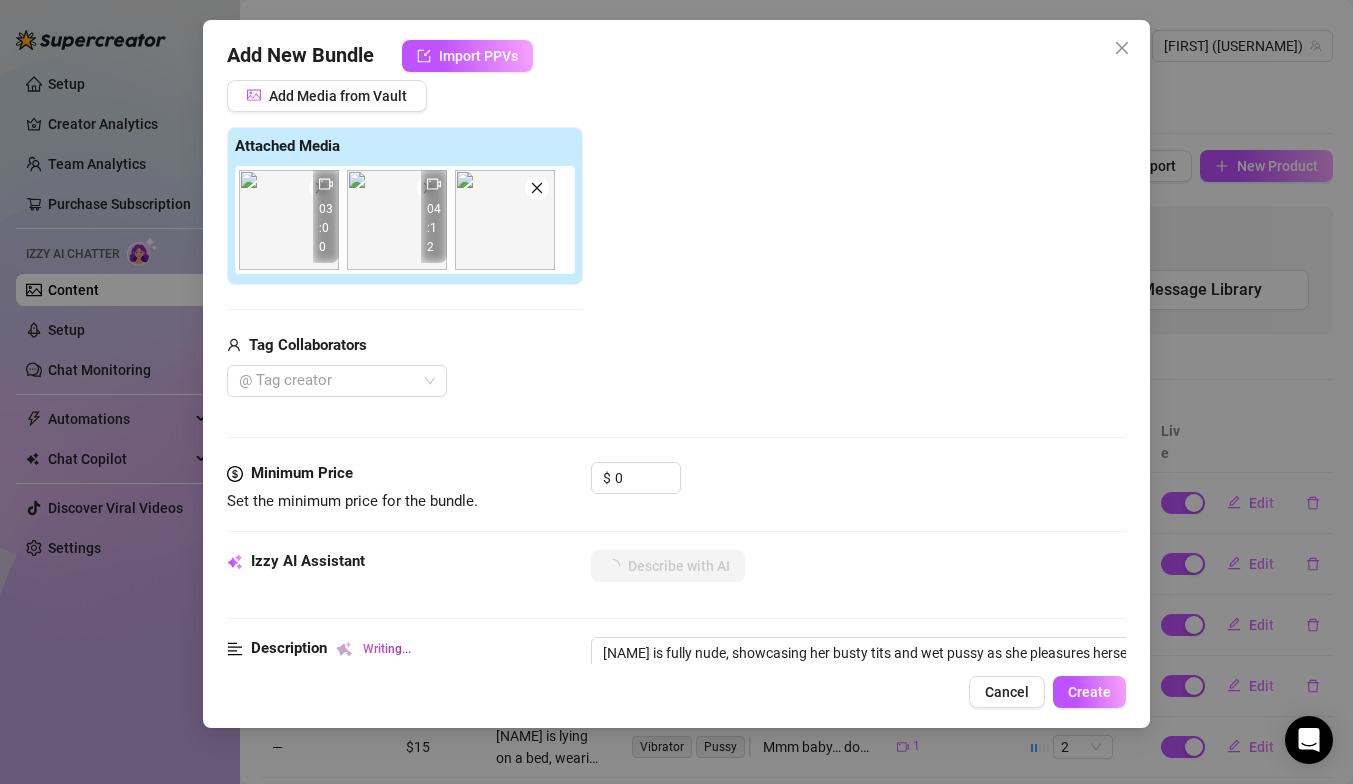 type on "[NAME] is fully nude, showcasing her busty tits and wet pussy as she pleasures herself with a blue dildo in a cozy bedroom setting. Her thick thighs and ass are prominently displayed as she" 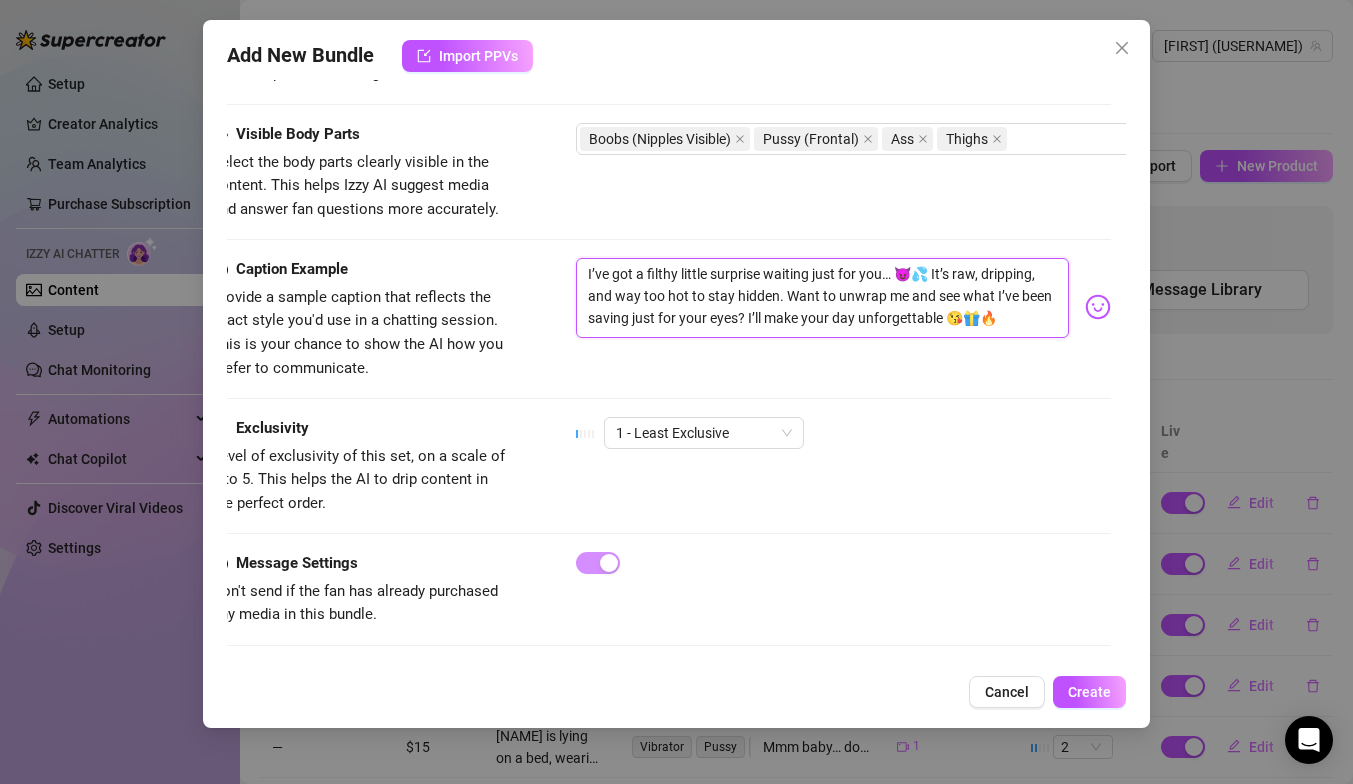 scroll, scrollTop: 1096, scrollLeft: 0, axis: vertical 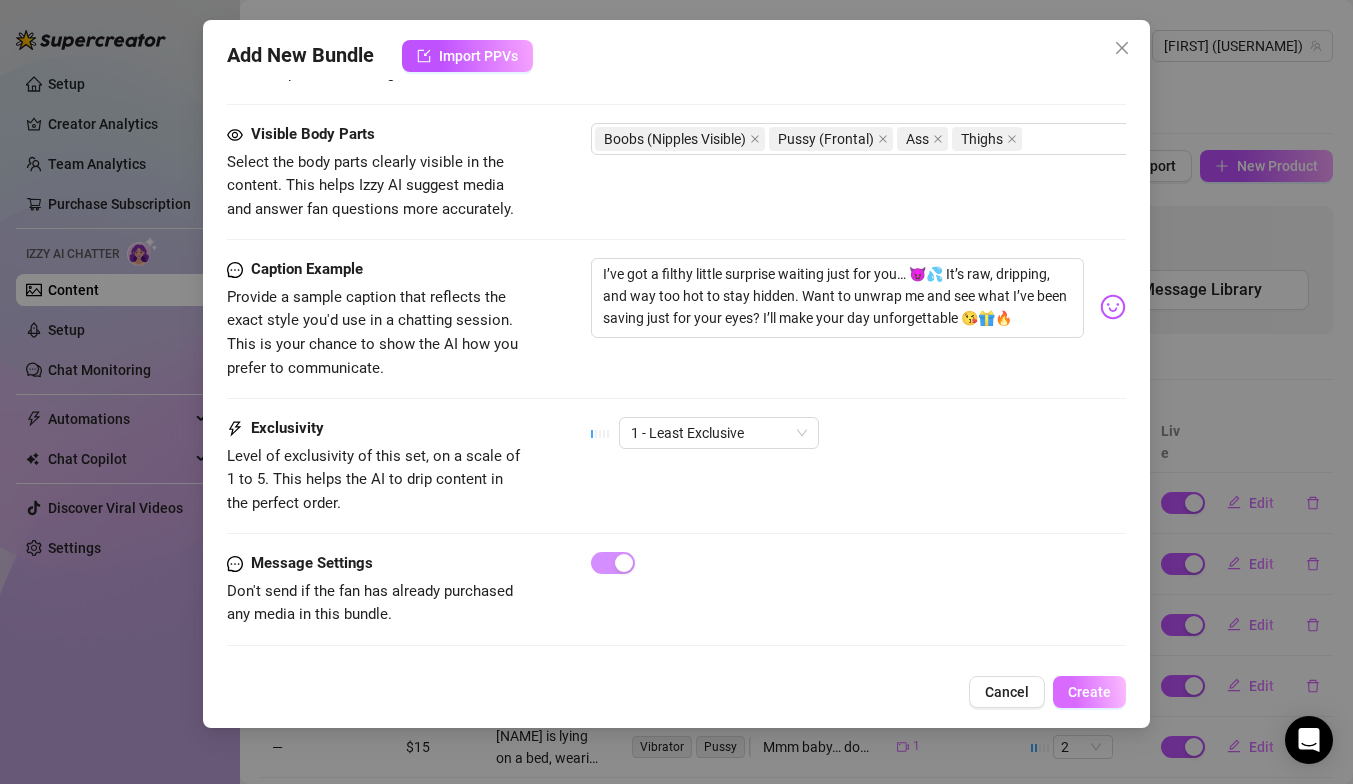 click on "Create" at bounding box center (1089, 692) 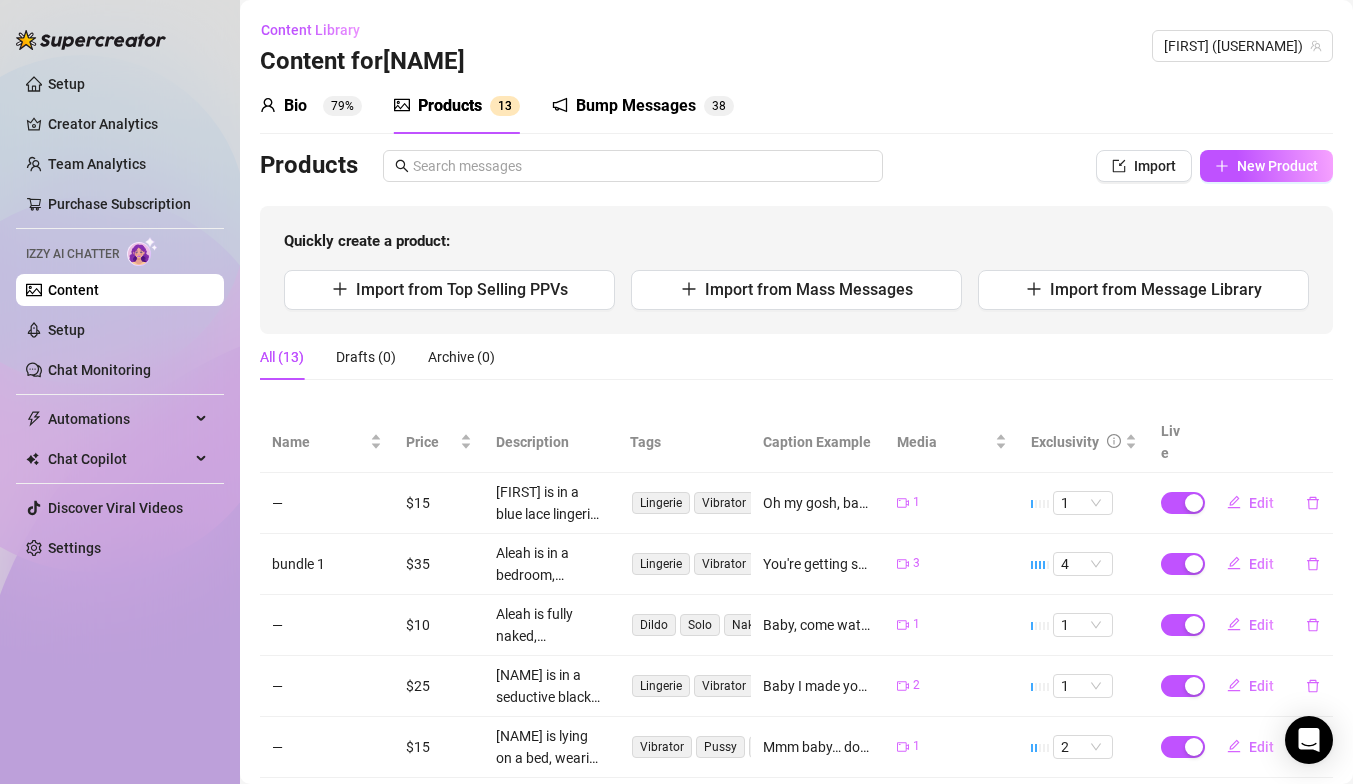 scroll, scrollTop: 392, scrollLeft: 0, axis: vertical 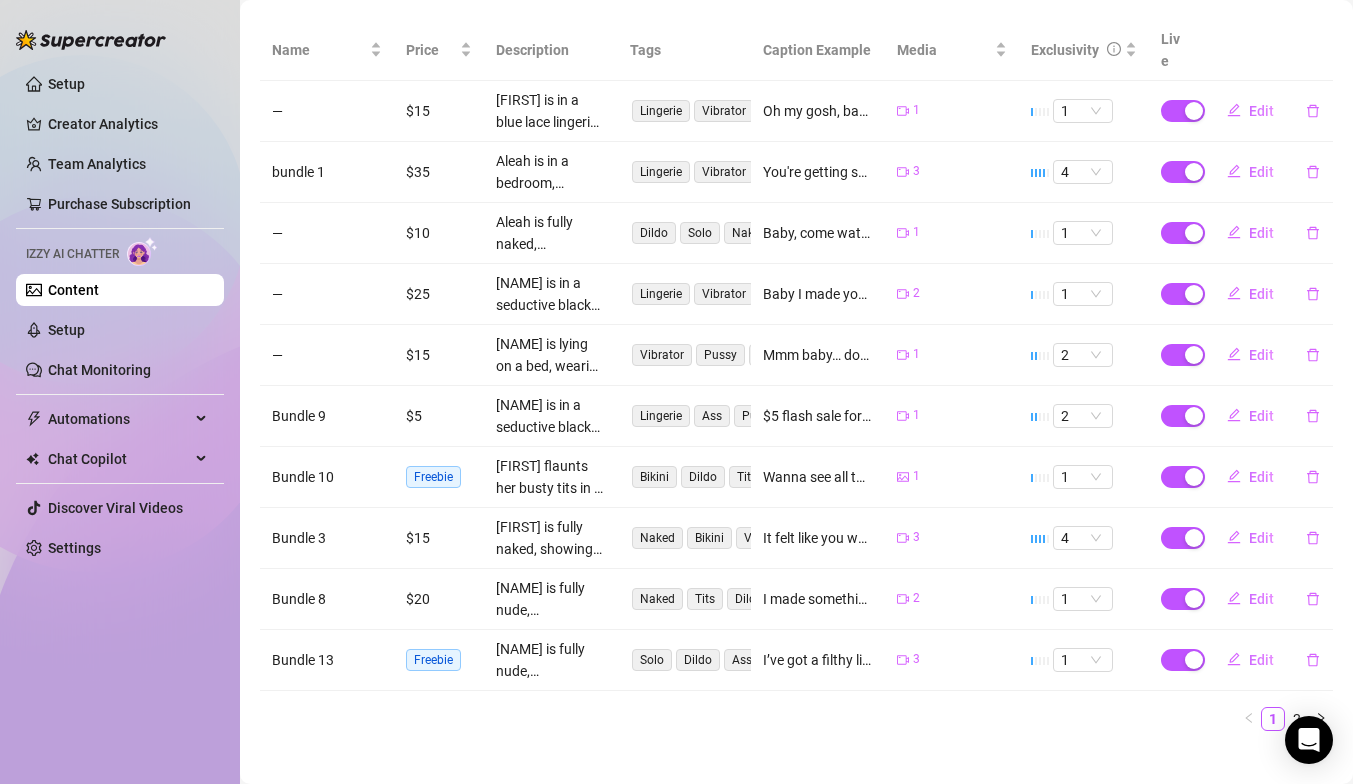click on "Bundle 13" at bounding box center (327, 660) 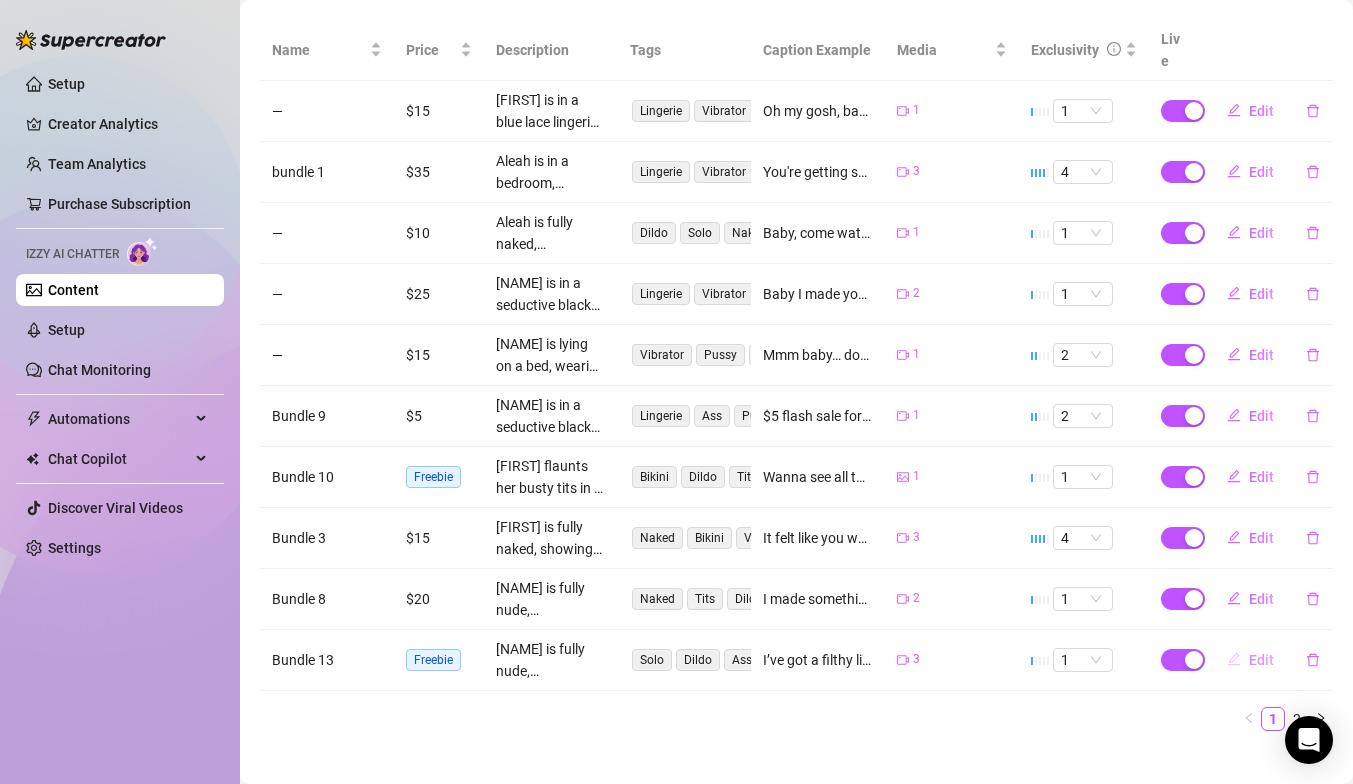 click on "Edit" at bounding box center [1261, 660] 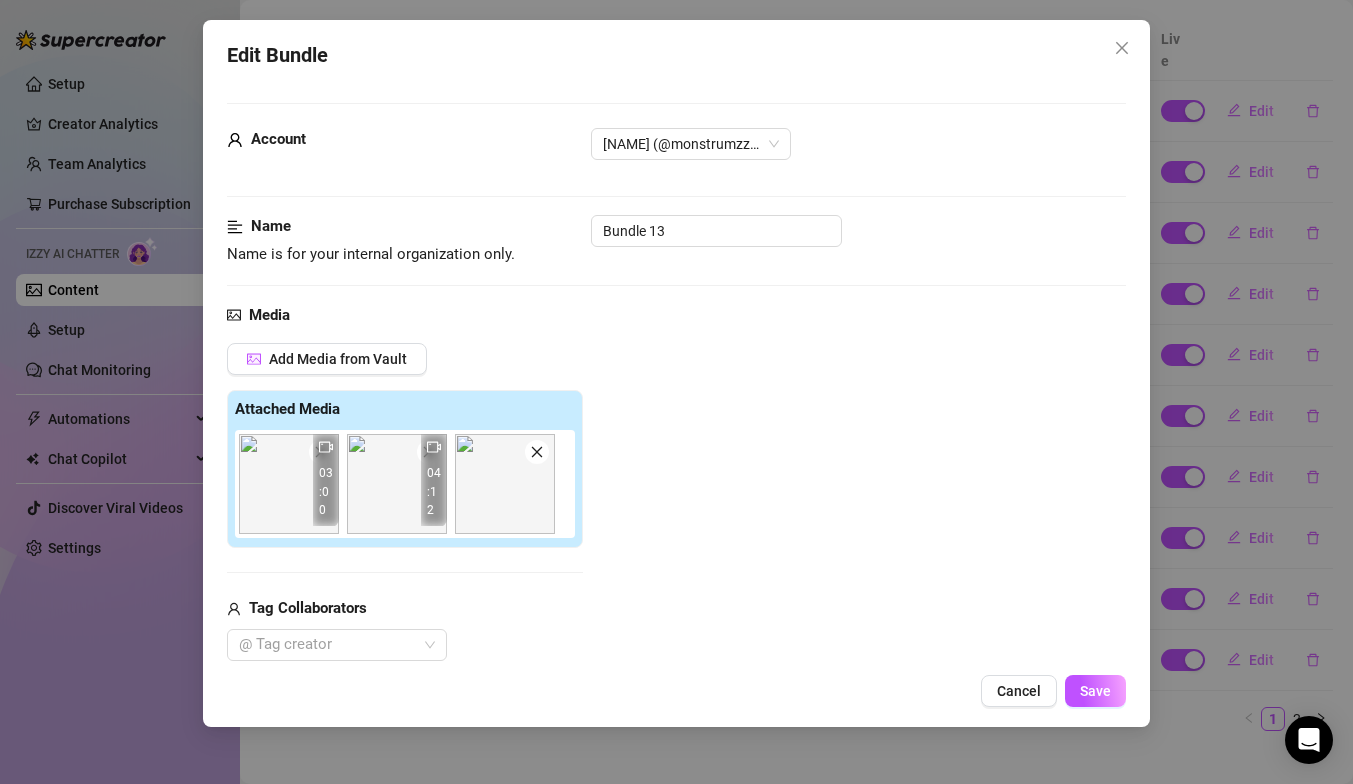 scroll, scrollTop: 423, scrollLeft: 0, axis: vertical 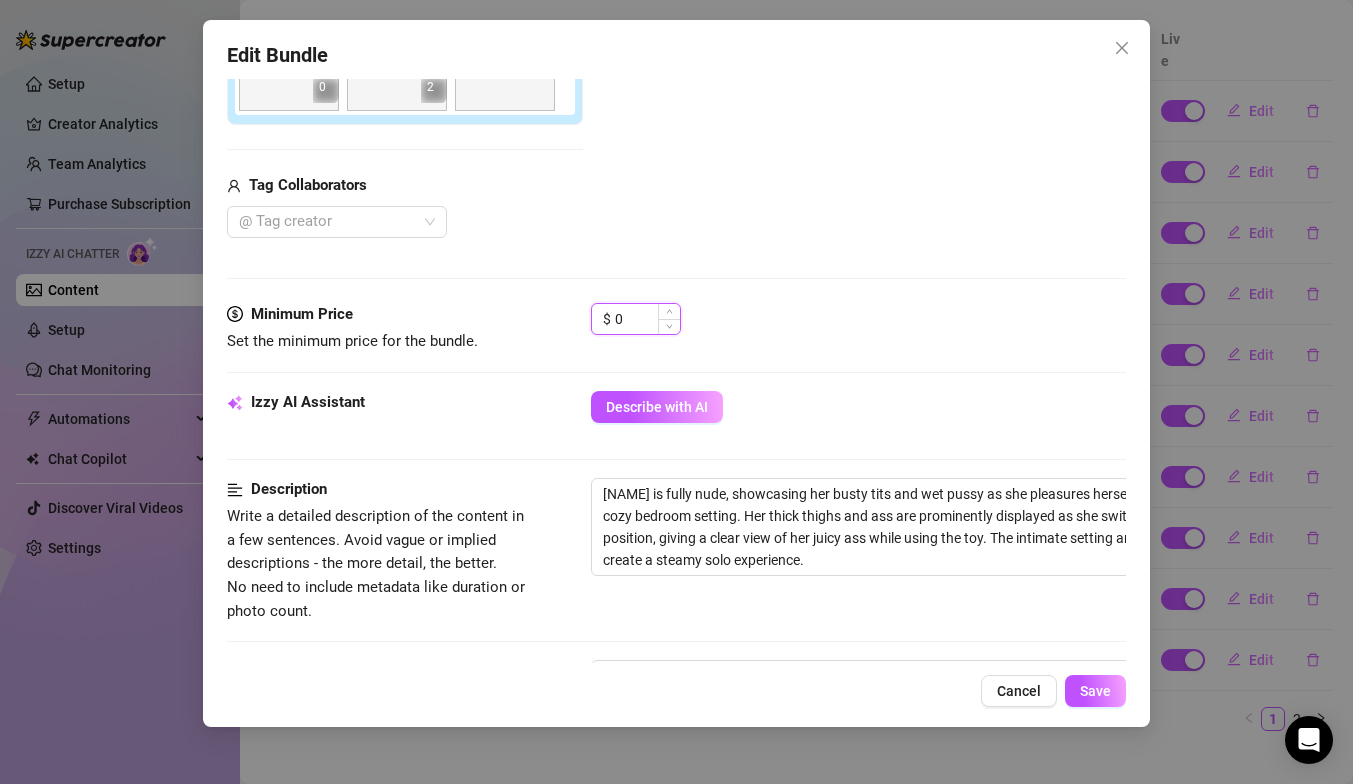 click on "0" at bounding box center [647, 319] 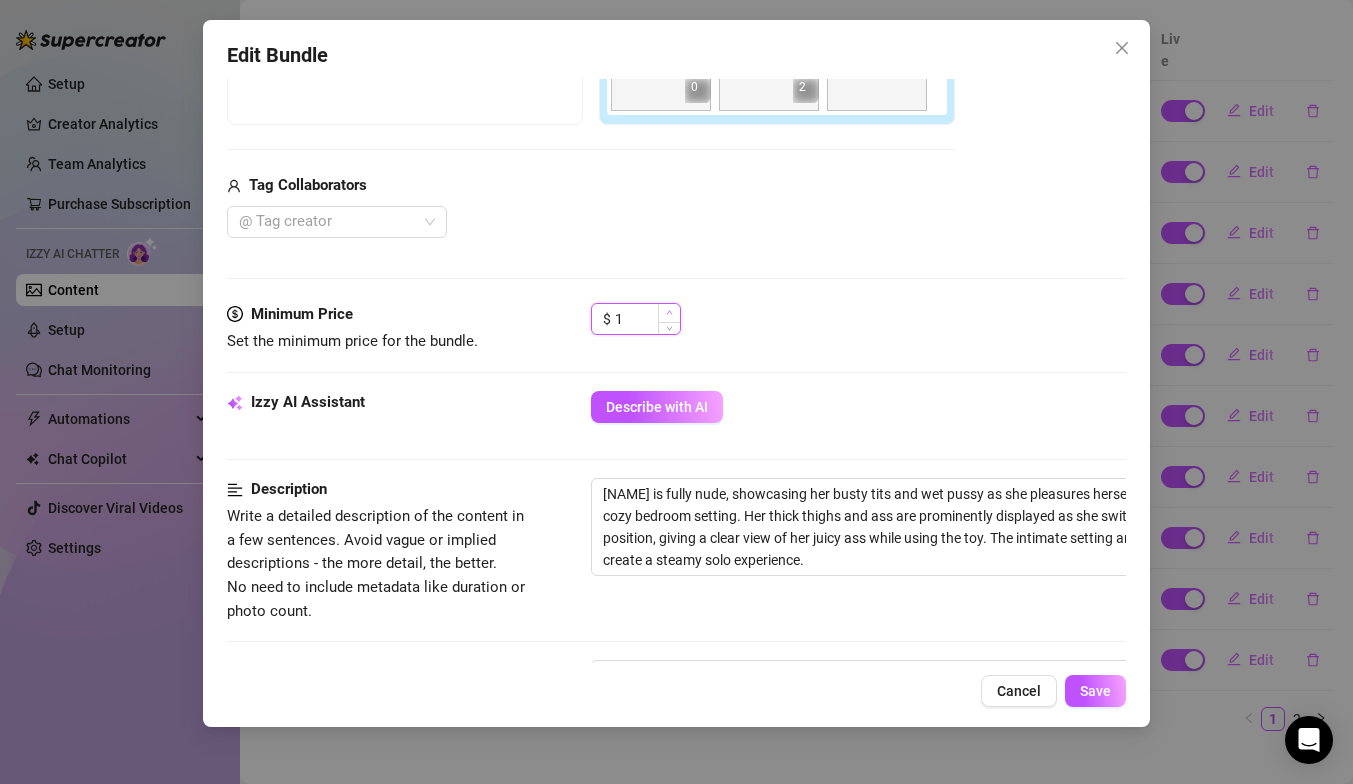 click 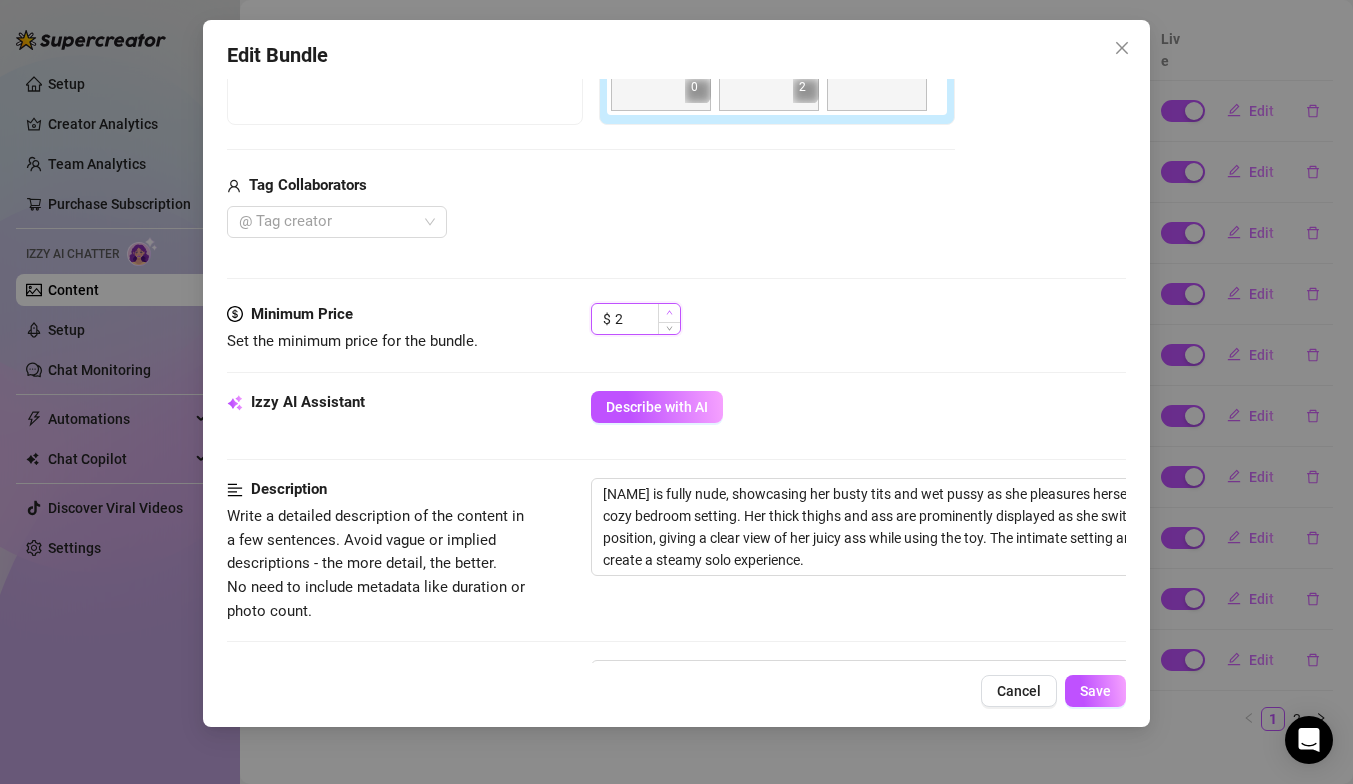 click 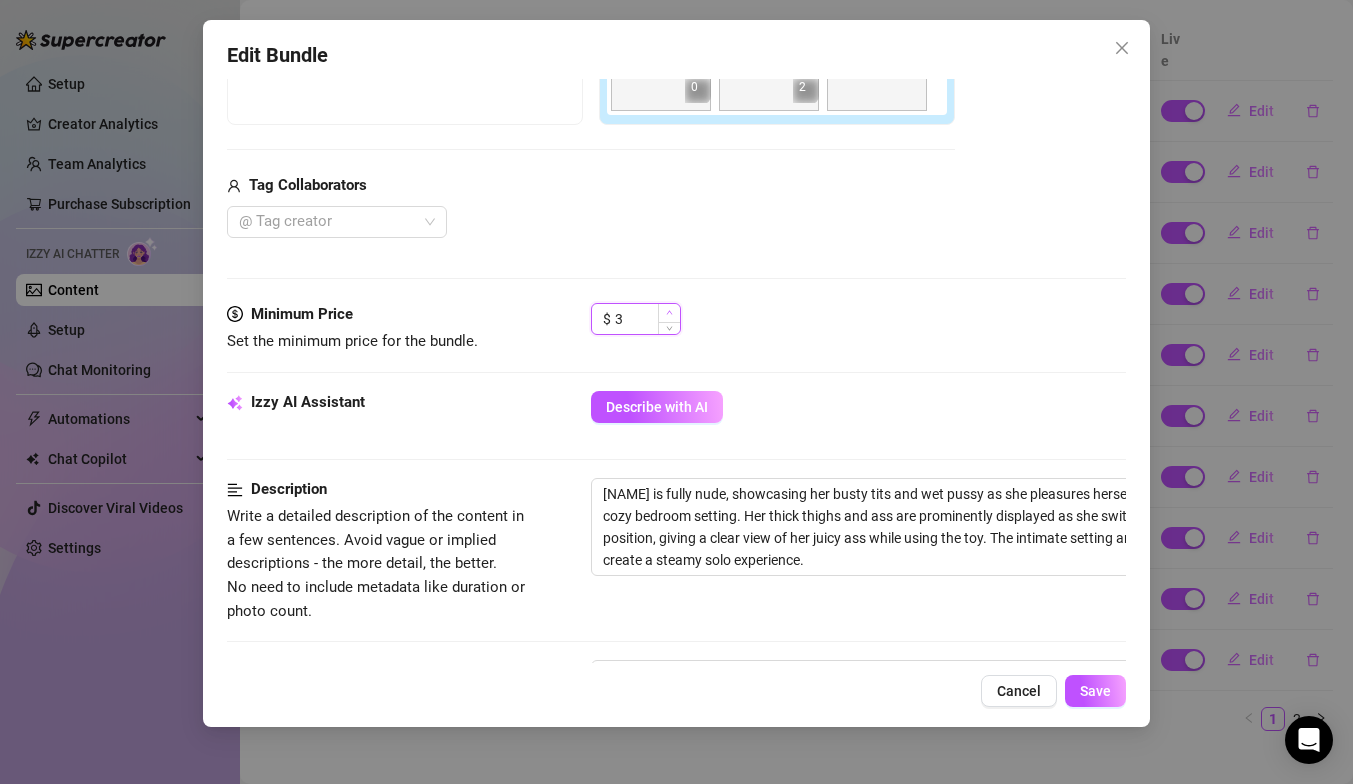 click 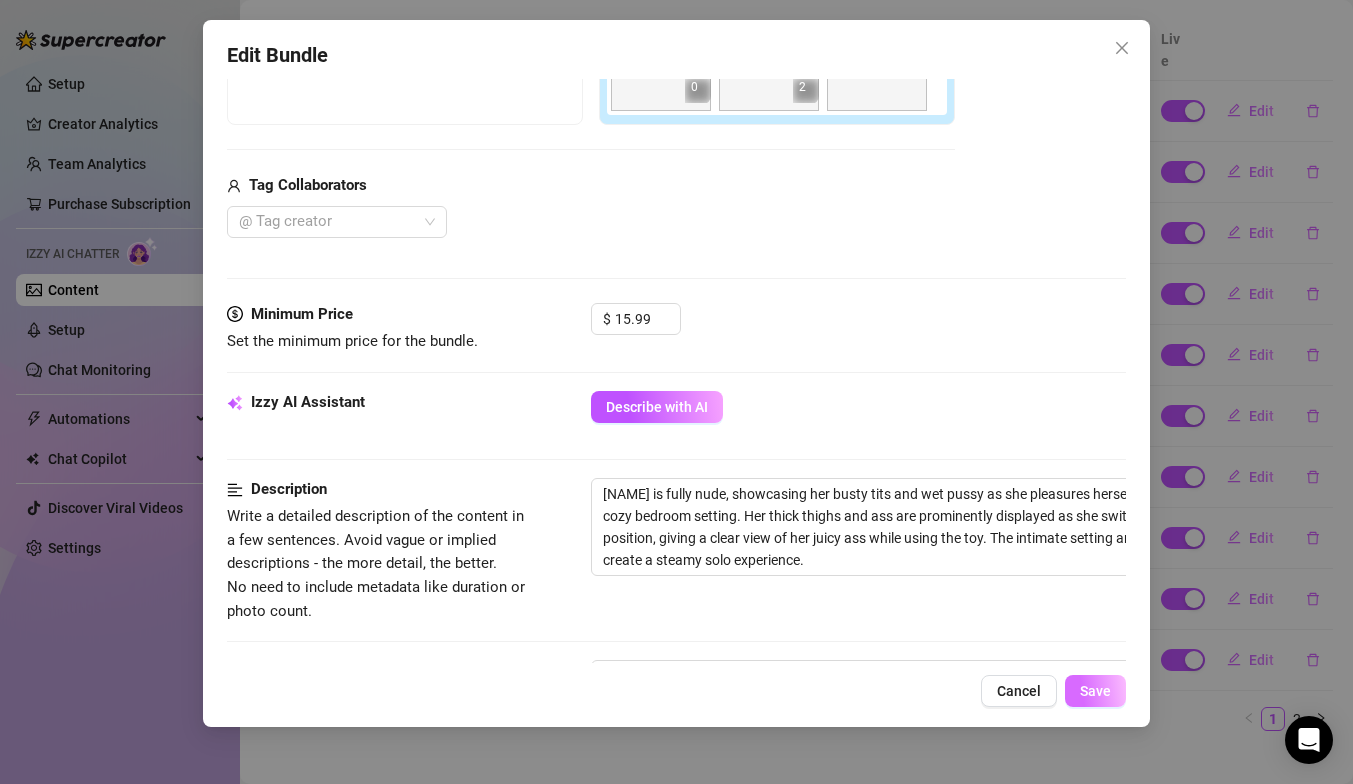 click on "Save" at bounding box center (1095, 691) 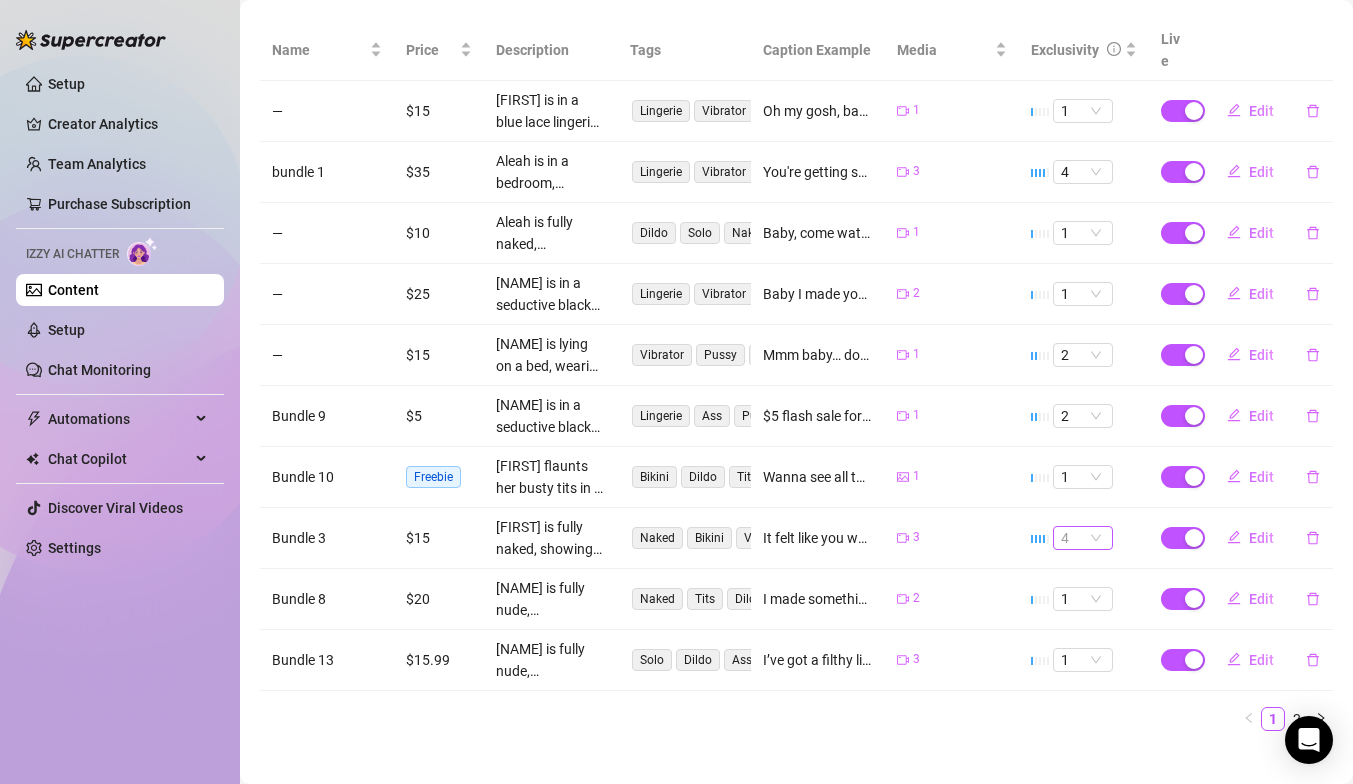 click on "4" at bounding box center (1083, 538) 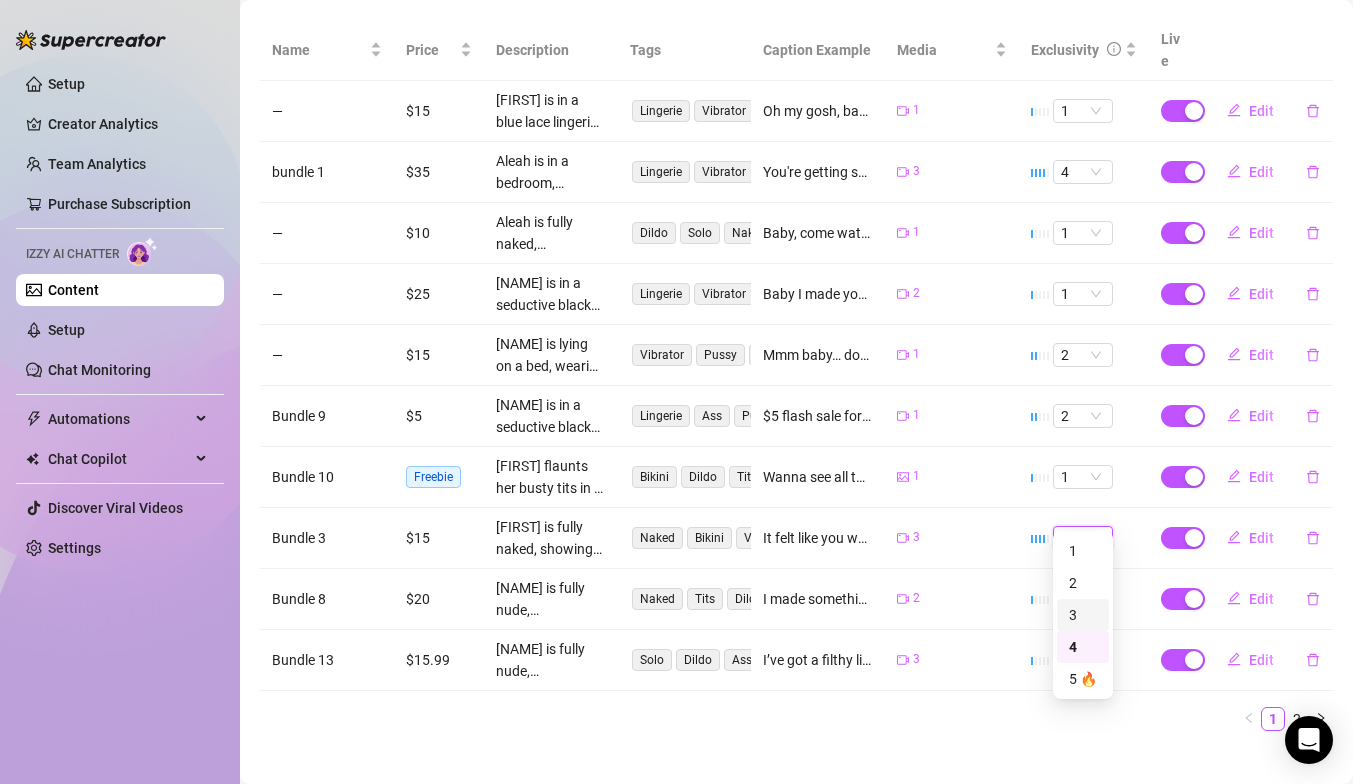 click on "3" at bounding box center (1083, 615) 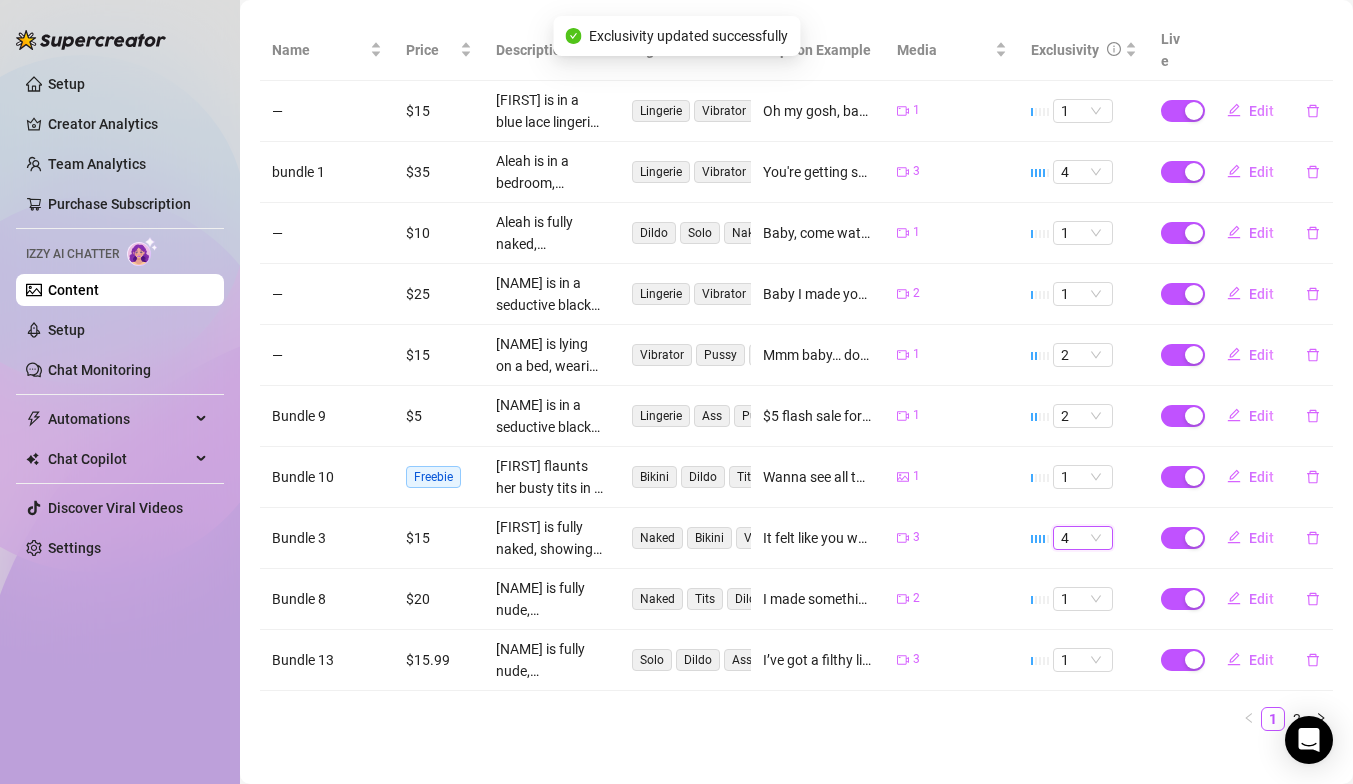 click on "4" at bounding box center [1083, 172] 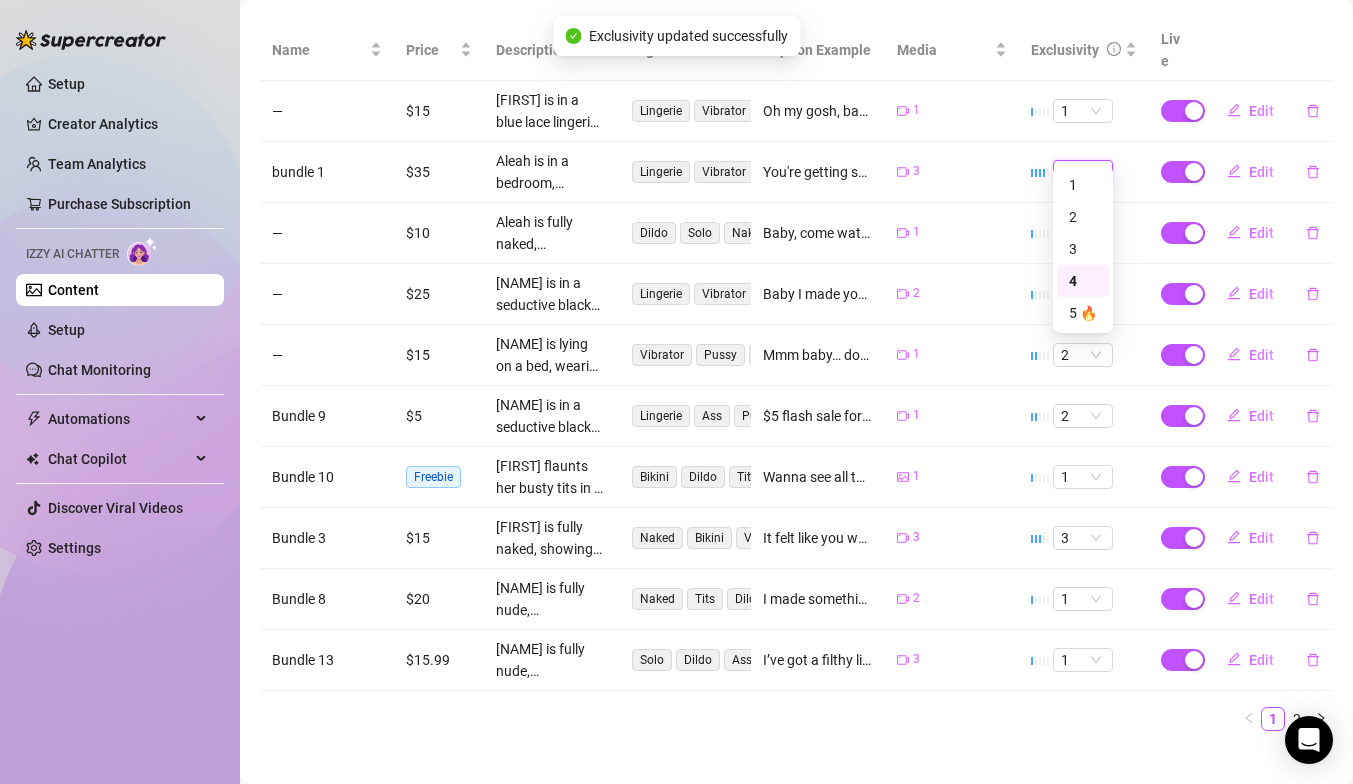 click on "4" at bounding box center [1083, 172] 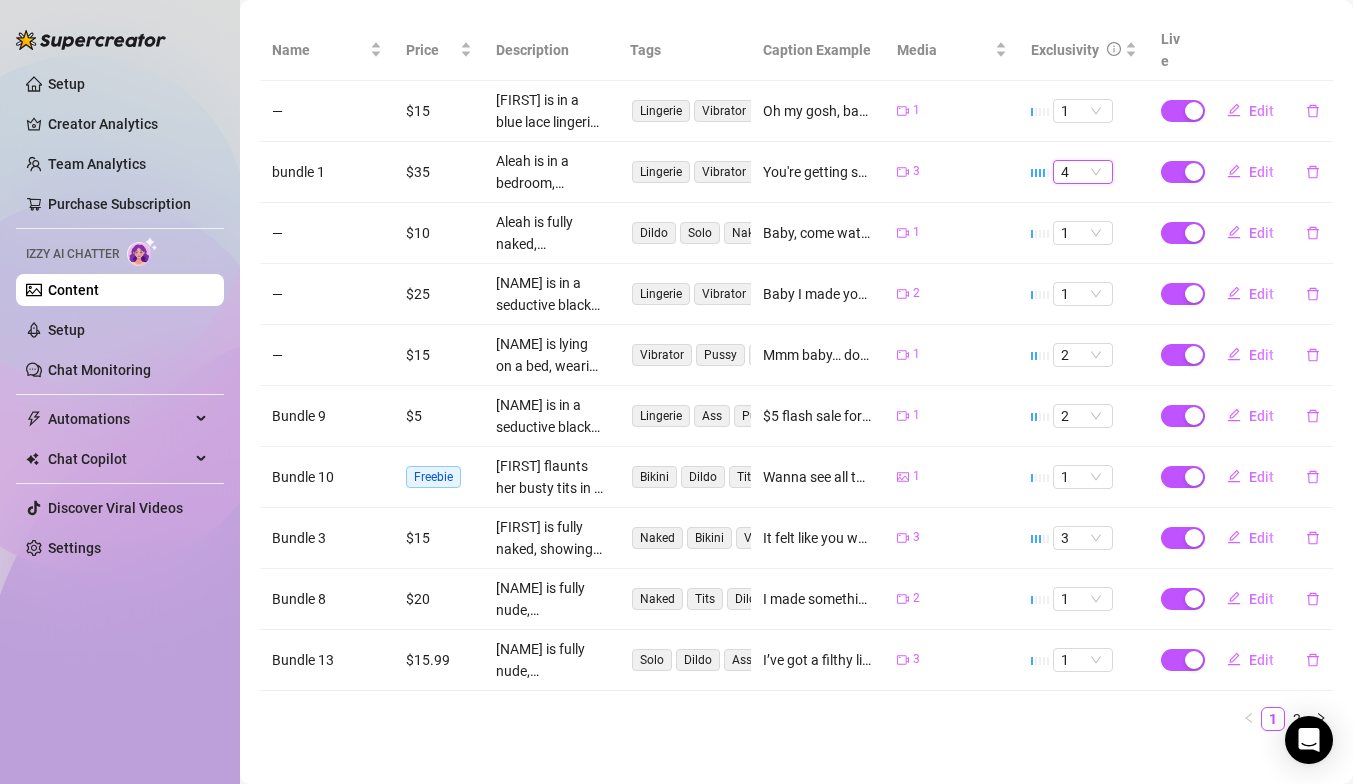 click on "4" at bounding box center (1083, 172) 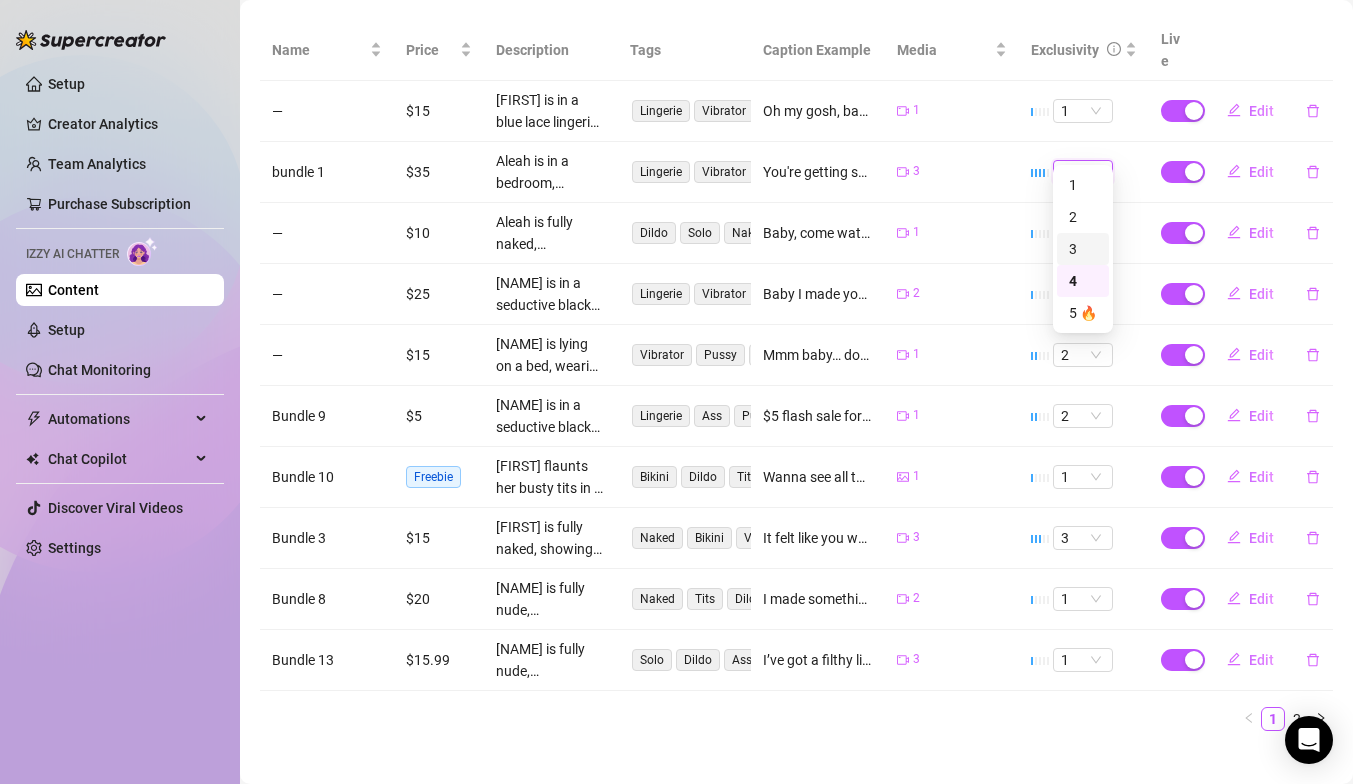 click on "3" at bounding box center [1083, 249] 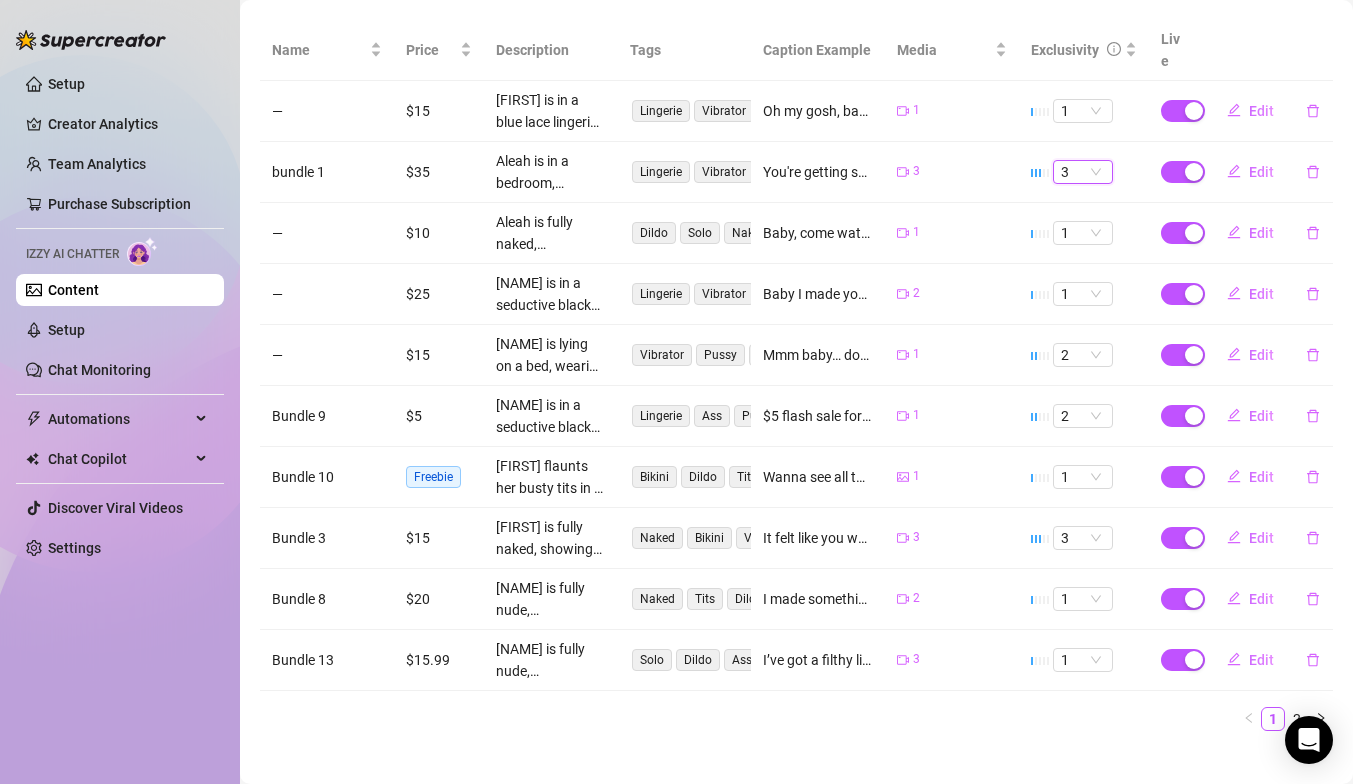 scroll, scrollTop: 0, scrollLeft: 0, axis: both 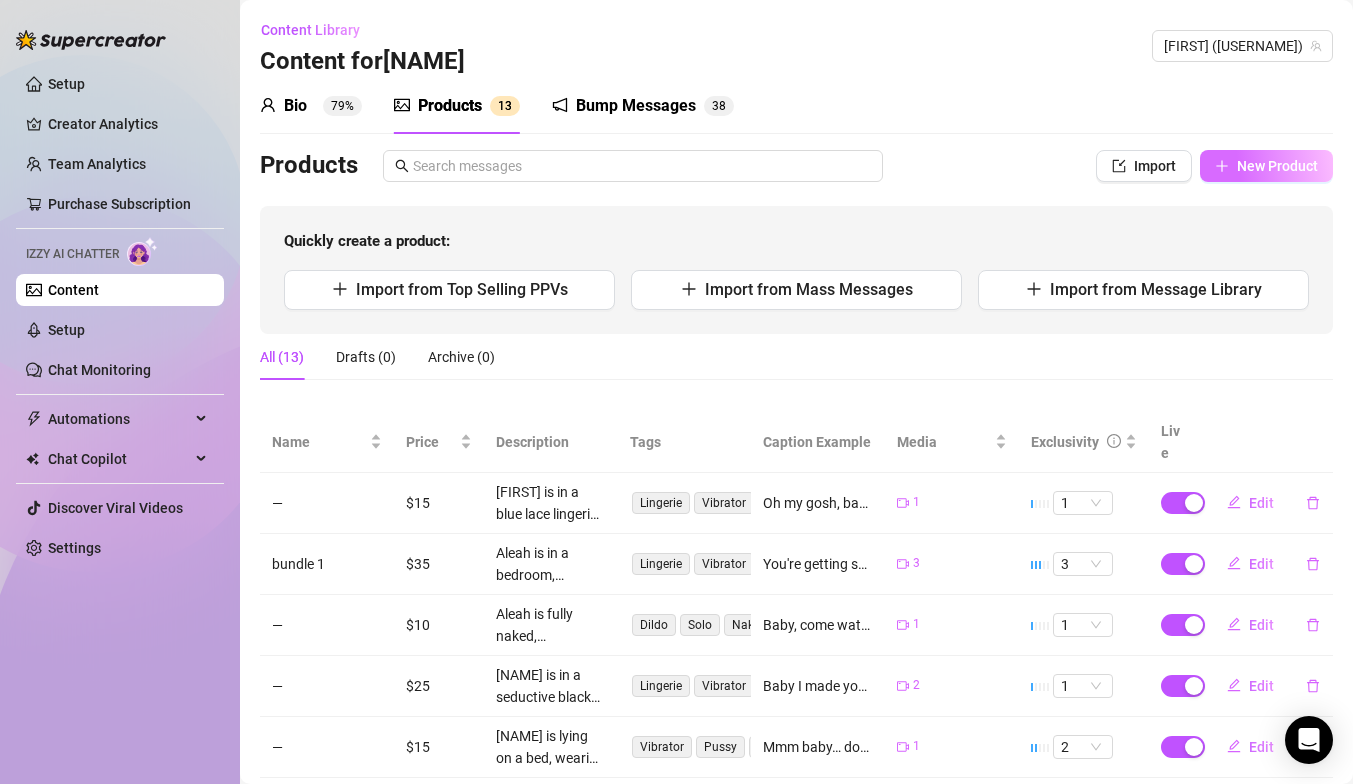 click on "New Product" at bounding box center (1277, 166) 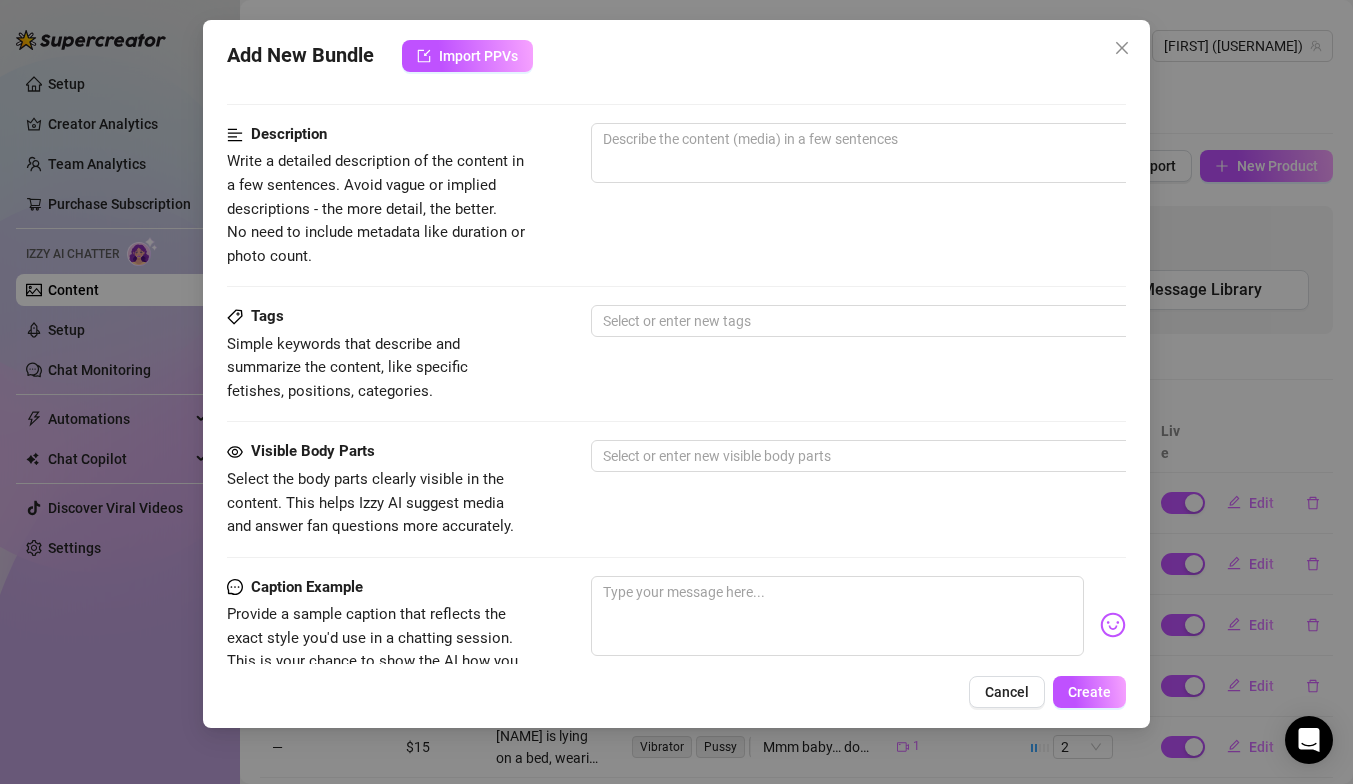 scroll, scrollTop: 0, scrollLeft: 0, axis: both 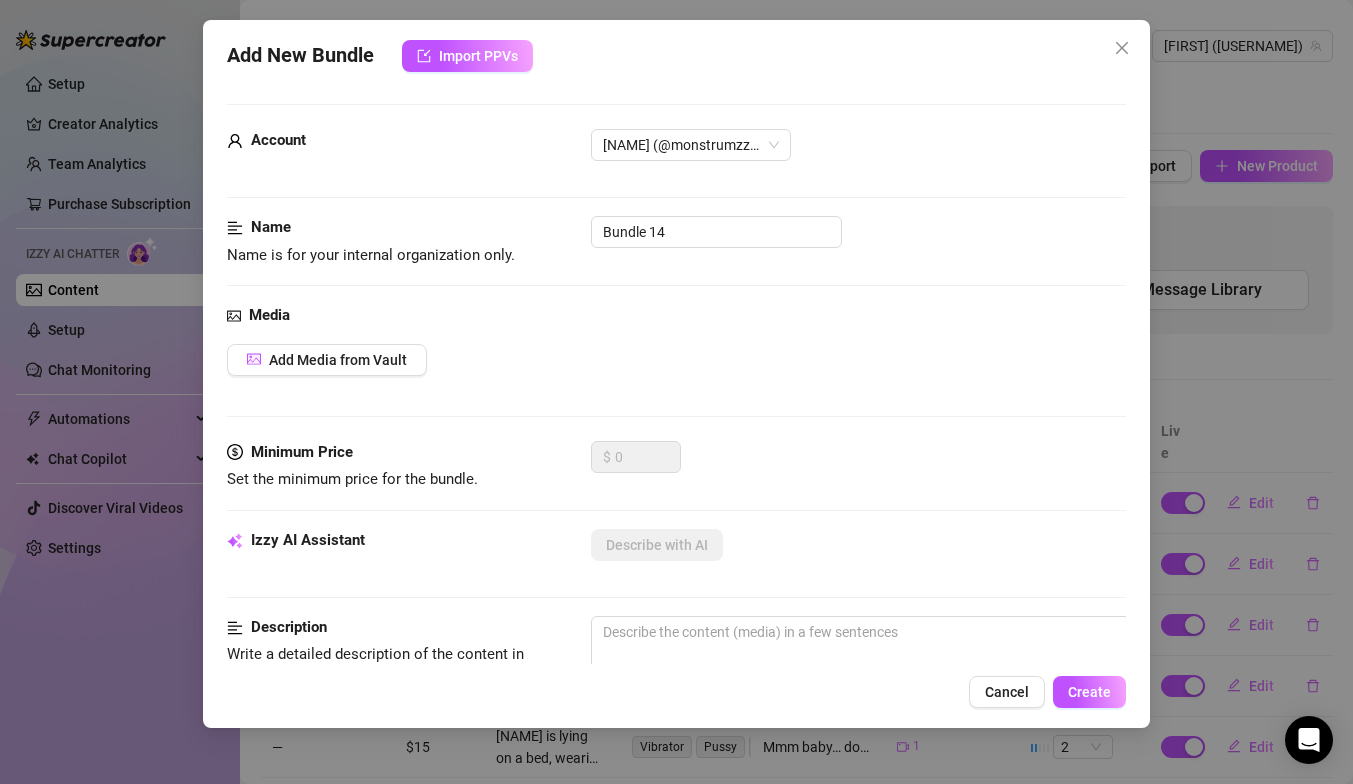 click on "Media Add Media from Vault" at bounding box center (676, 372) 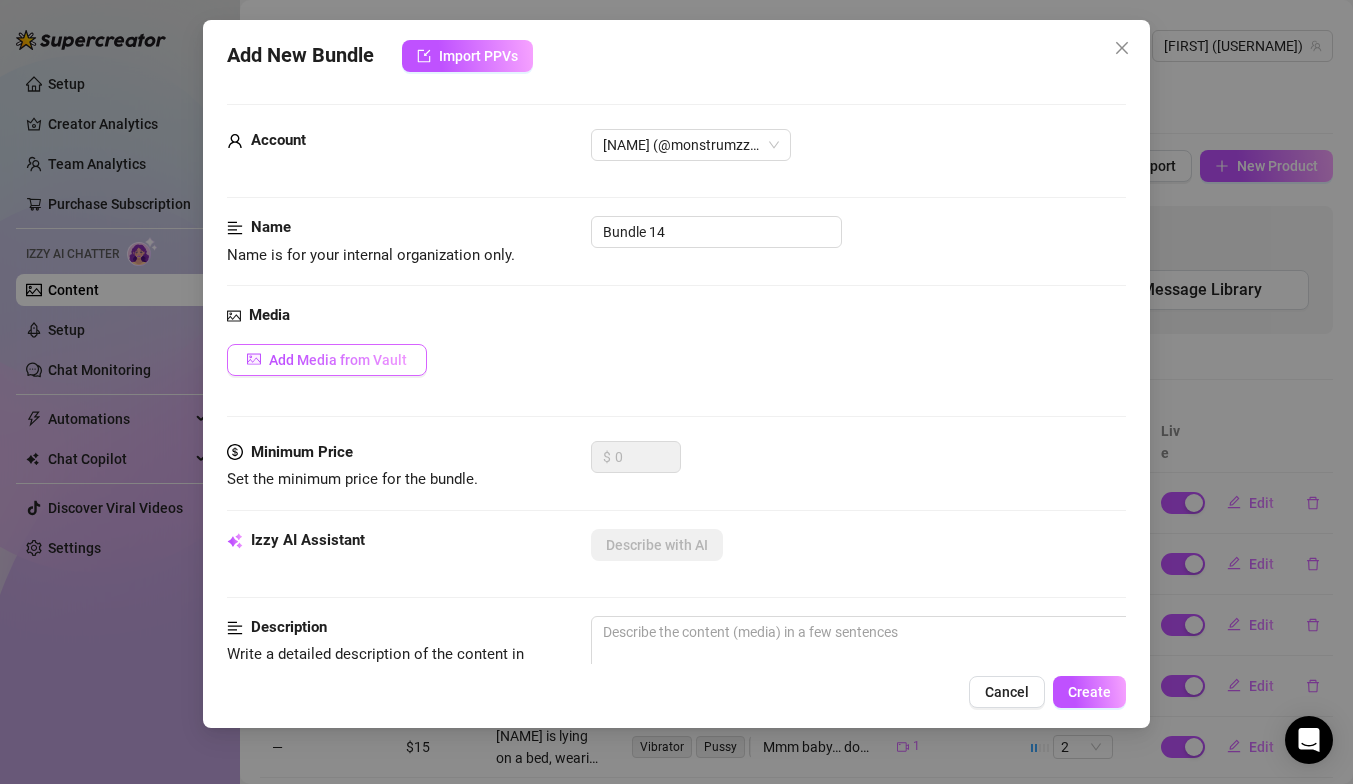 click on "Add Media from Vault" at bounding box center [338, 360] 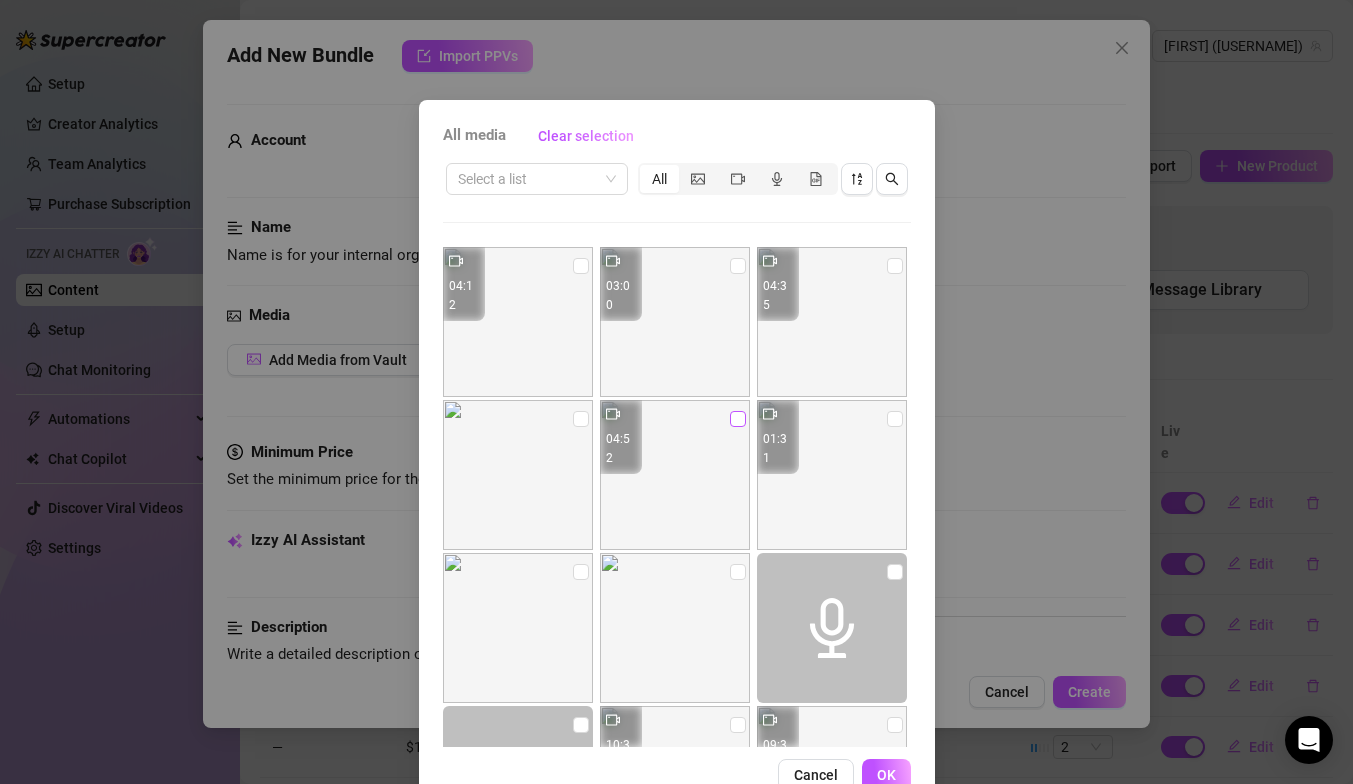 click at bounding box center [738, 419] 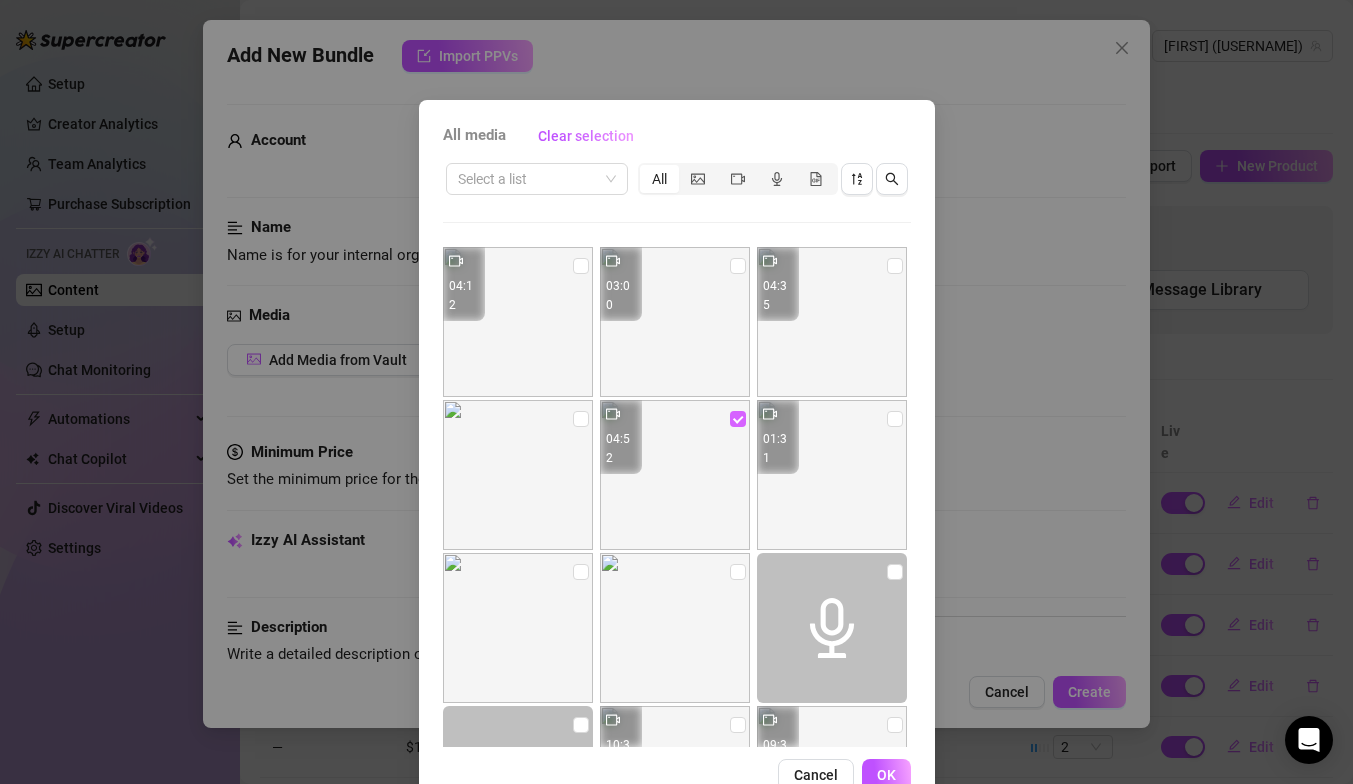 click at bounding box center [738, 419] 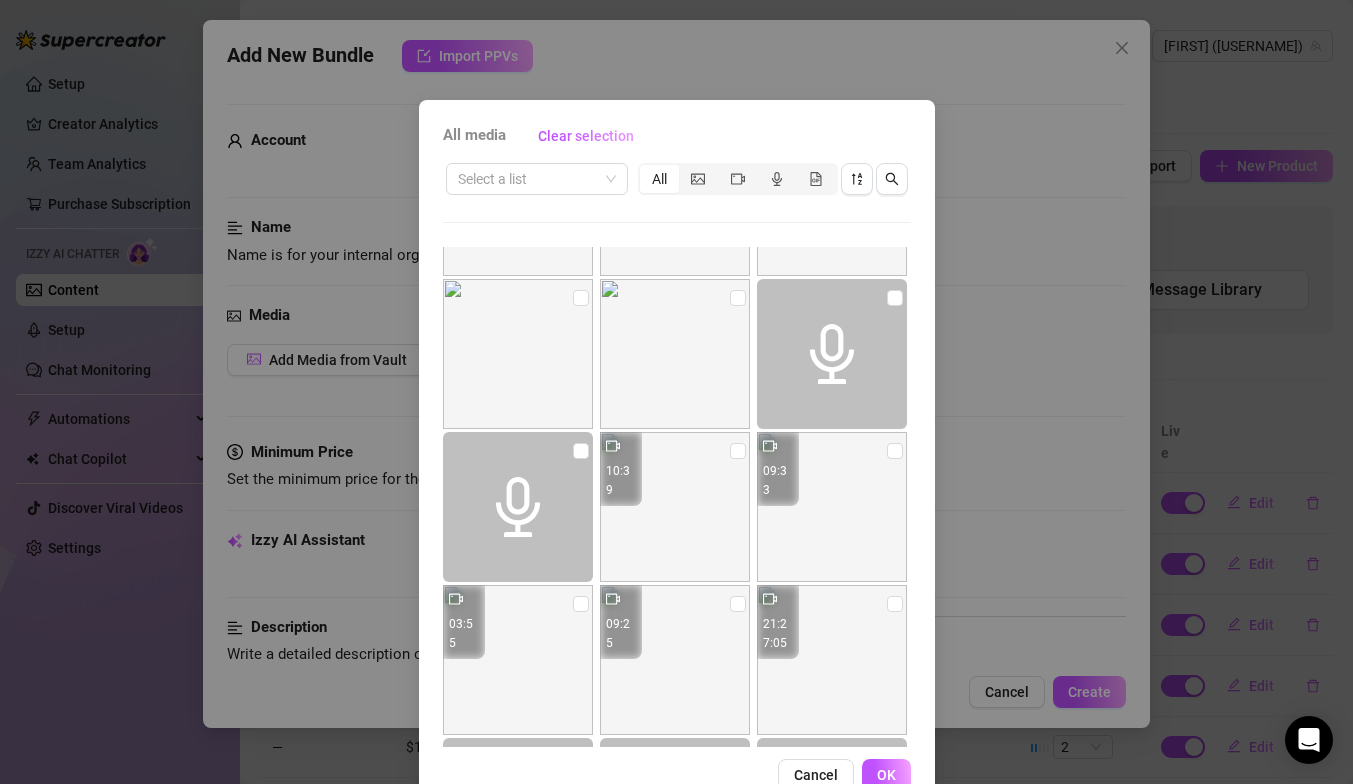 scroll, scrollTop: 291, scrollLeft: 0, axis: vertical 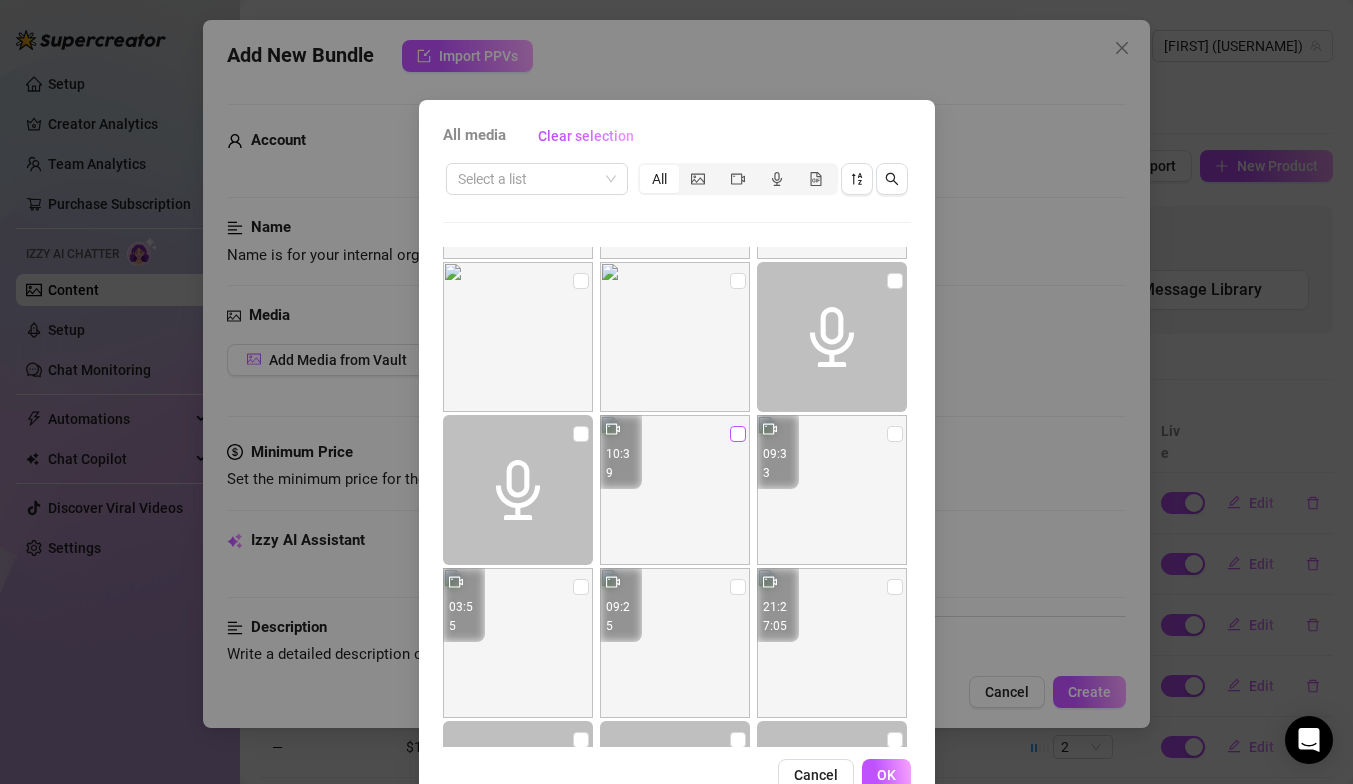 click at bounding box center [738, 434] 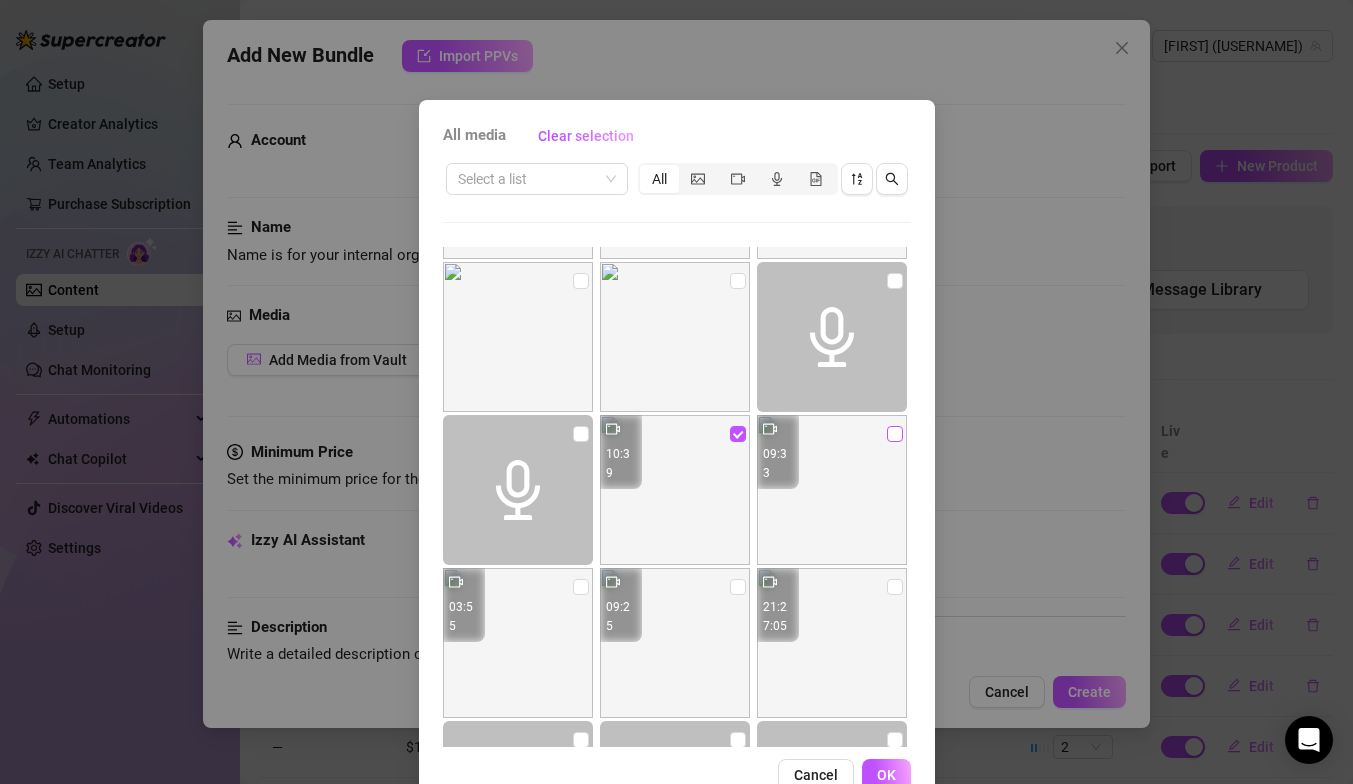 click at bounding box center [895, 434] 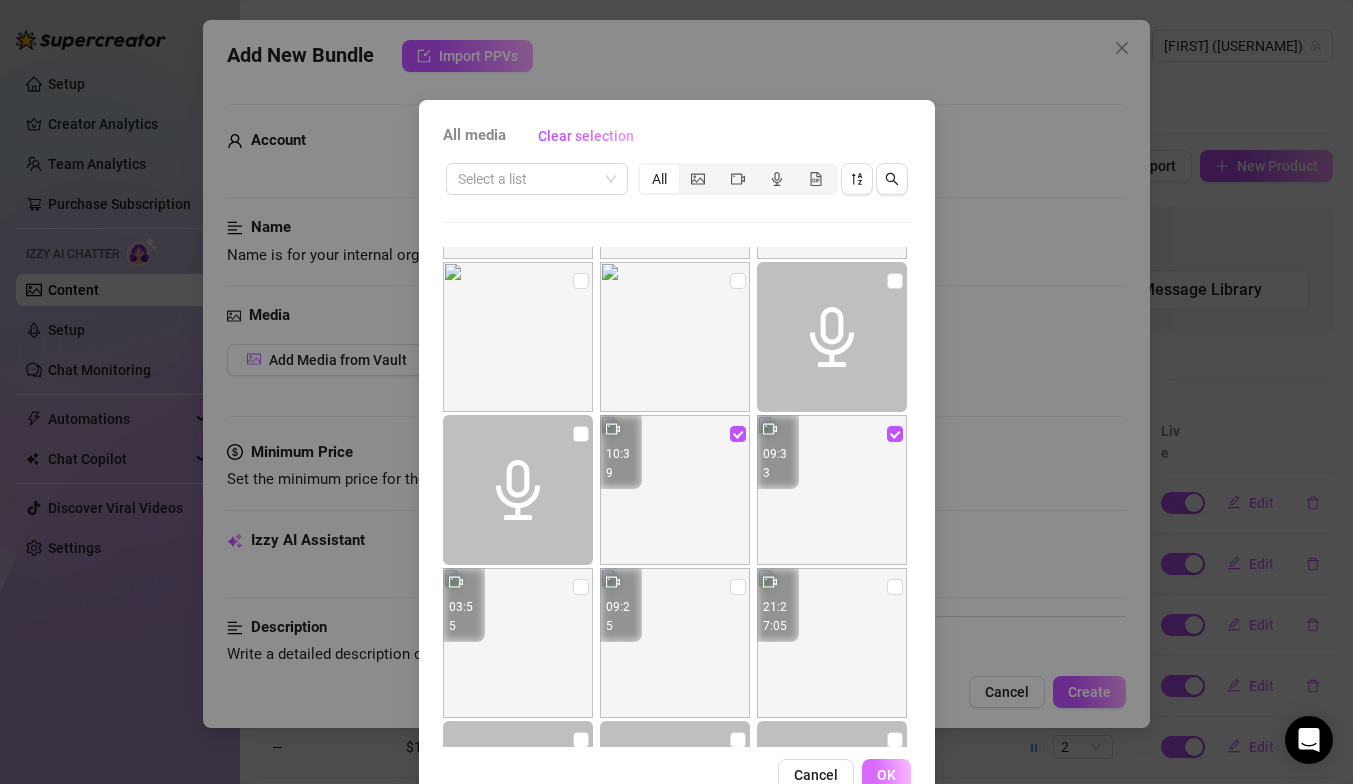click on "OK" at bounding box center [886, 775] 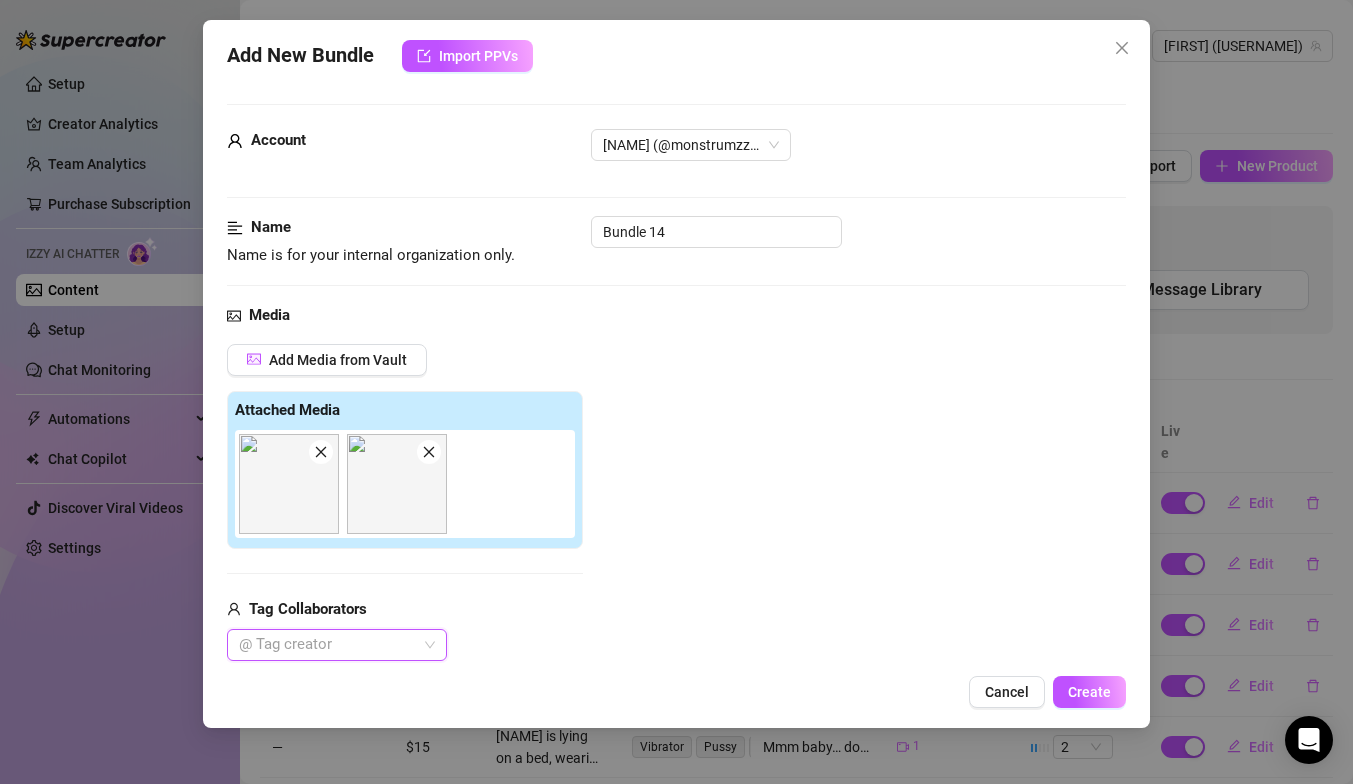 scroll, scrollTop: 199, scrollLeft: 0, axis: vertical 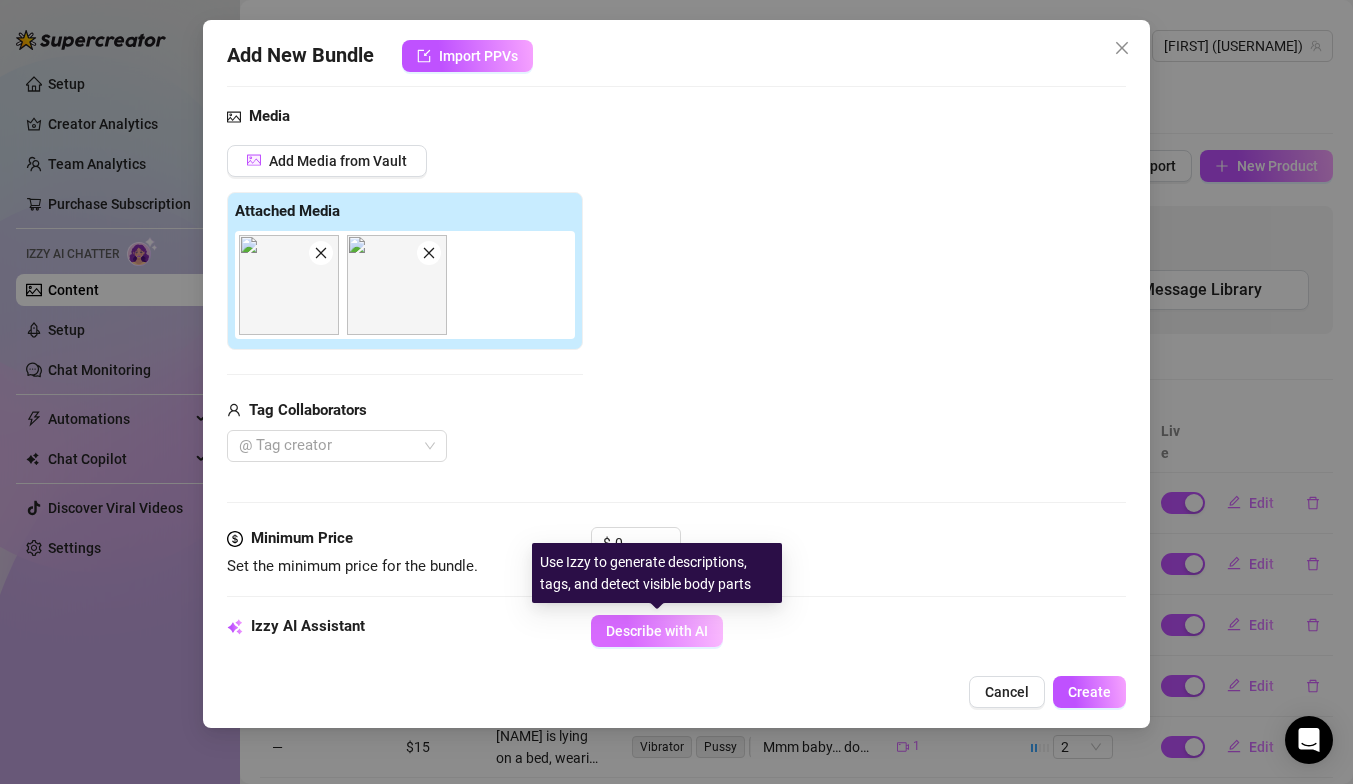 click on "Describe with AI" at bounding box center (657, 631) 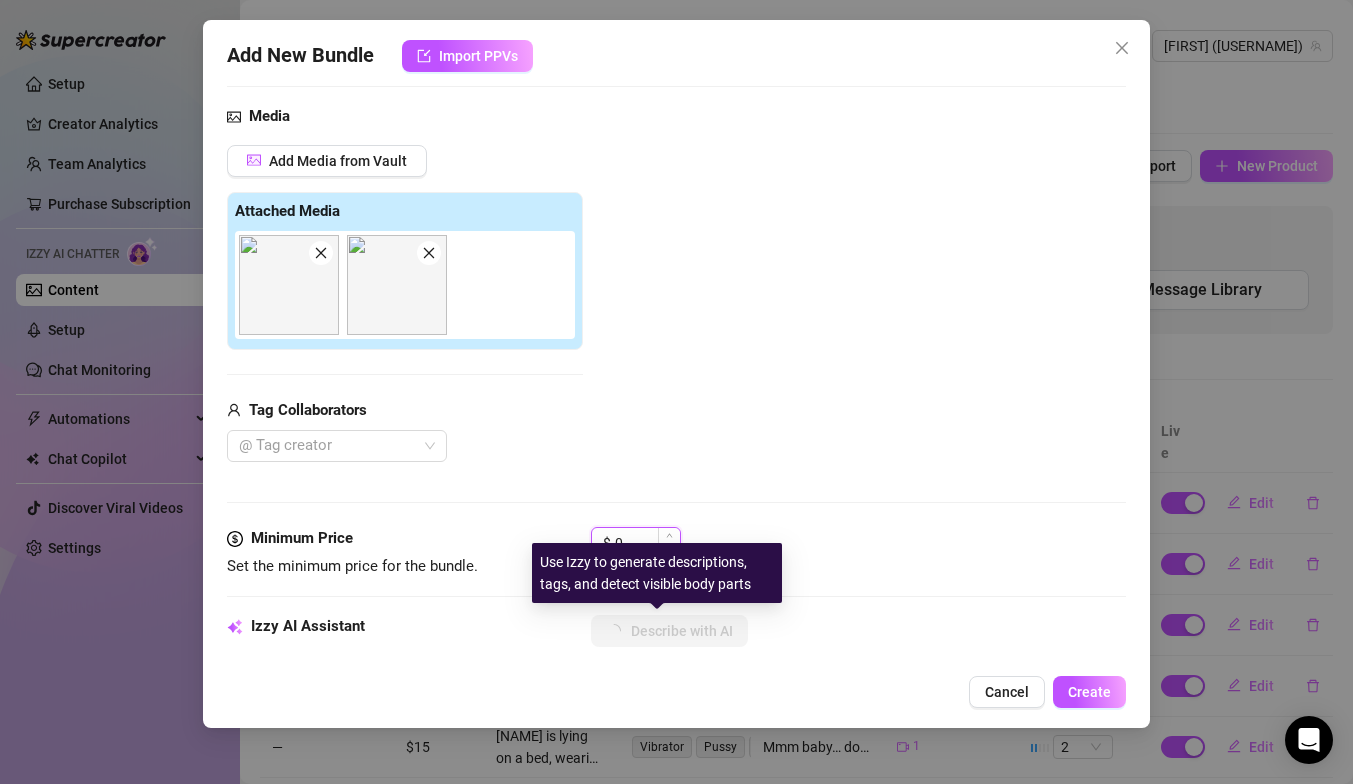 click on "0" at bounding box center (647, 543) 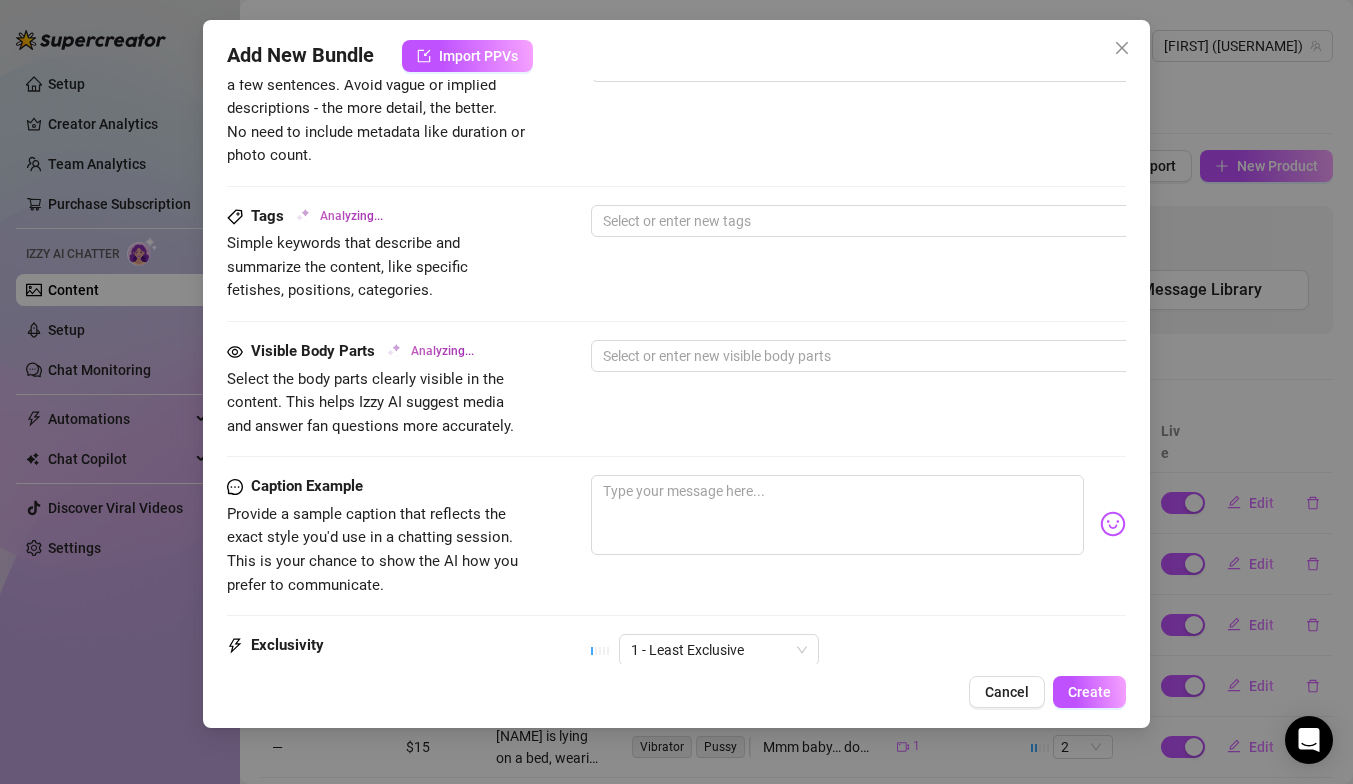 scroll, scrollTop: 1076, scrollLeft: 0, axis: vertical 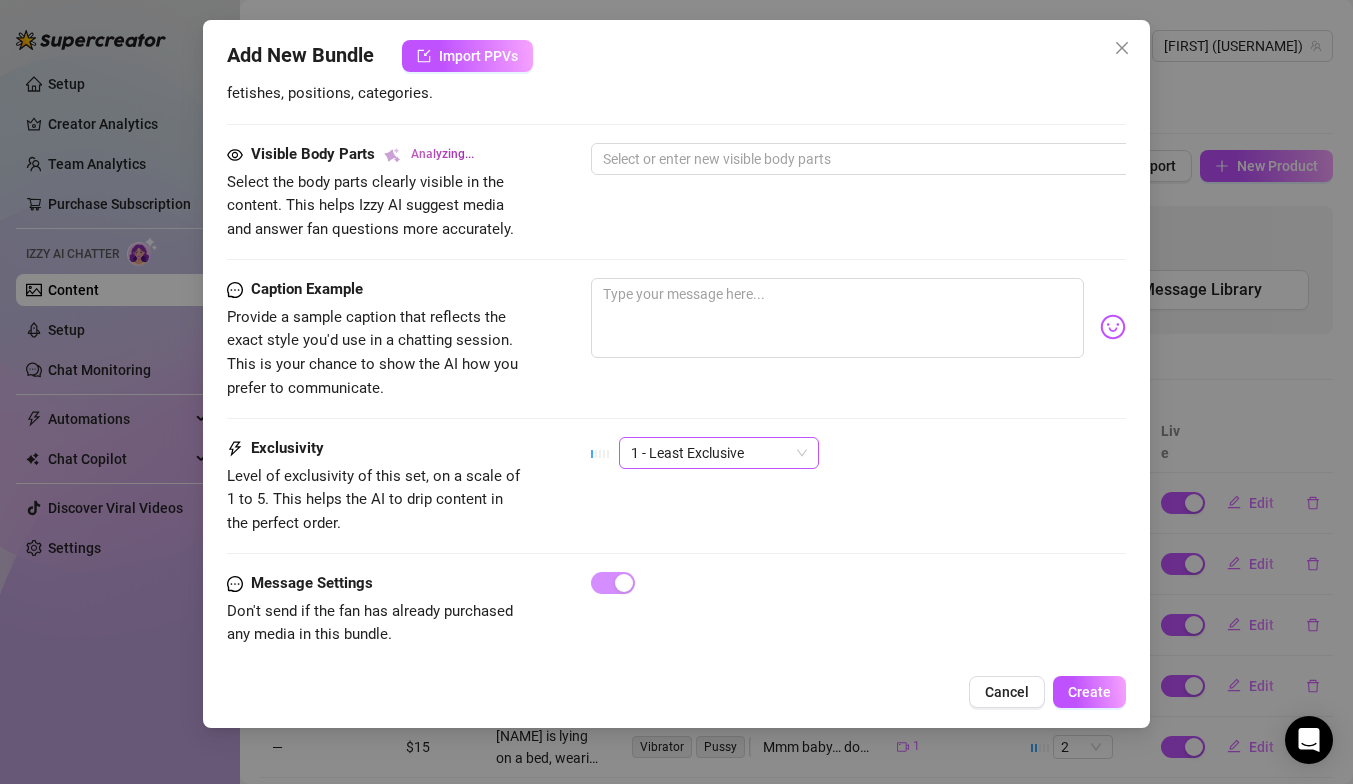 click on "1 - Least Exclusive" at bounding box center [719, 453] 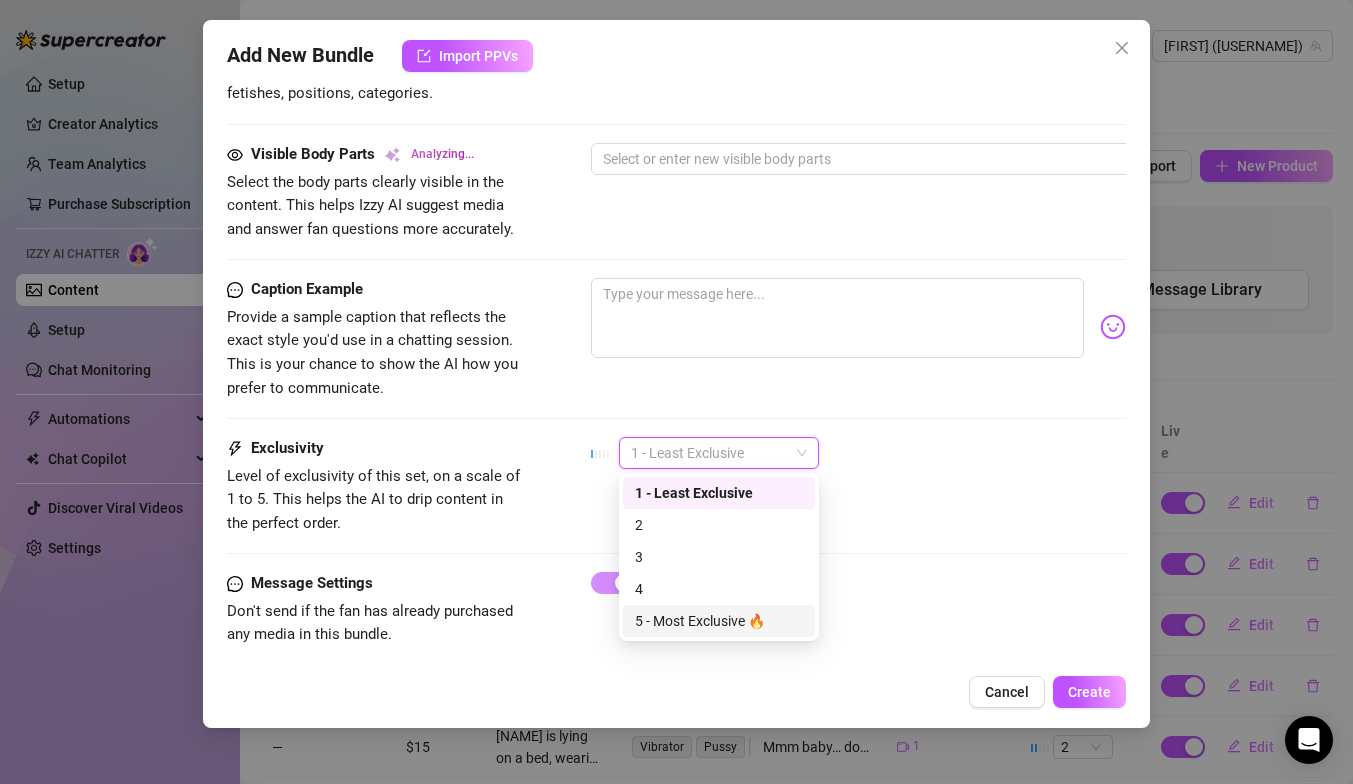 click on "5 - Most Exclusive 🔥" at bounding box center [719, 621] 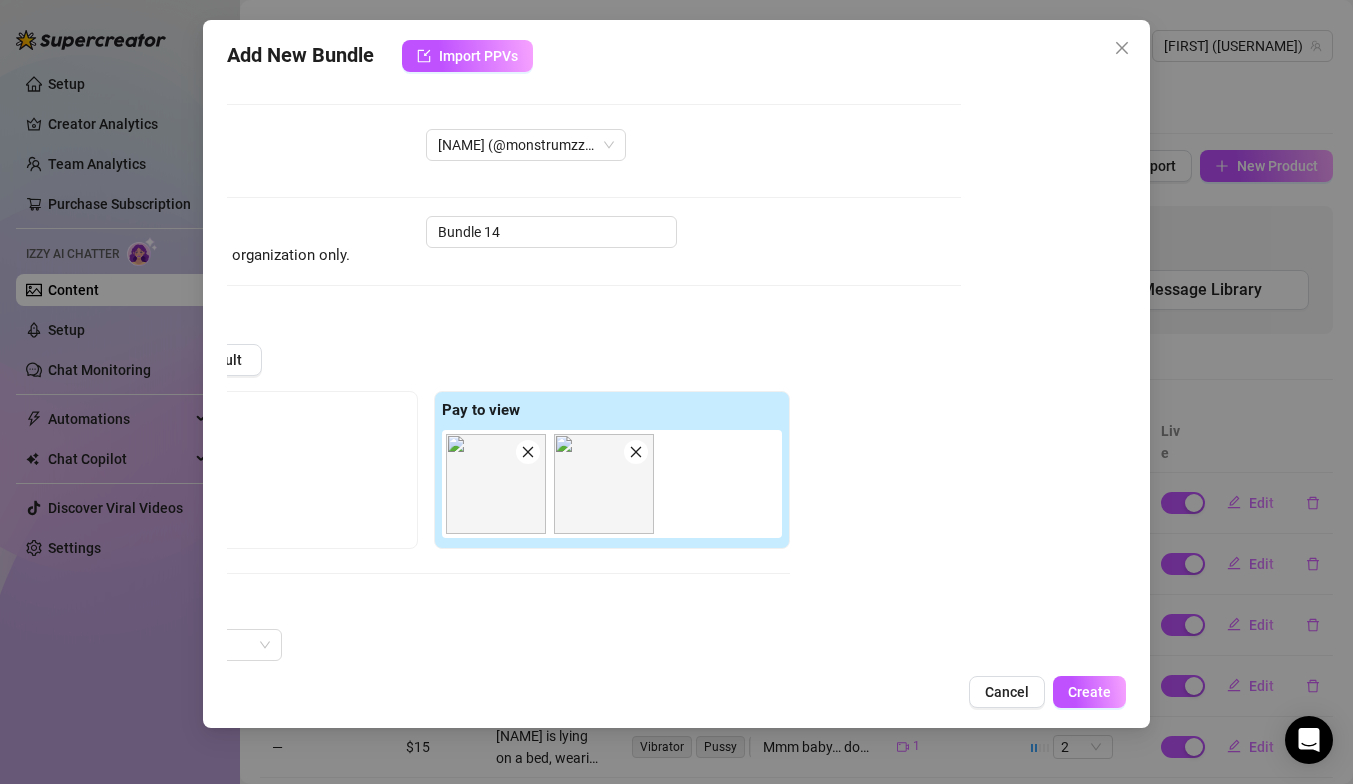 scroll, scrollTop: 1096, scrollLeft: 165, axis: both 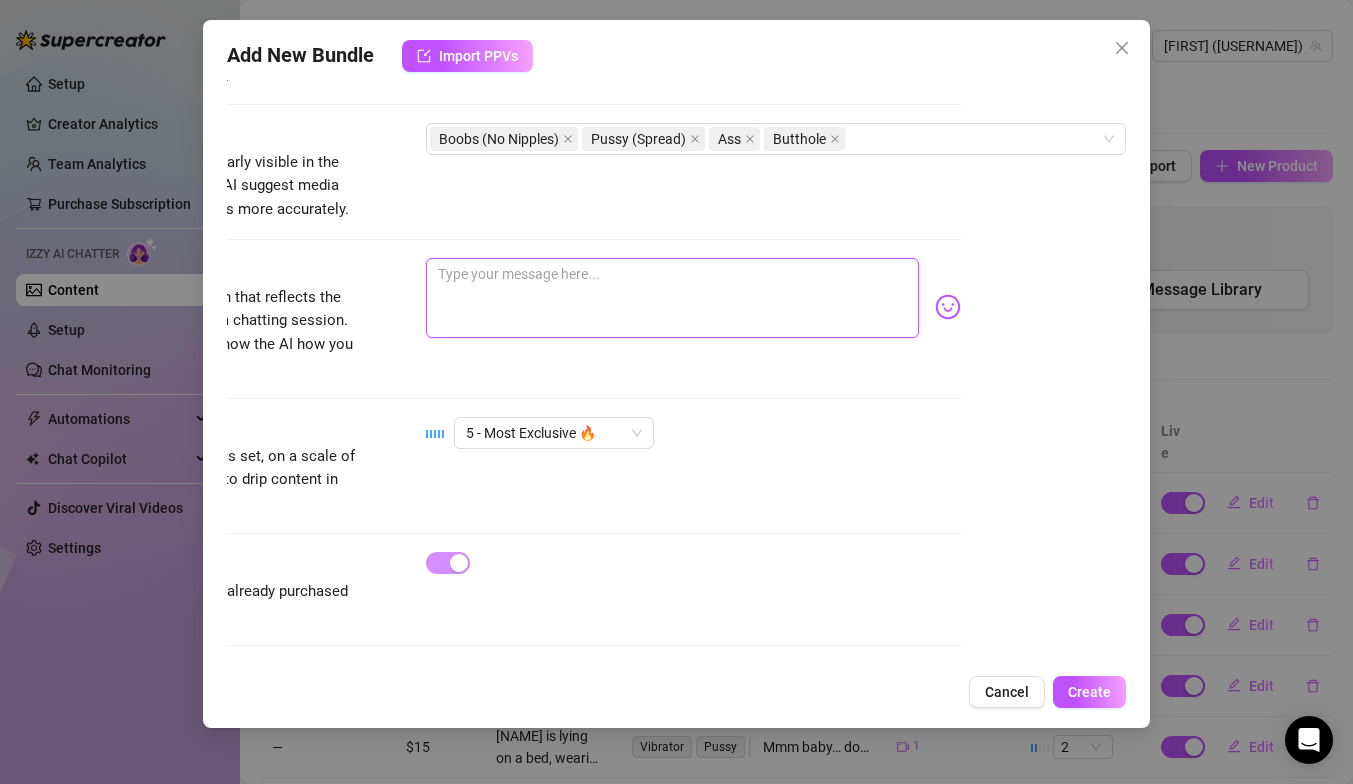 click at bounding box center [672, 298] 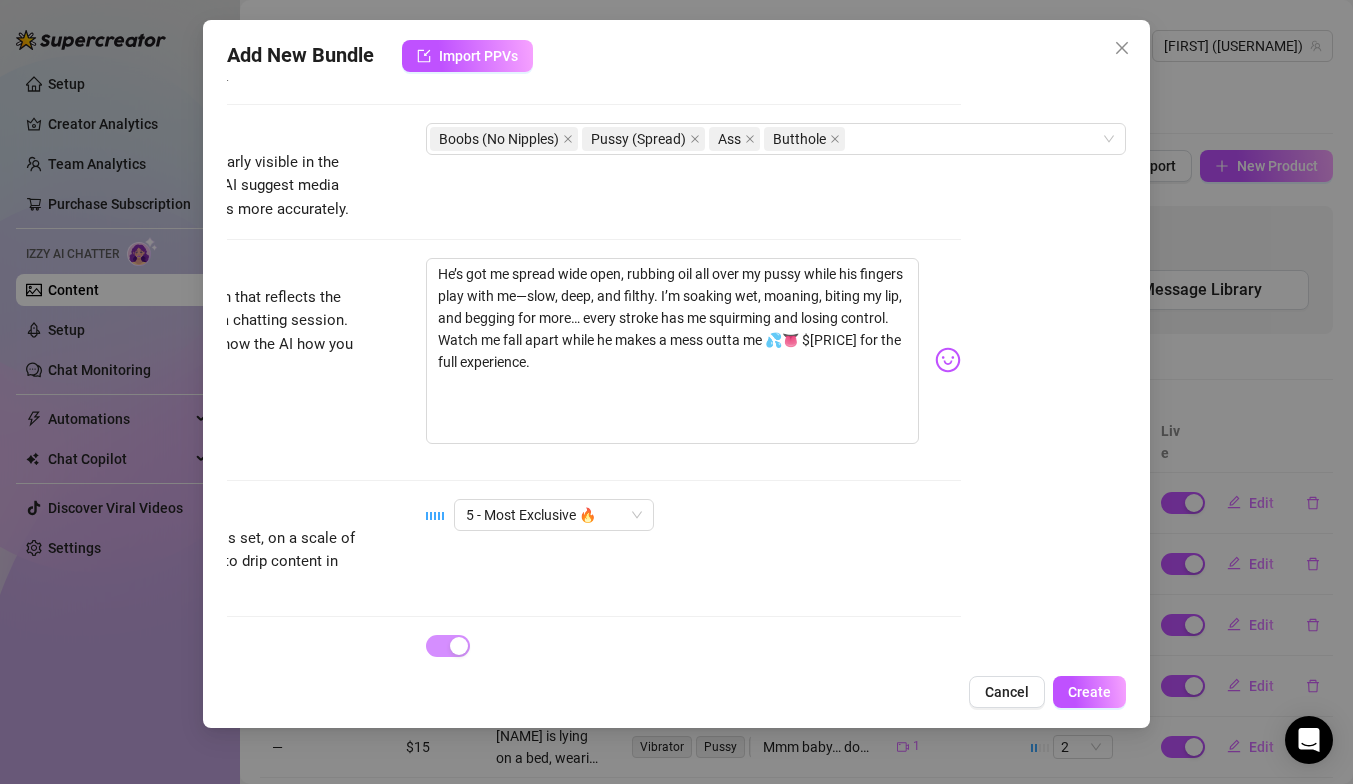 click at bounding box center [948, 360] 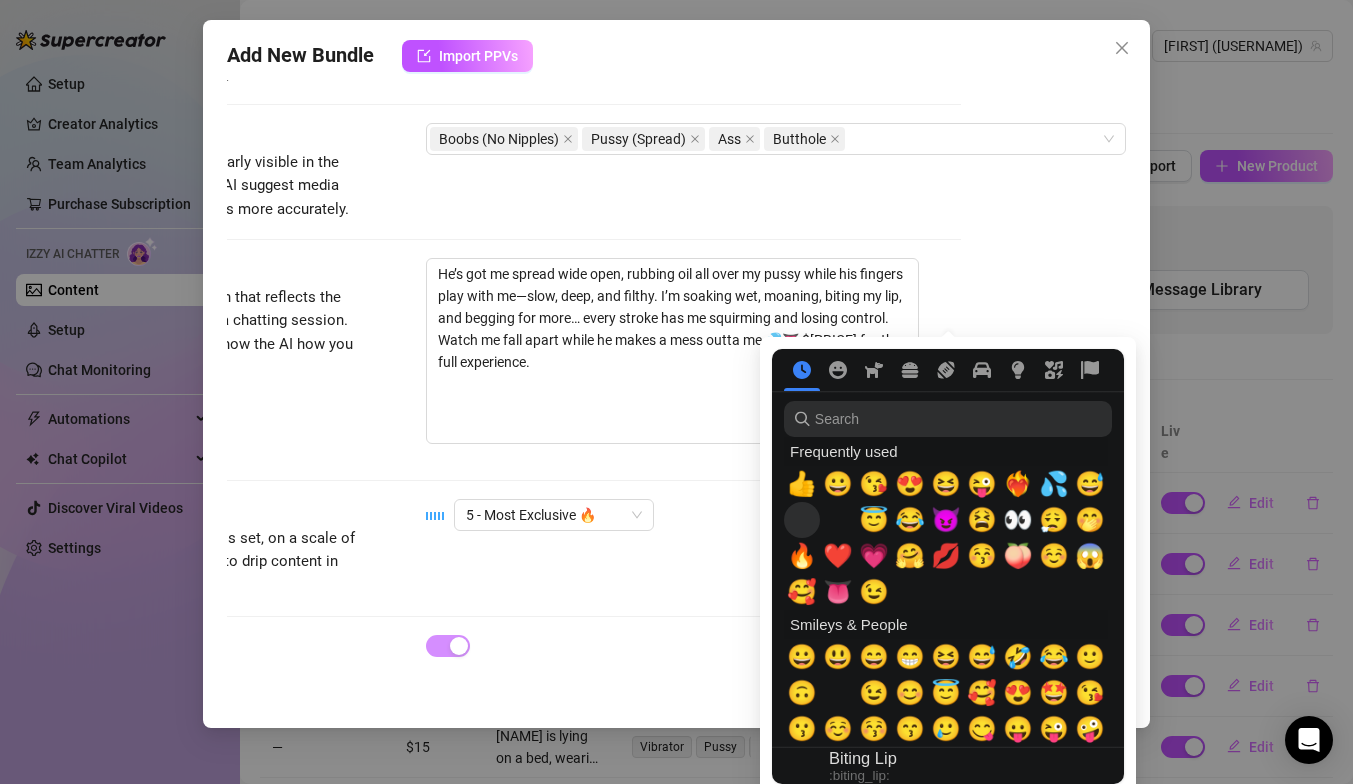 click on "🫦" at bounding box center (802, 520) 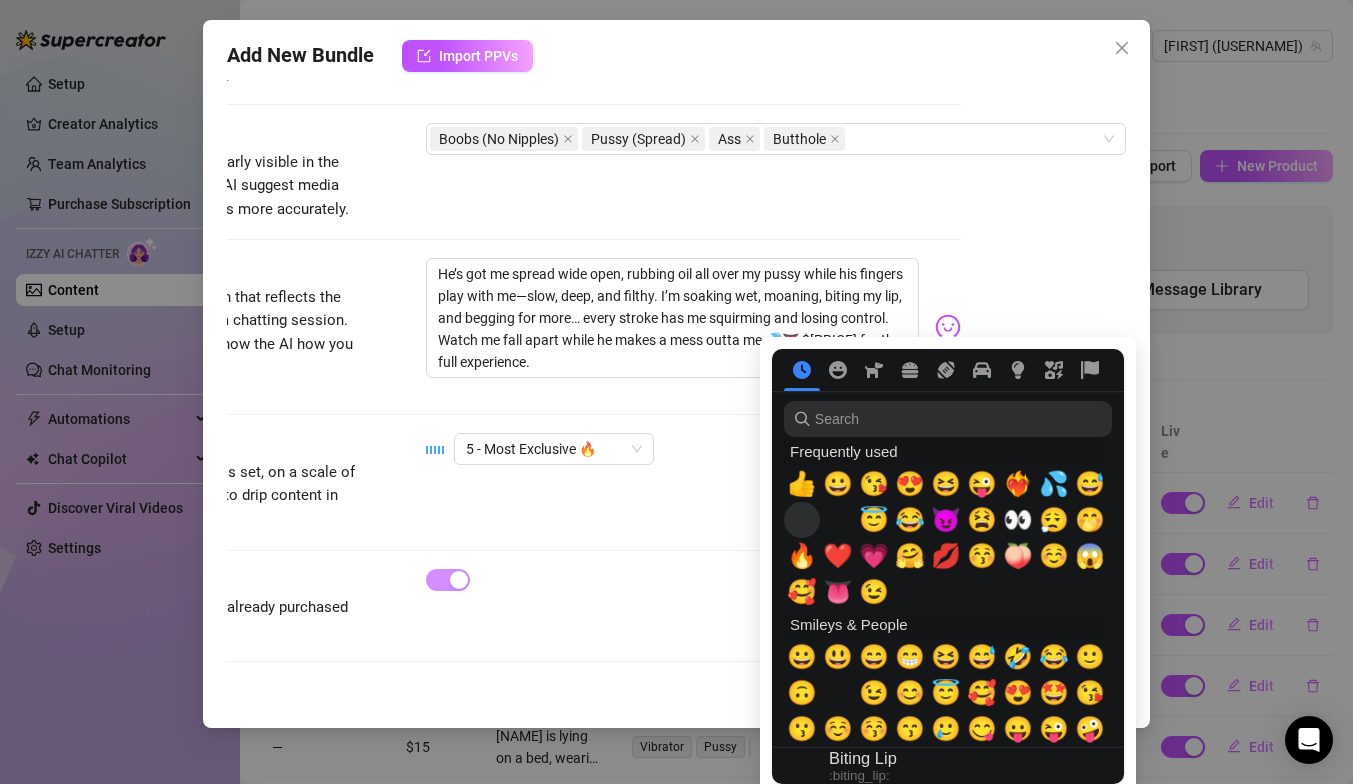 click on "🫦" at bounding box center [802, 520] 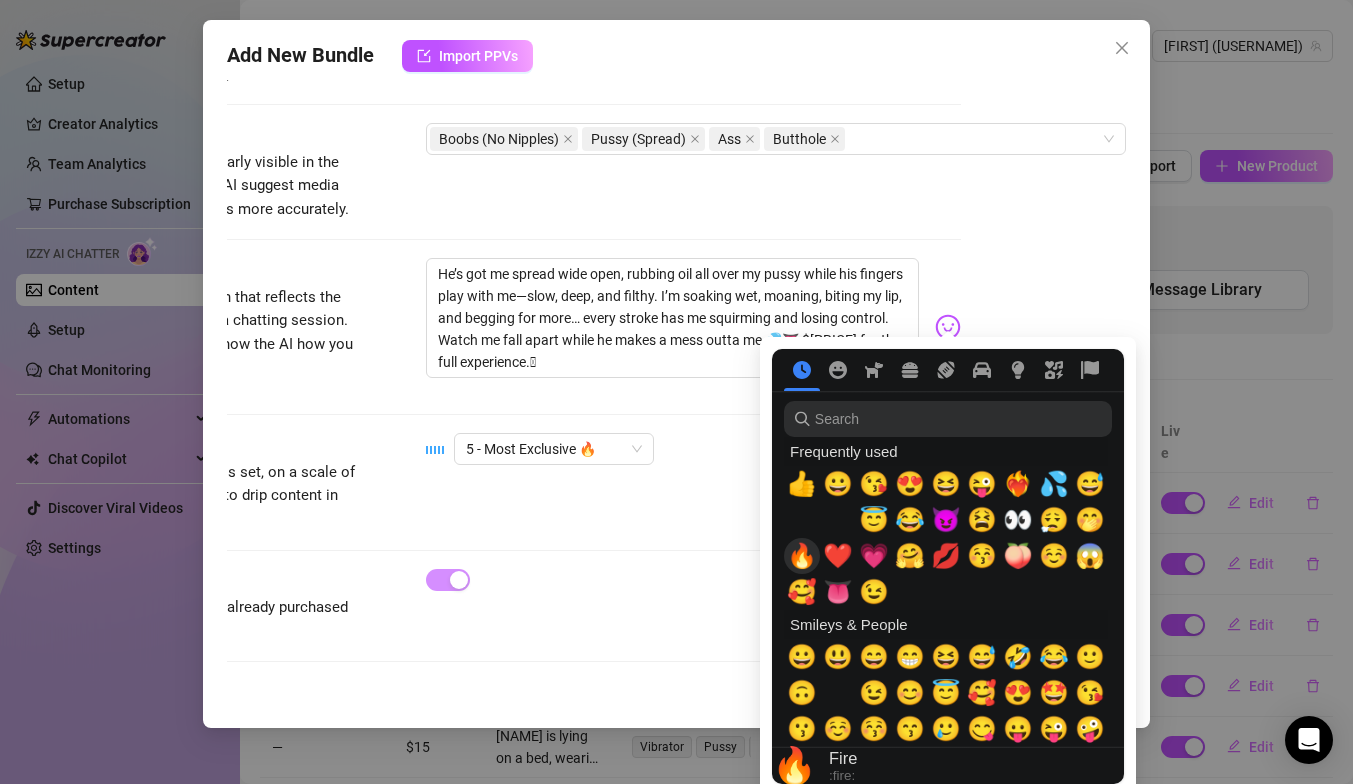 click on "🔥" at bounding box center (802, 556) 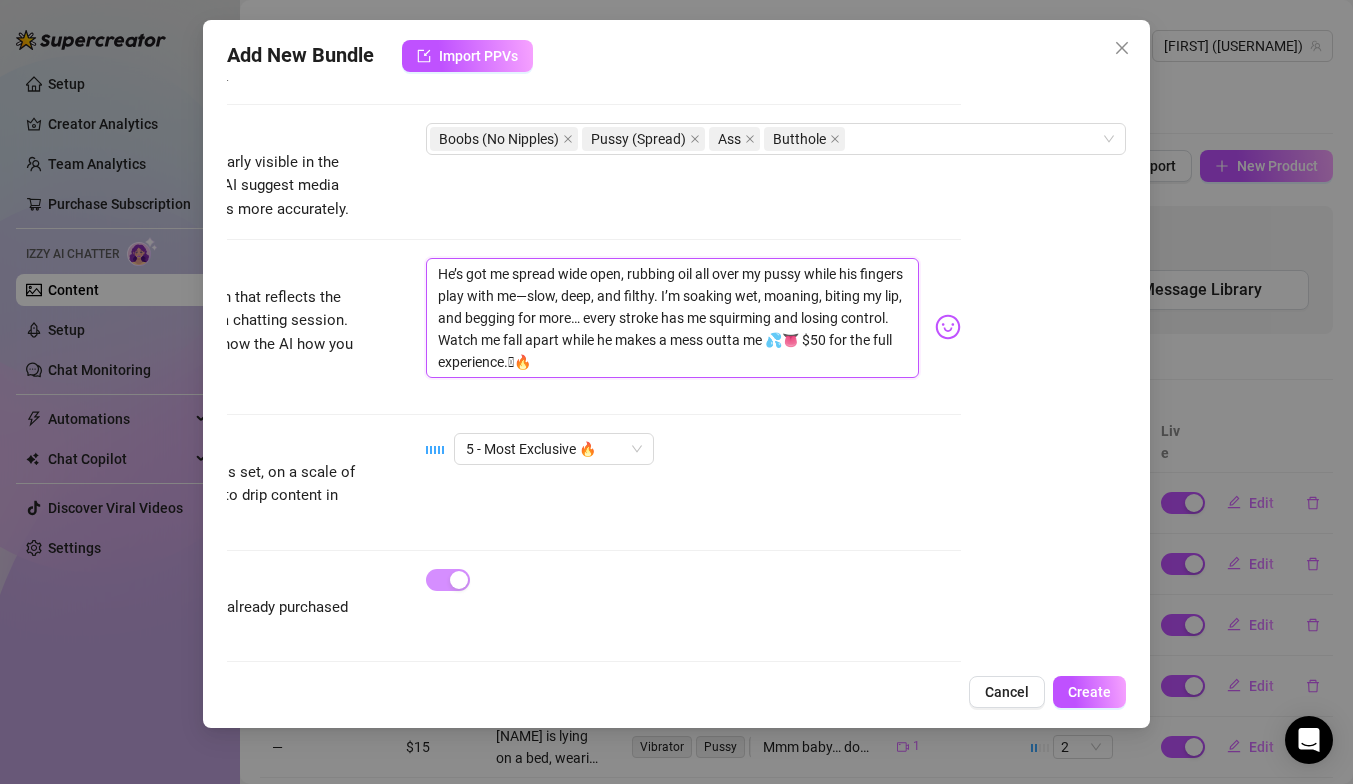 click on "He’s got me spread wide open, rubbing oil all over my pussy while his fingers play with me—slow, deep, and filthy. I’m soaking wet, moaning, biting my lip, and begging for more… every stroke has me squirming and losing control. Watch me fall apart while he makes a mess outta me 💦👅 $50 for the full experience.🫦🔥" at bounding box center (672, 318) 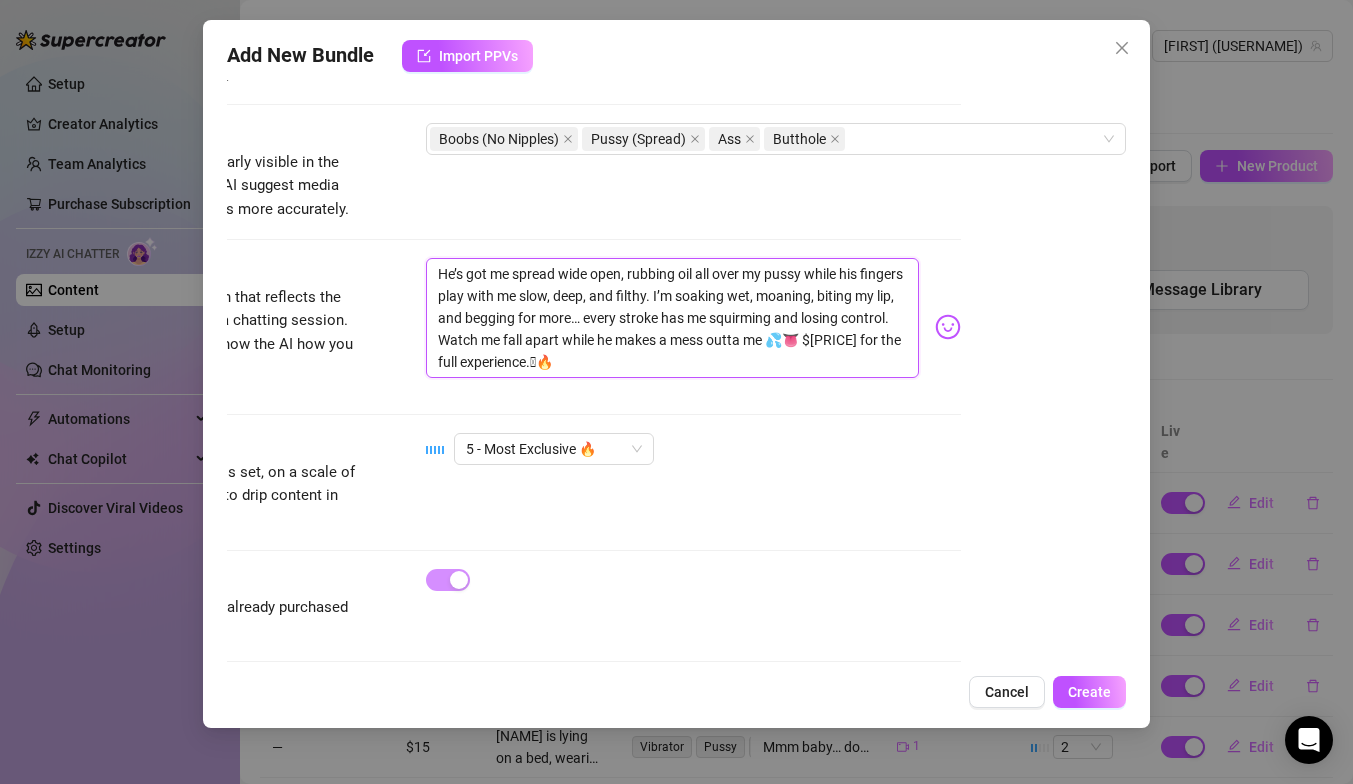 click on "He’s got me spread wide open, rubbing oil all over my pussy while his fingers play with me slow, deep, and filthy. I’m soaking wet, moaning, biting my lip, and begging for more… every stroke has me squirming and losing control. Watch me fall apart while he makes a mess outta me 💦👅 $[PRICE] for the full experience.🫦🔥" at bounding box center [672, 318] 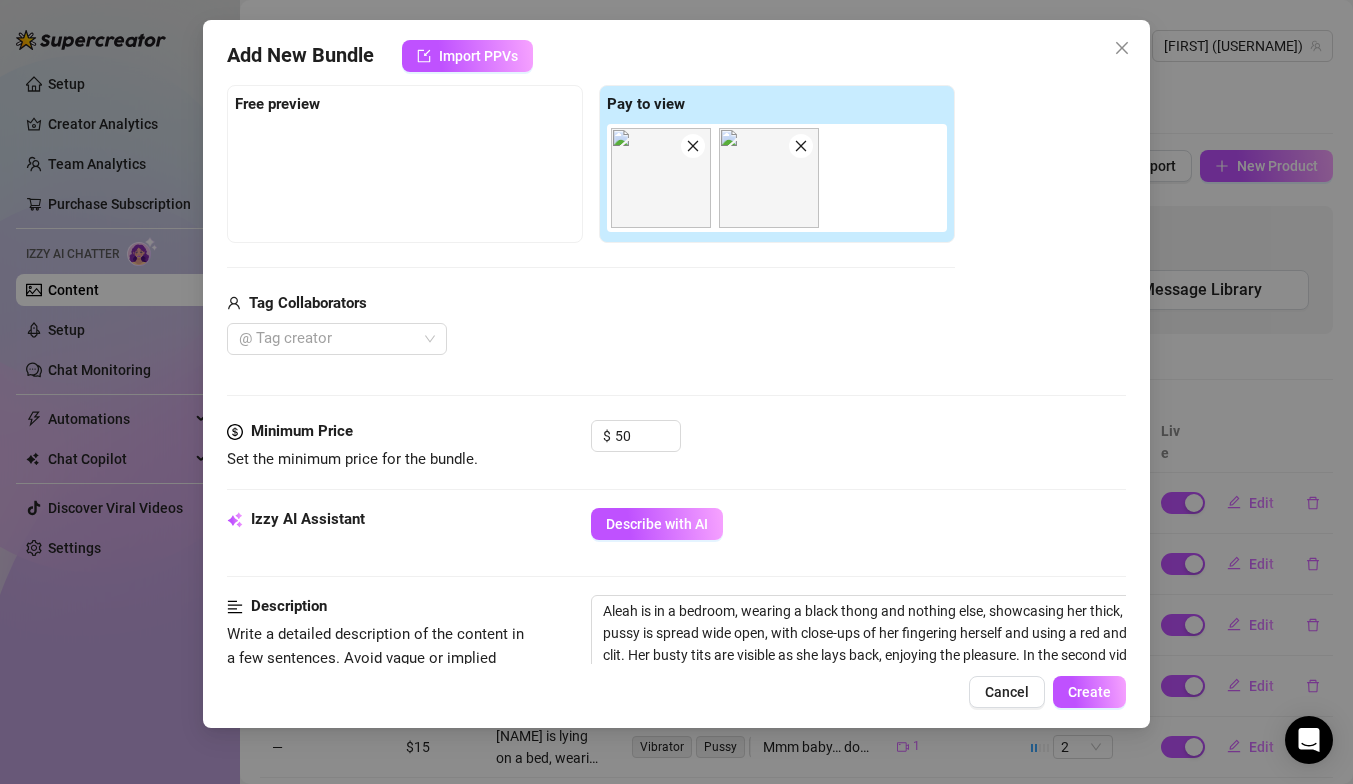 scroll, scrollTop: 0, scrollLeft: 0, axis: both 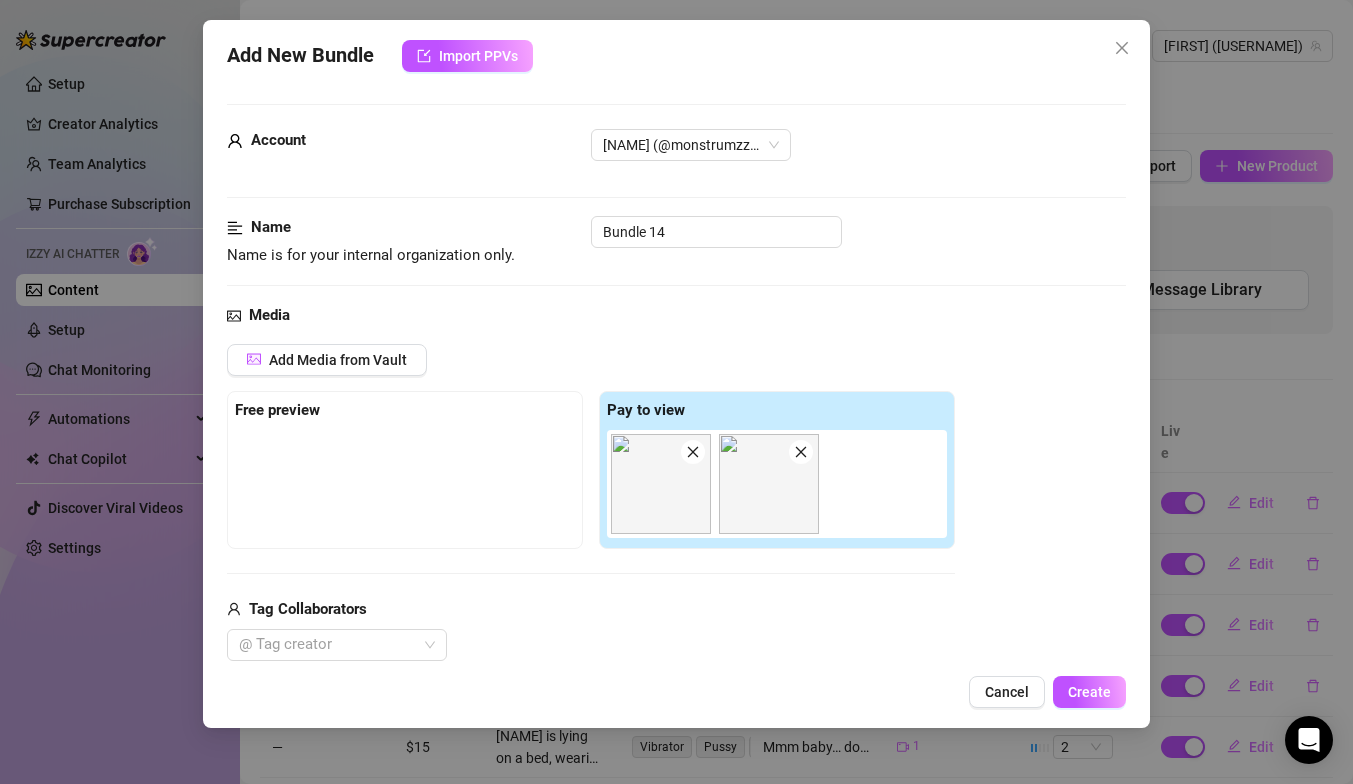 click at bounding box center (405, 480) 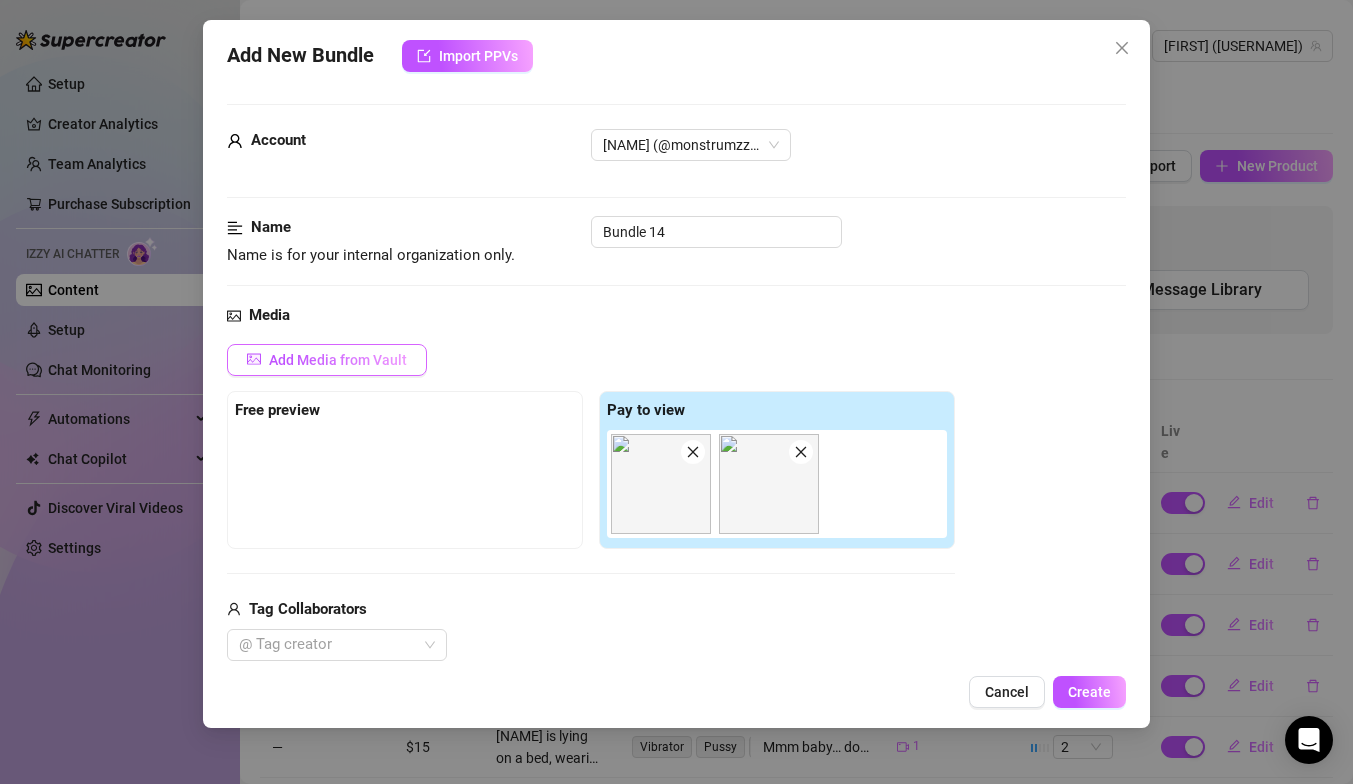 click on "Add Media from Vault" at bounding box center [338, 360] 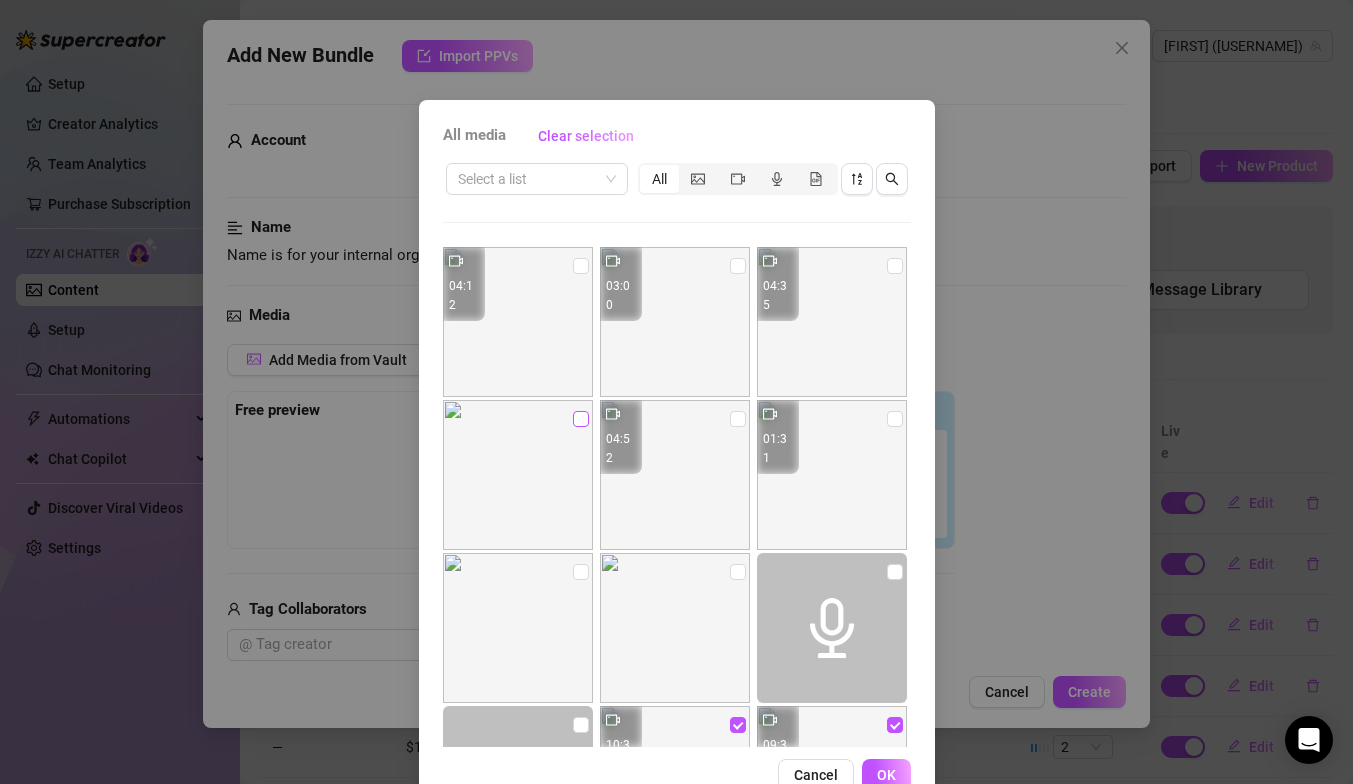 click at bounding box center (581, 419) 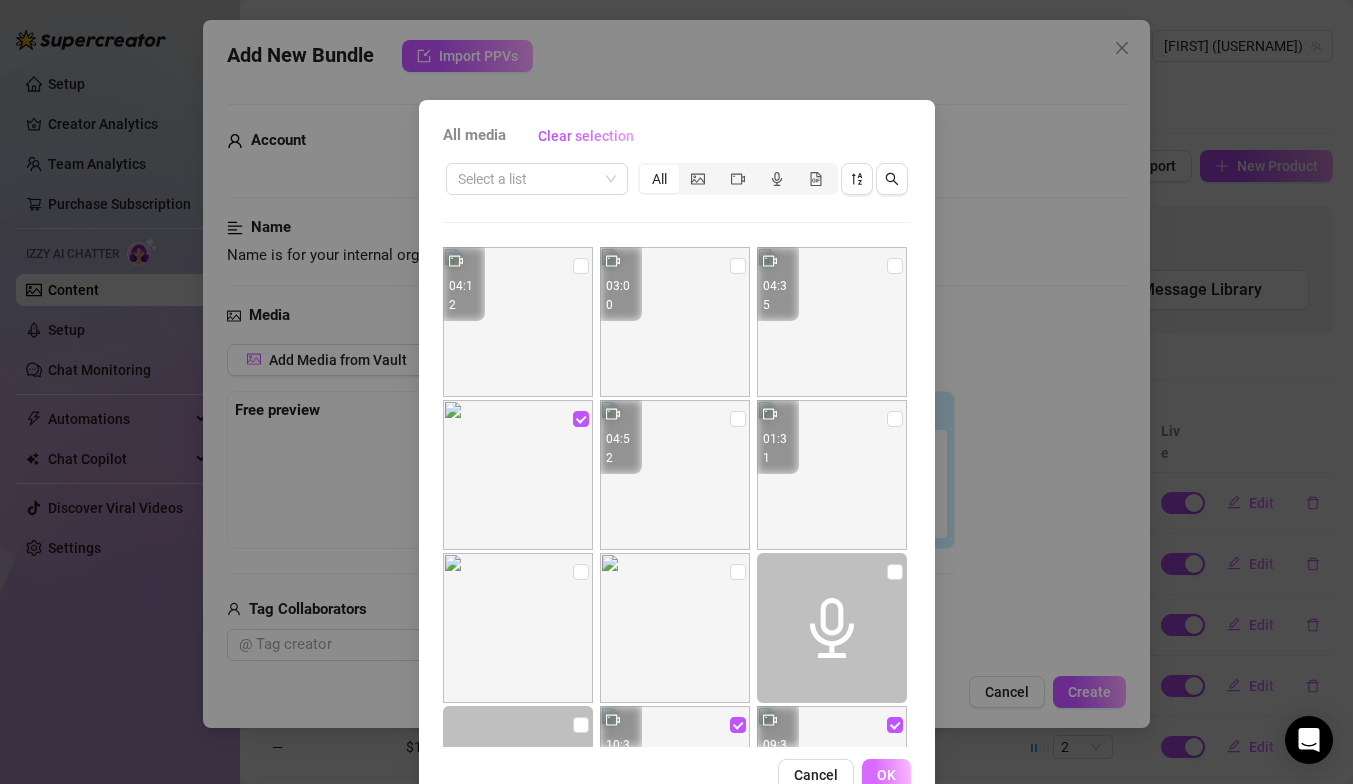 click on "OK" at bounding box center (886, 775) 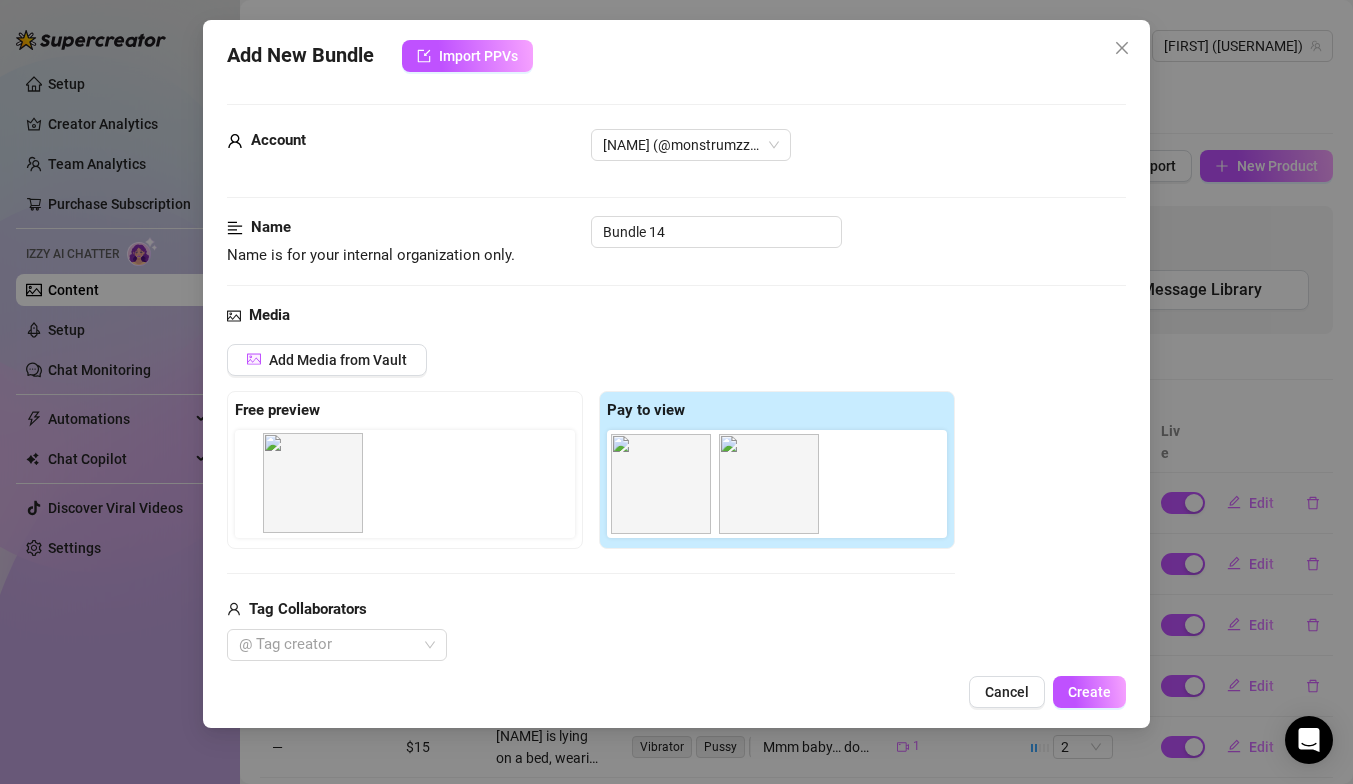 drag, startPoint x: 888, startPoint y: 491, endPoint x: 326, endPoint y: 497, distance: 562.03204 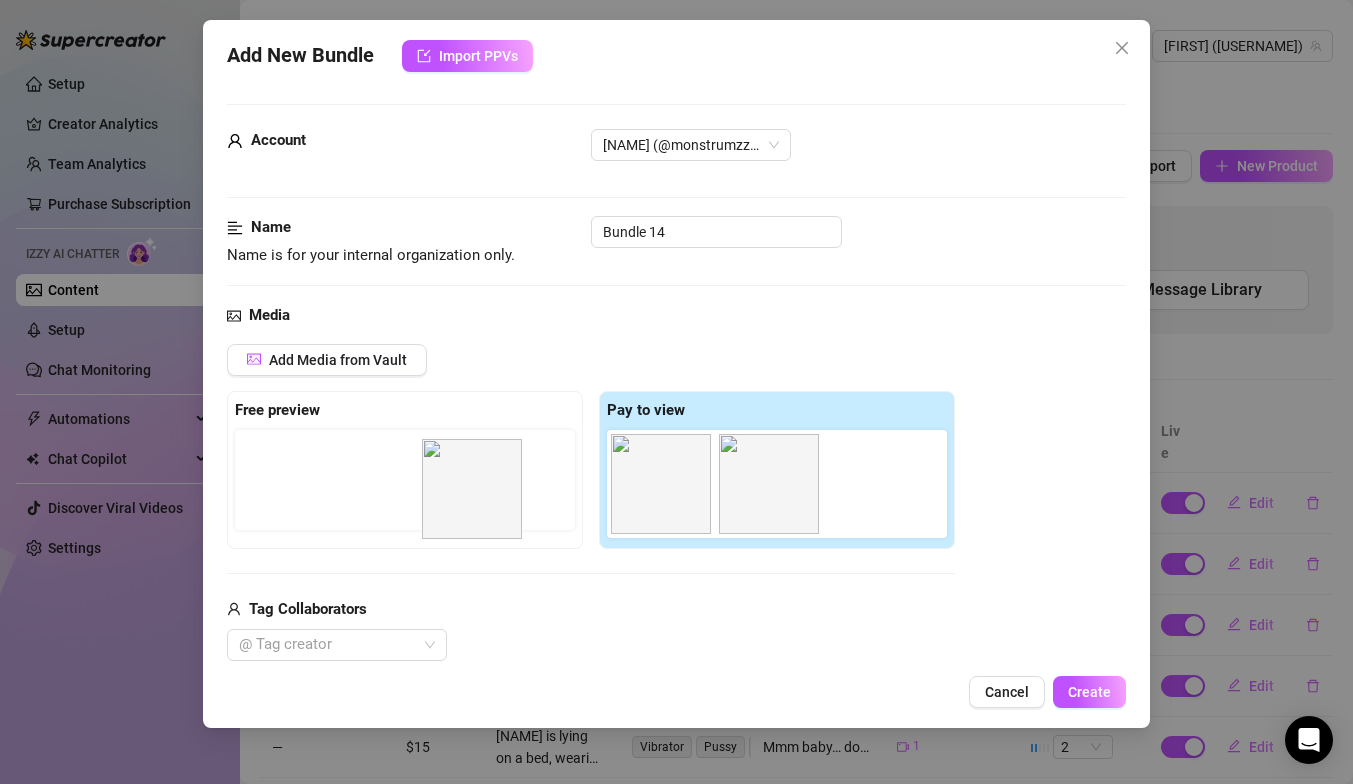 drag, startPoint x: 896, startPoint y: 480, endPoint x: 486, endPoint y: 491, distance: 410.14752 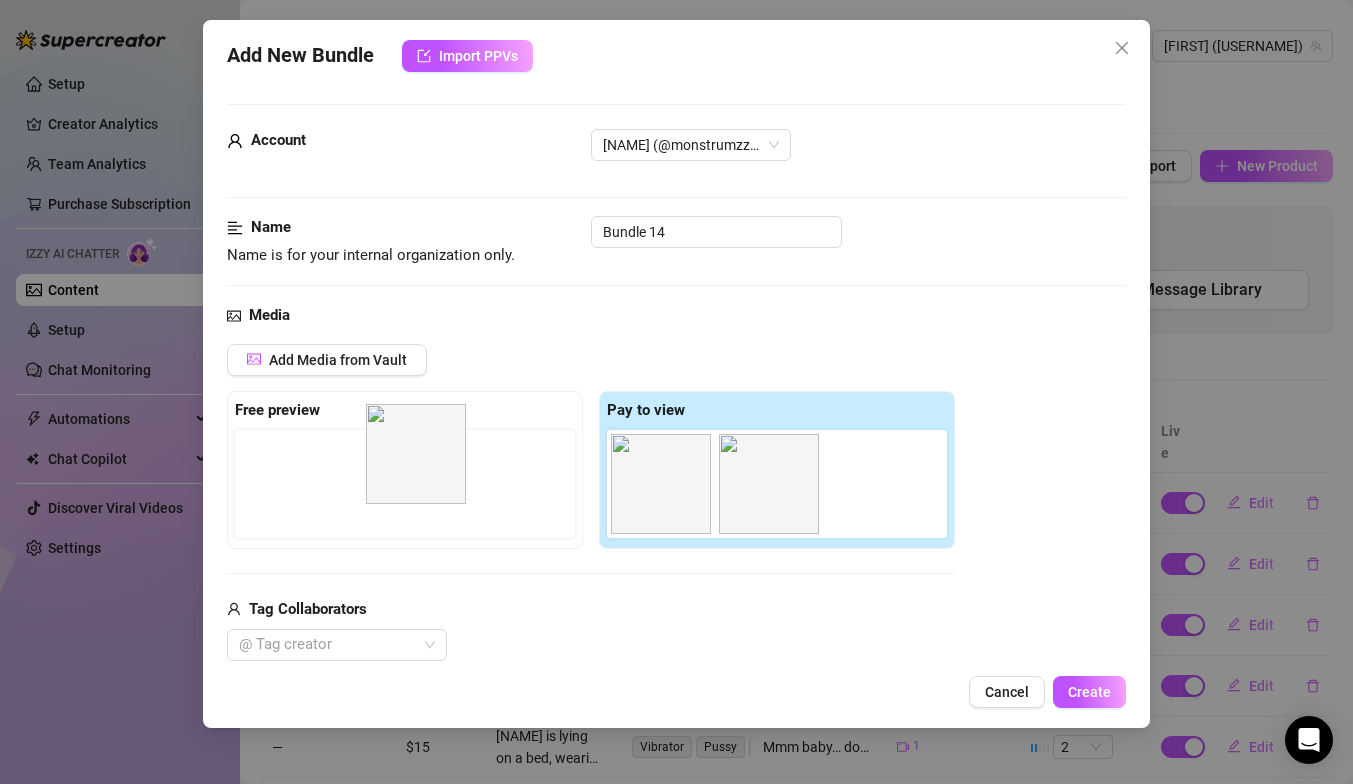 drag, startPoint x: 881, startPoint y: 498, endPoint x: 408, endPoint y: 473, distance: 473.66022 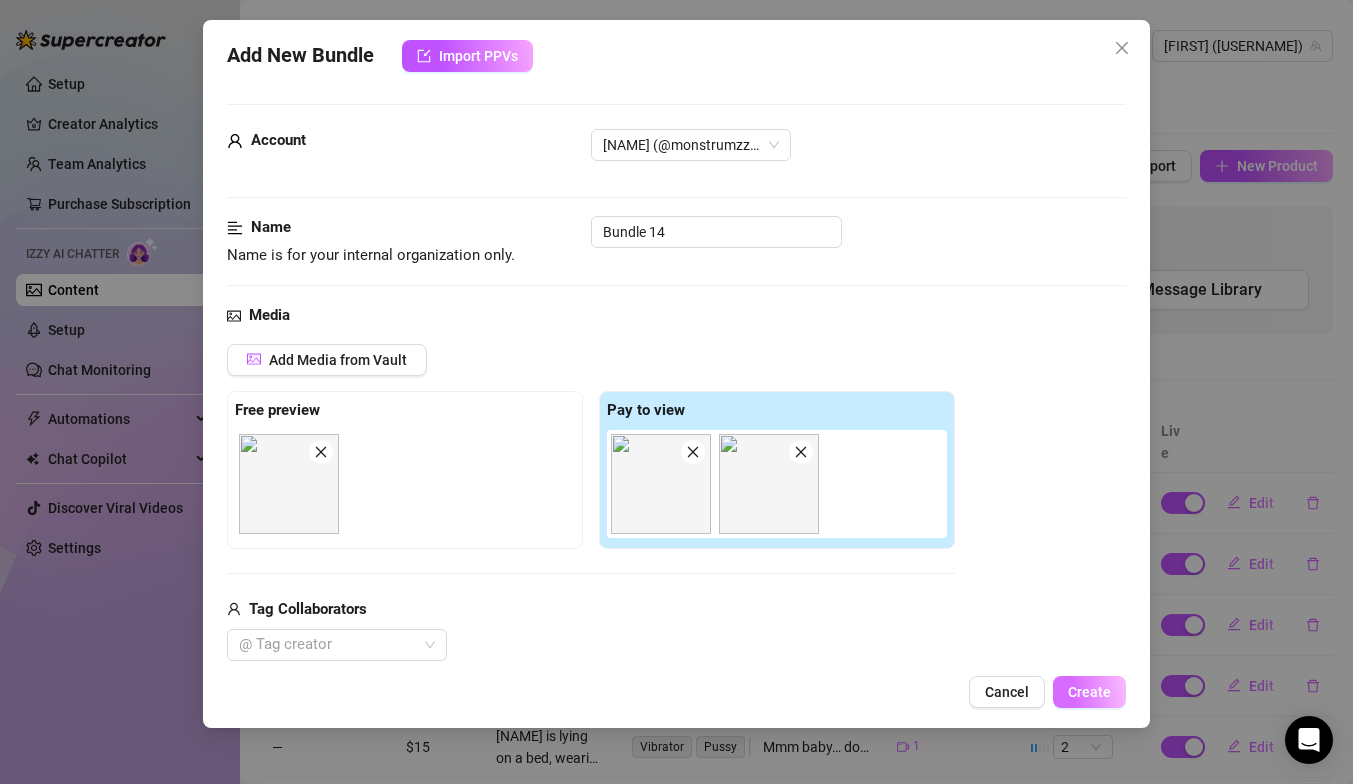 click on "Create" at bounding box center [1089, 692] 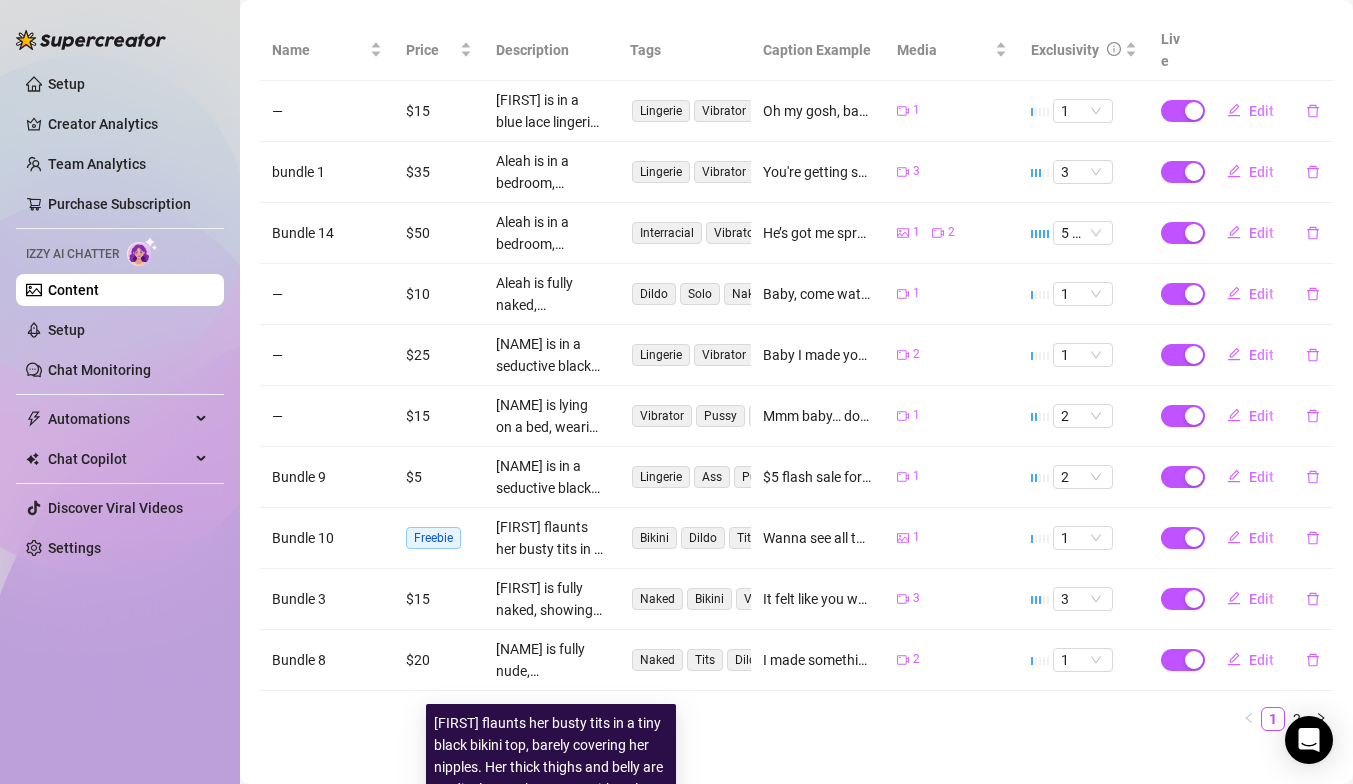 scroll, scrollTop: 0, scrollLeft: 0, axis: both 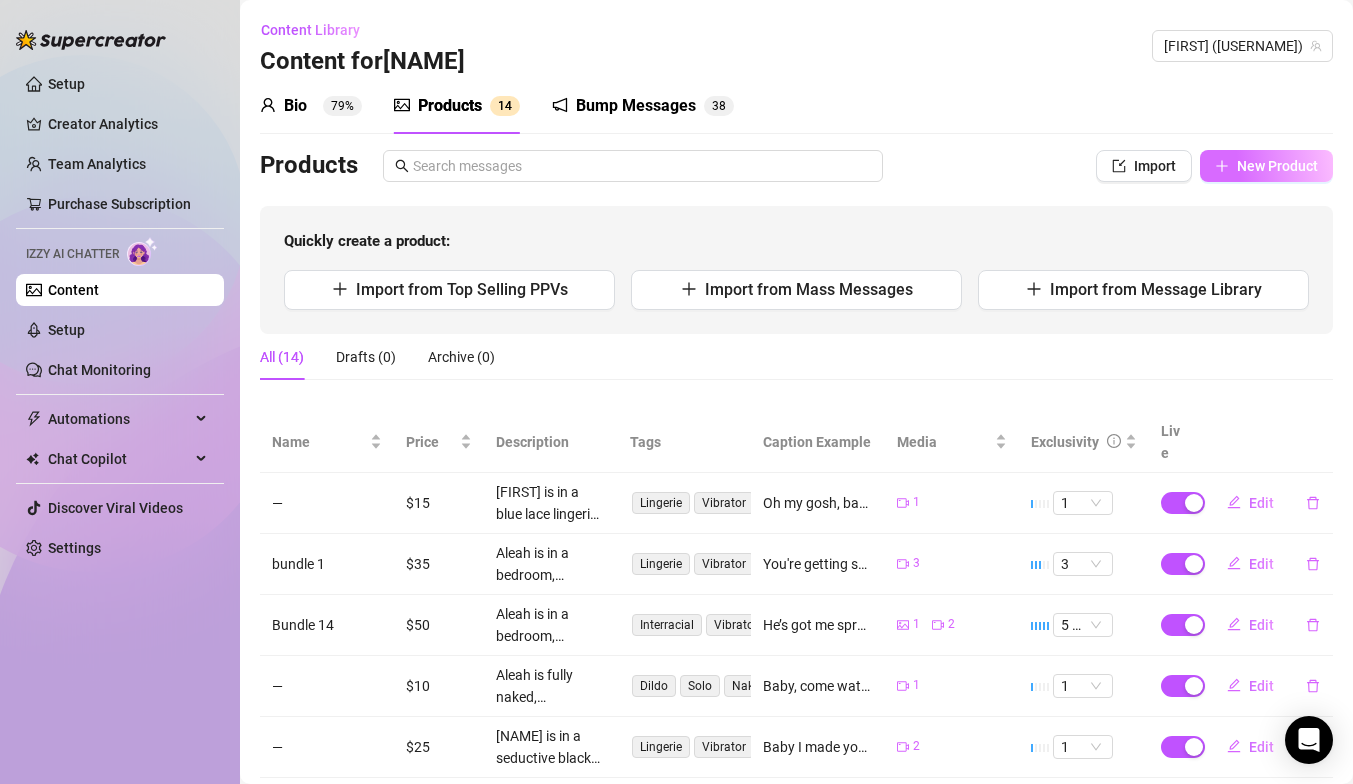click on "New Product" at bounding box center (1266, 166) 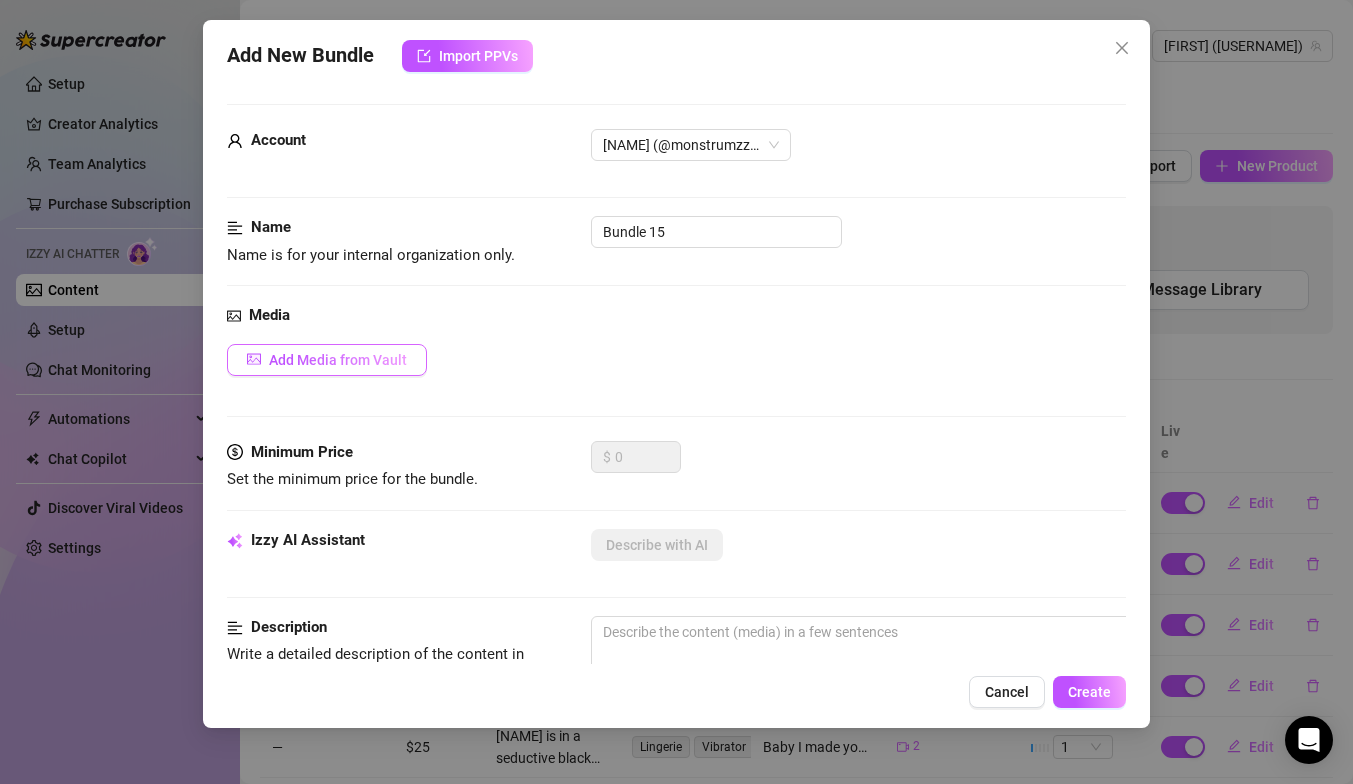 click on "Add Media from Vault" at bounding box center [327, 360] 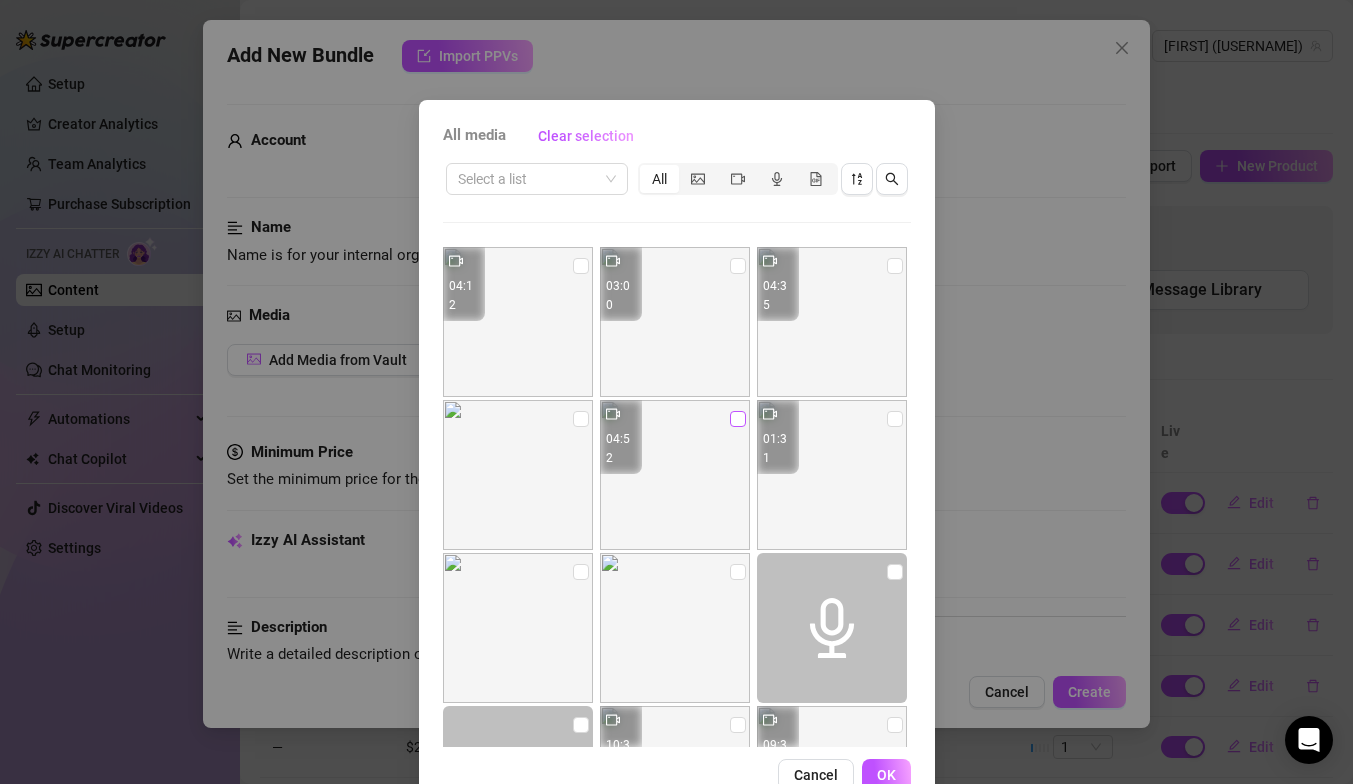 click at bounding box center (738, 419) 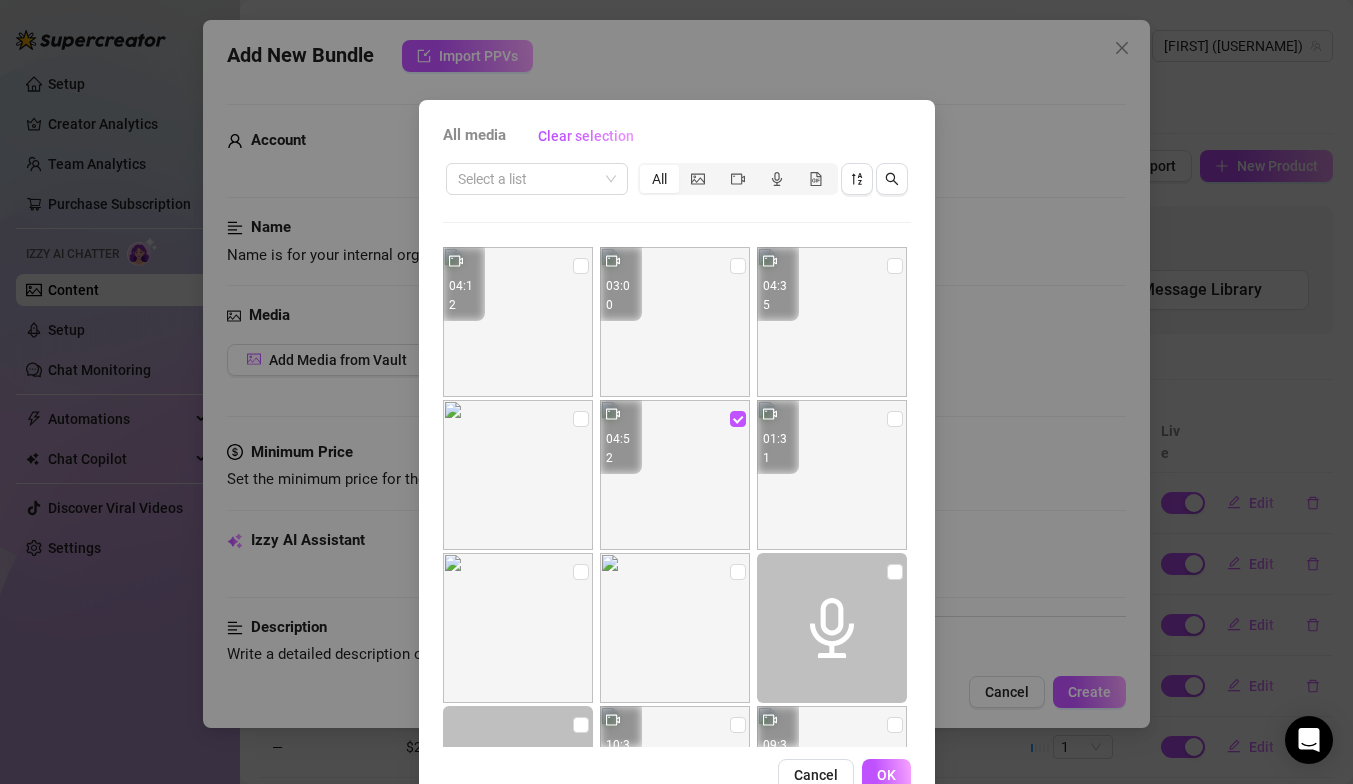 drag, startPoint x: 895, startPoint y: 419, endPoint x: 891, endPoint y: 406, distance: 13.601471 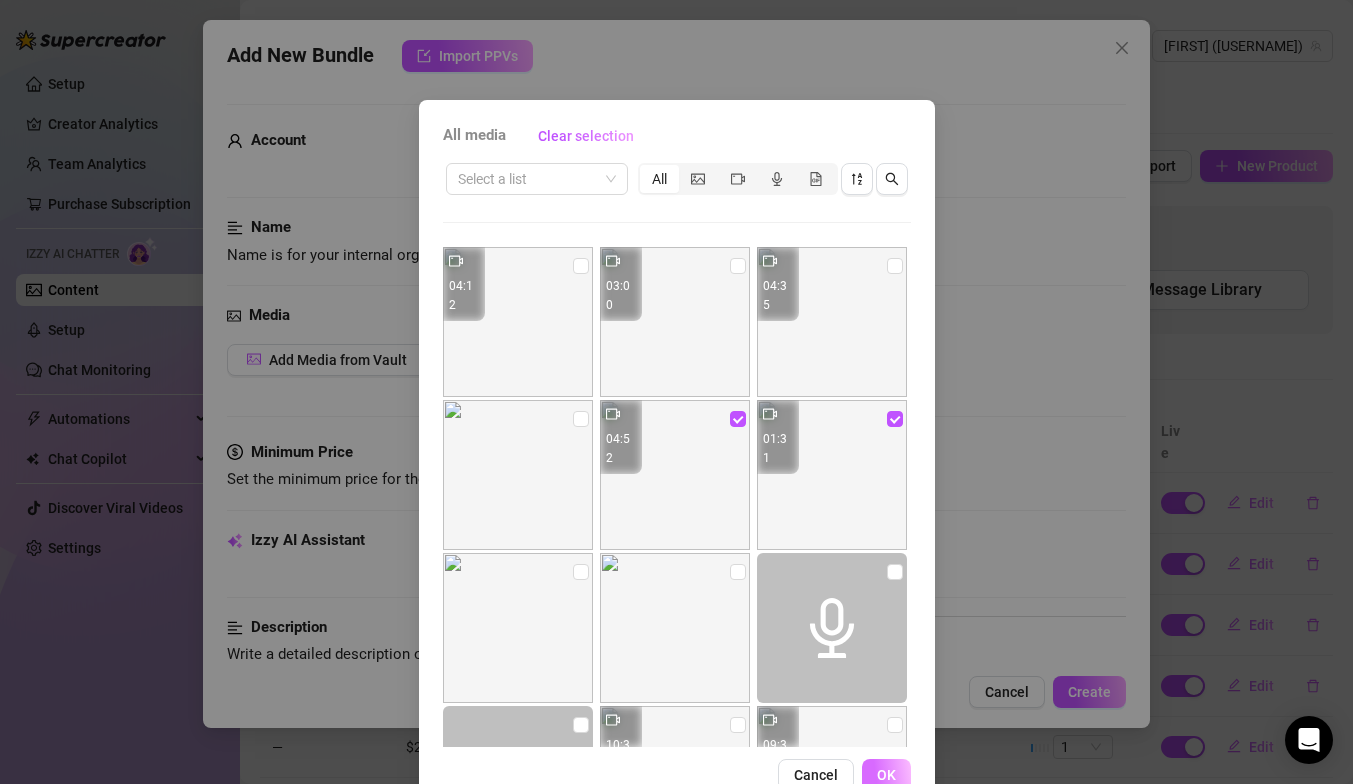 click on "OK" at bounding box center (886, 775) 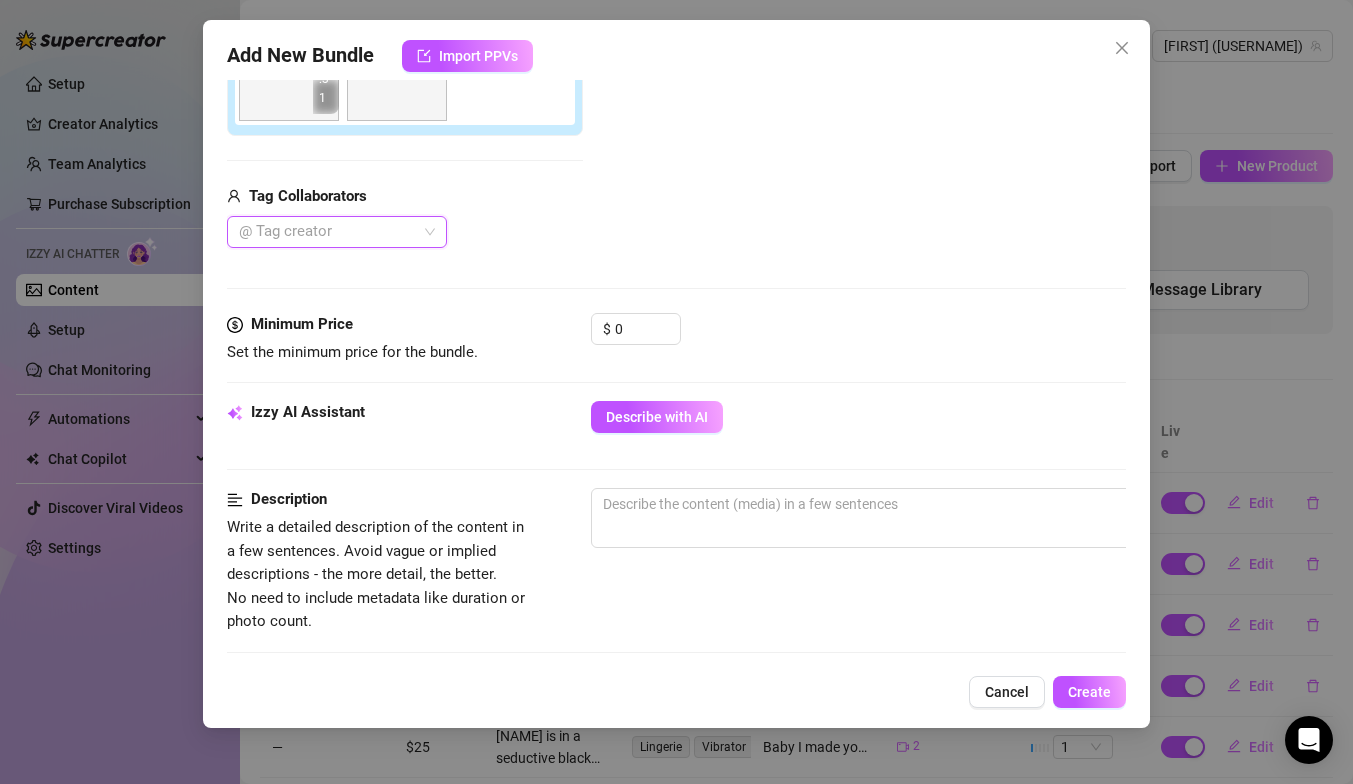 scroll, scrollTop: 431, scrollLeft: 0, axis: vertical 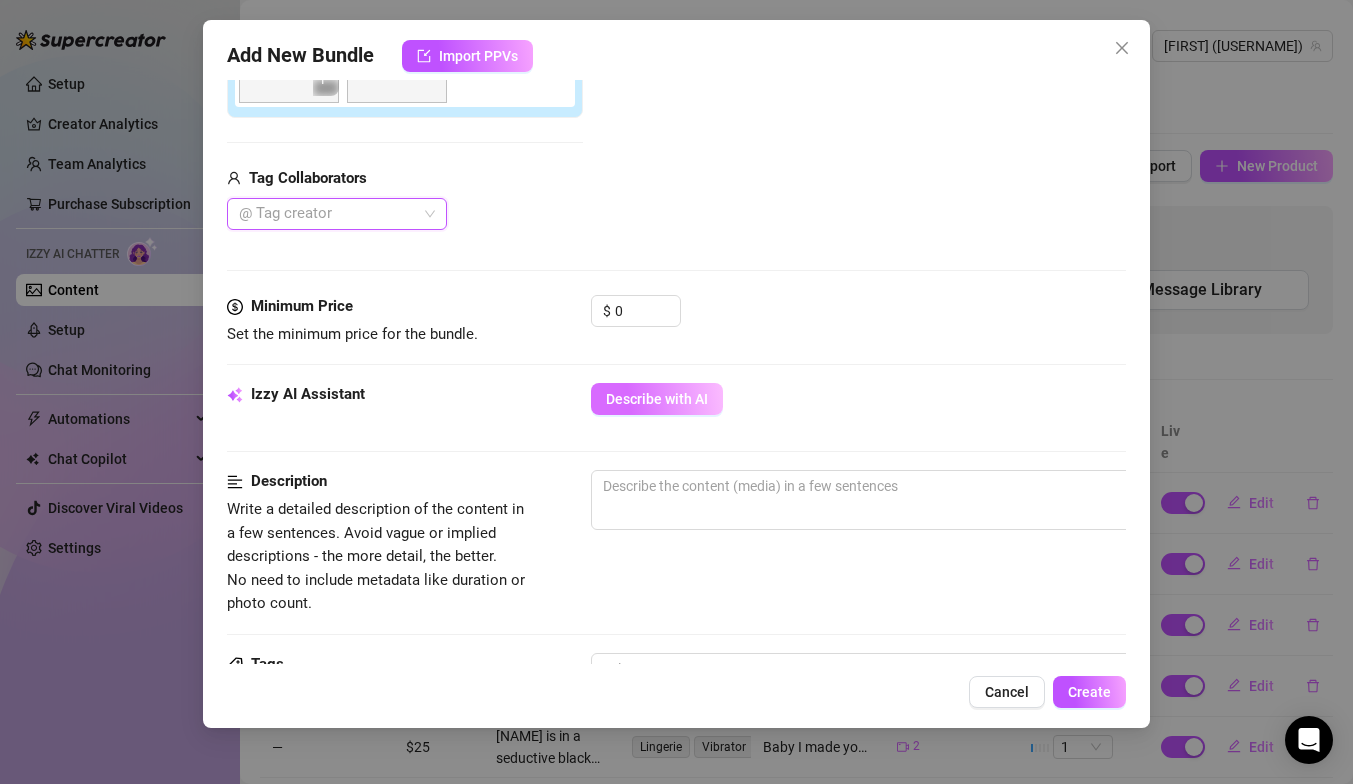 click on "Describe with AI" at bounding box center [657, 399] 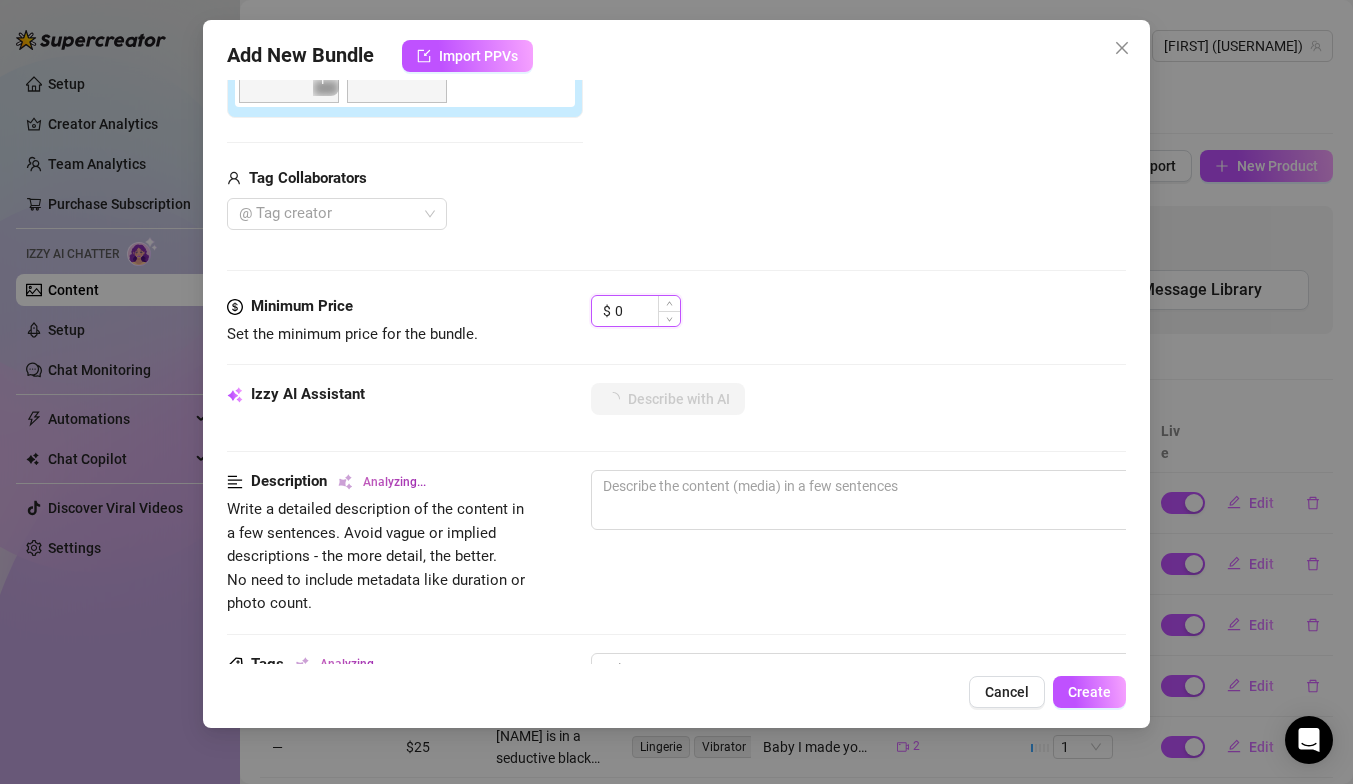 click on "0" at bounding box center (647, 311) 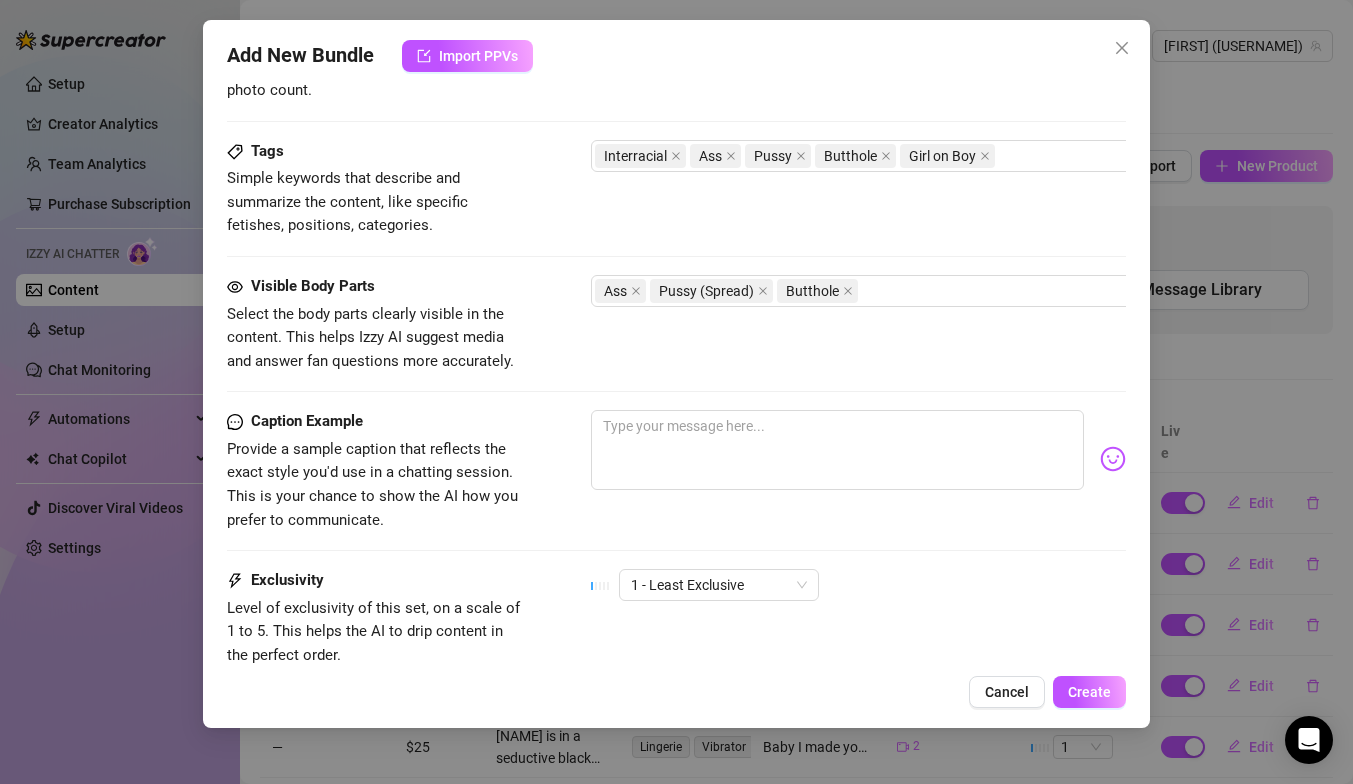 scroll, scrollTop: 978, scrollLeft: 0, axis: vertical 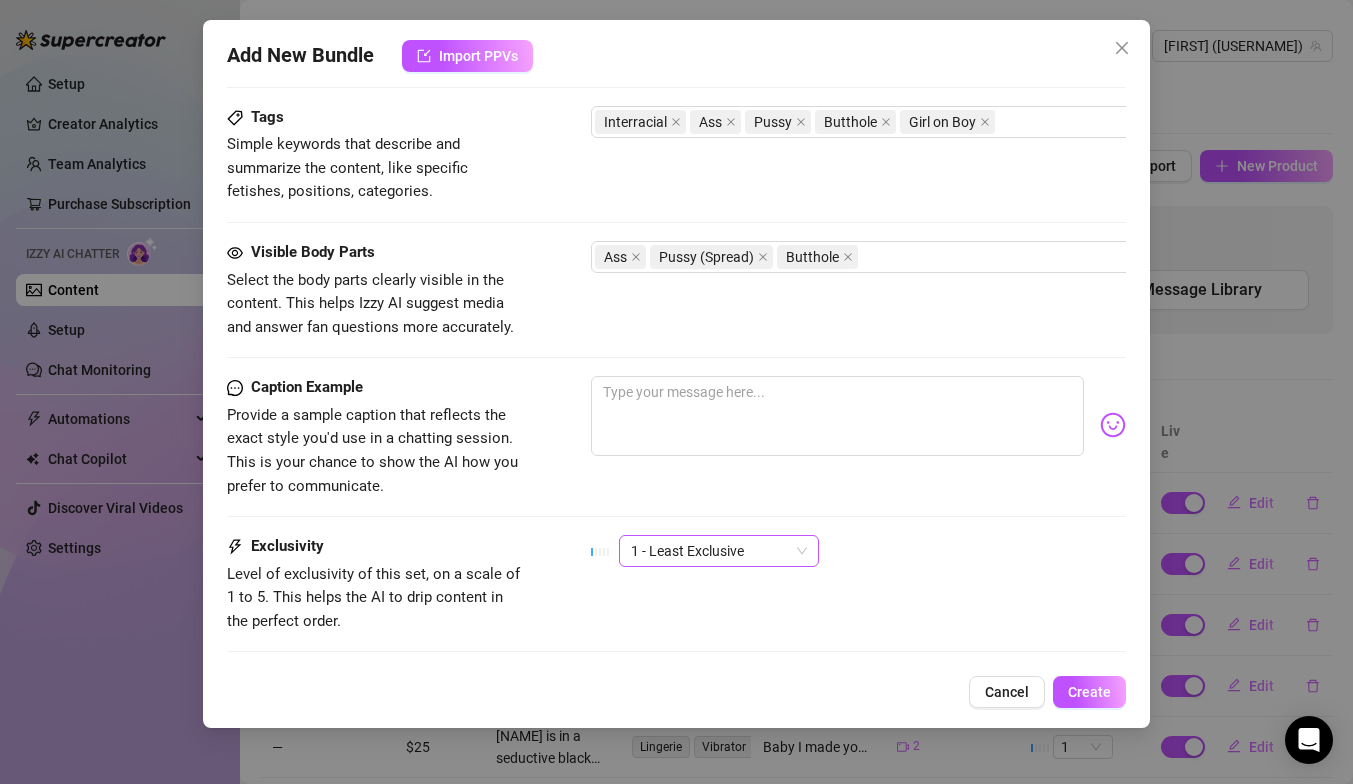 click on "1 - Least Exclusive" at bounding box center (719, 551) 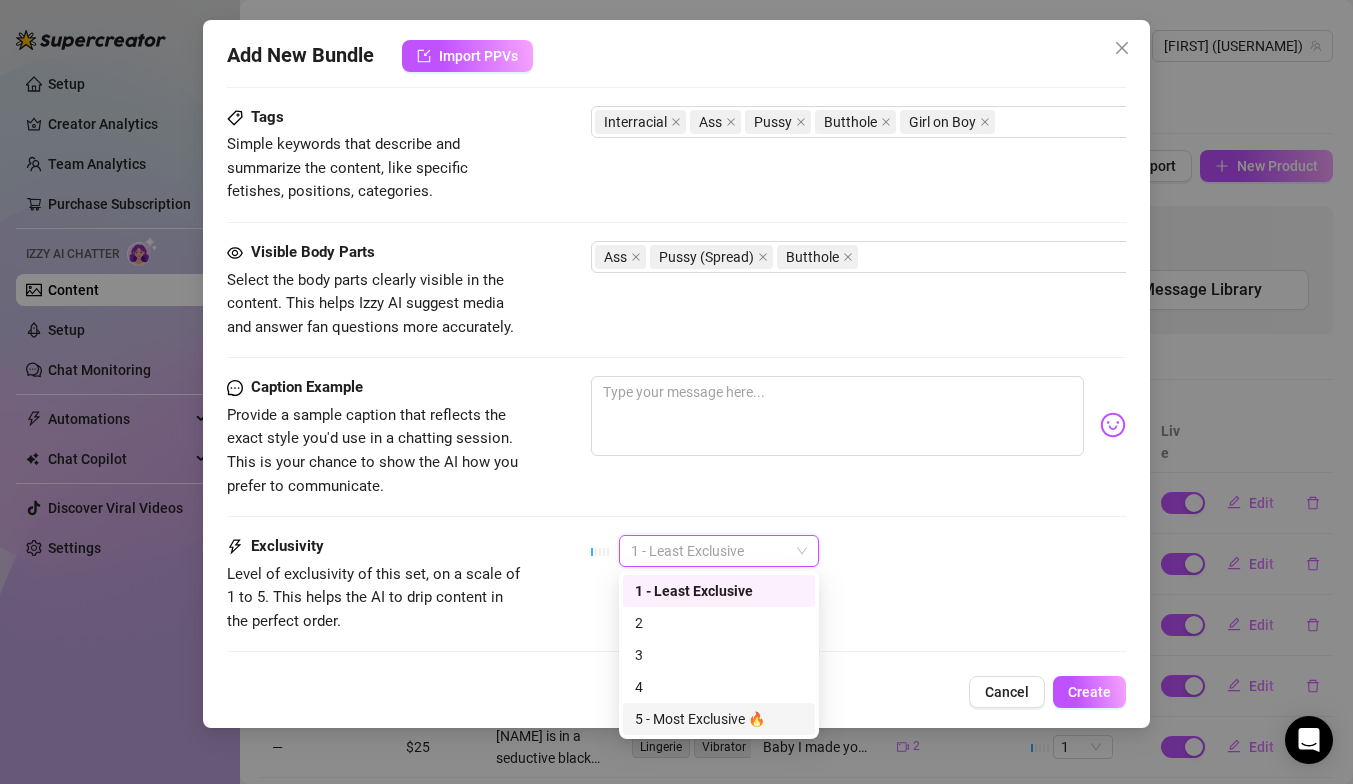click on "5 - Most Exclusive 🔥" at bounding box center [719, 719] 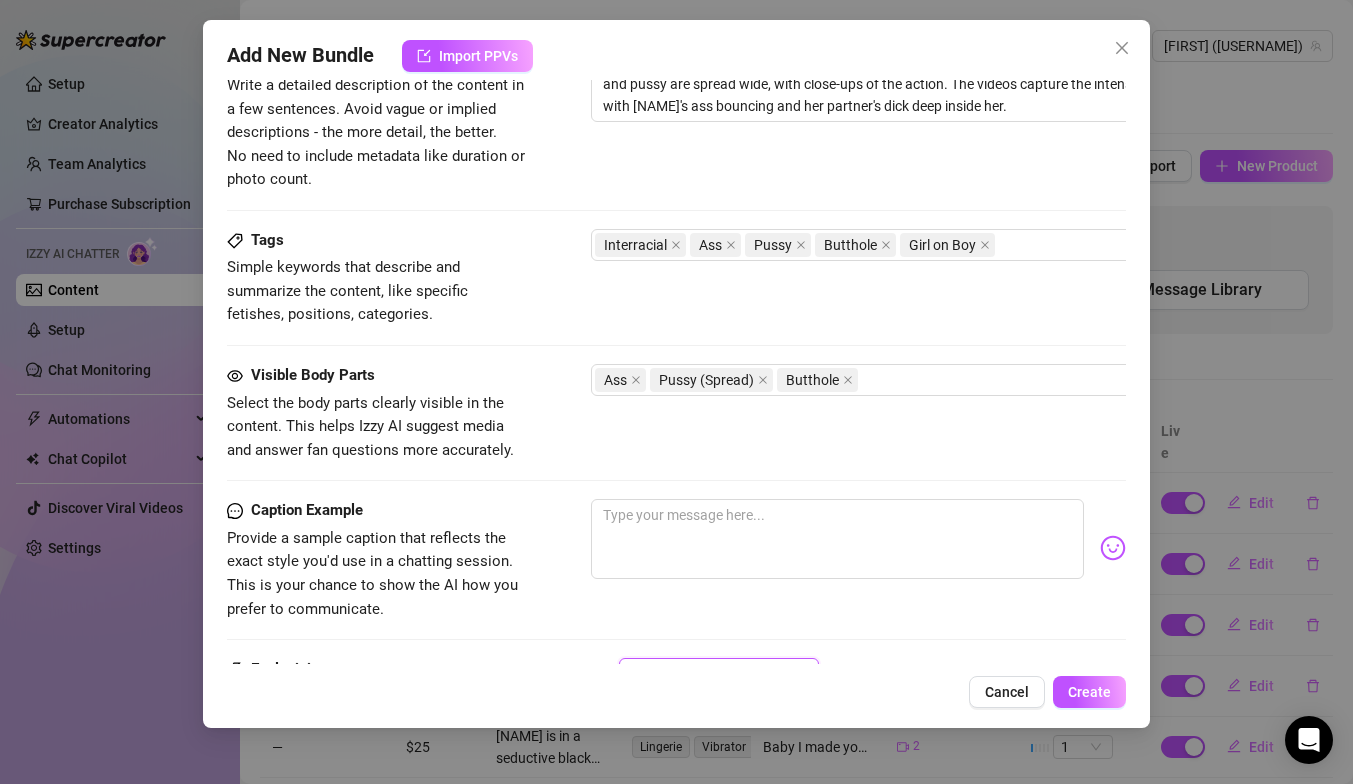 scroll, scrollTop: 849, scrollLeft: 0, axis: vertical 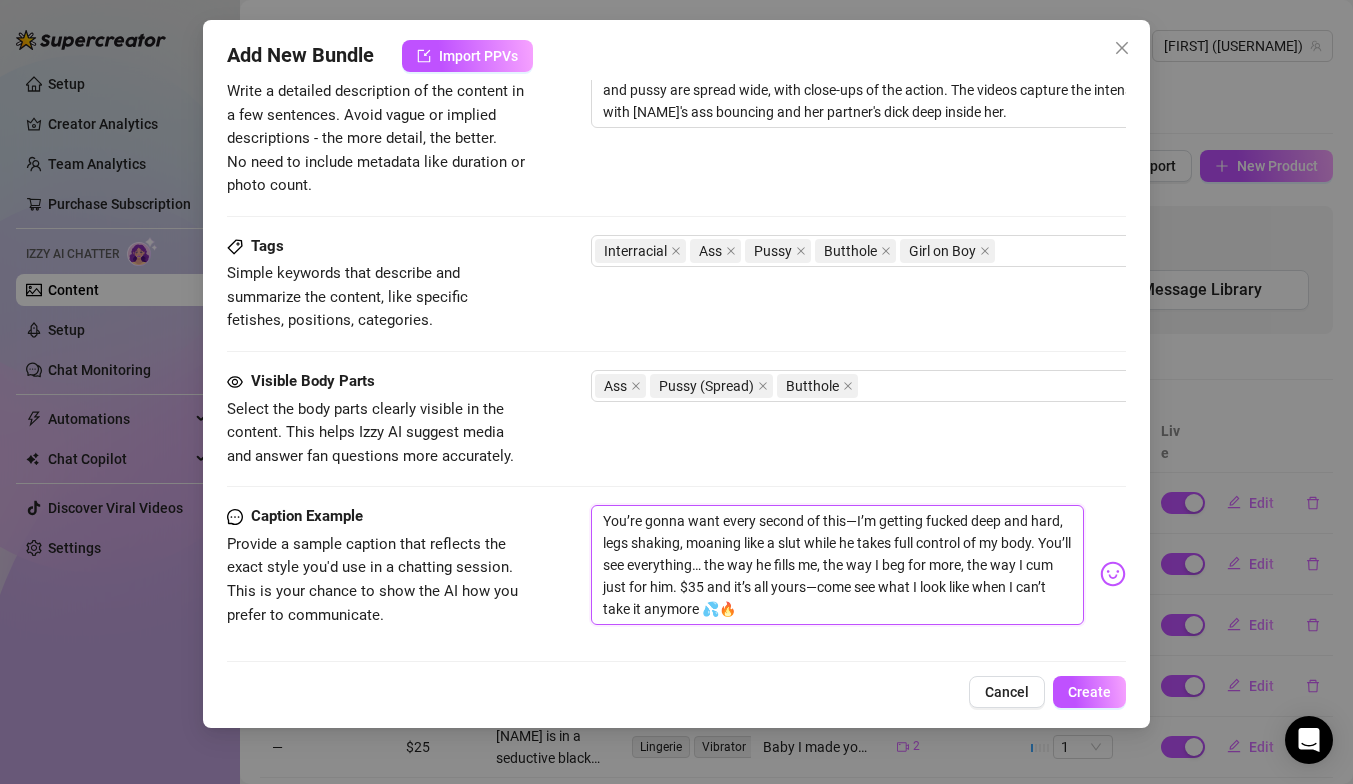 click on "You’re gonna want every second of this—I’m getting fucked deep and hard, legs shaking, moaning like a slut while he takes full control of my body. You’ll see everything… the way he fills me, the way I beg for more, the way I cum just for him. $35 and it’s all yours—come see what I look like when I can’t take it anymore 💦🔥" at bounding box center (837, 565) 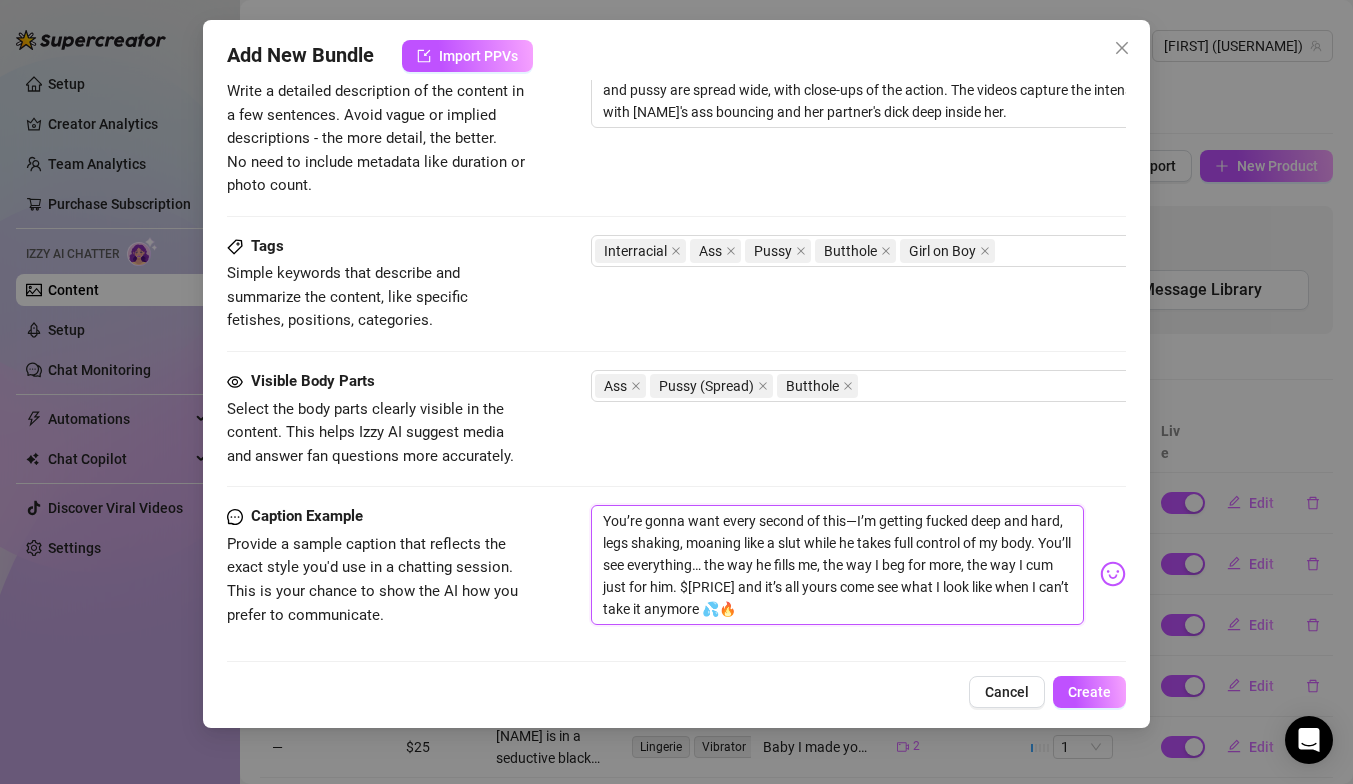 click on "You’re gonna want every second of this—I’m getting fucked deep and hard, legs shaking, moaning like a slut while he takes full control of my body. You’ll see everything… the way he fills me, the way I beg for more, the way I cum just for him. $[PRICE] and it’s all yours come see what I look like when I can’t take it anymore 💦🔥" at bounding box center (837, 565) 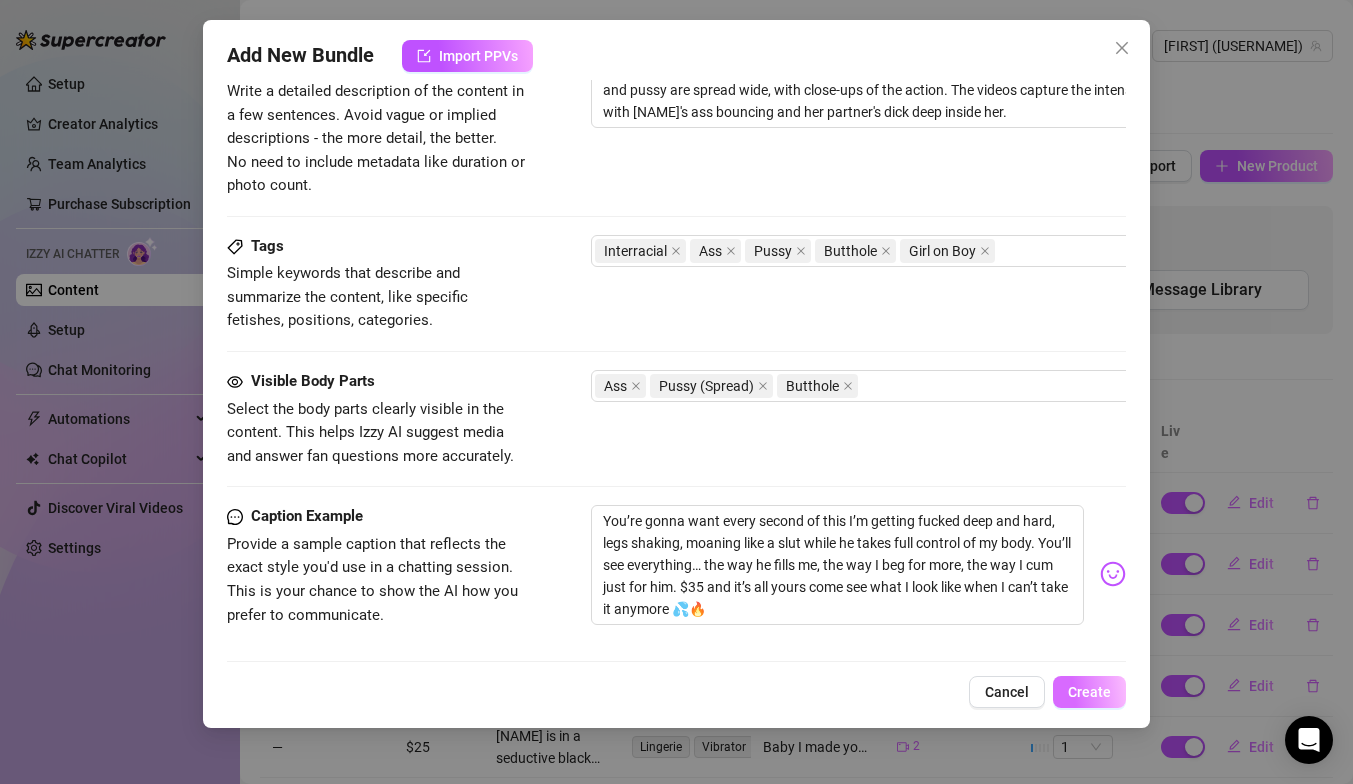 click on "Create" at bounding box center [1089, 692] 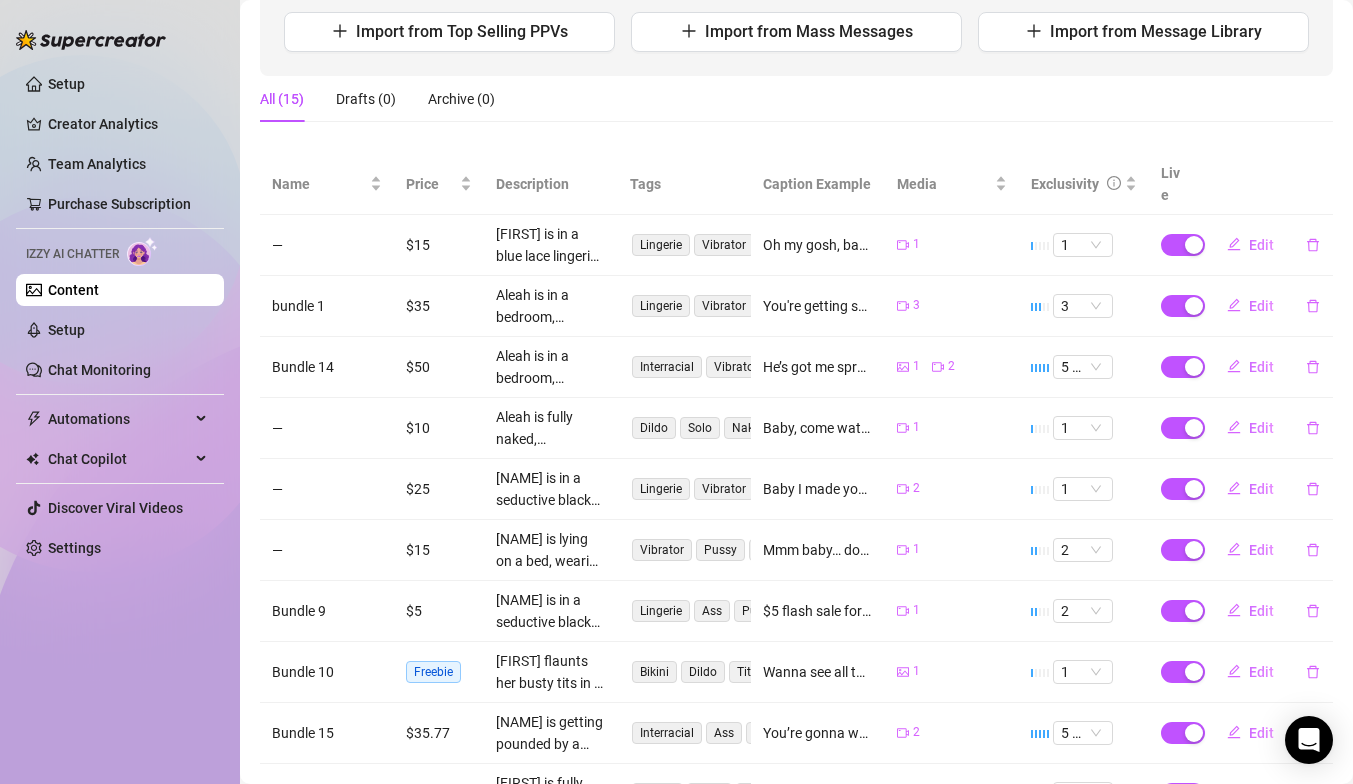 scroll, scrollTop: 392, scrollLeft: 0, axis: vertical 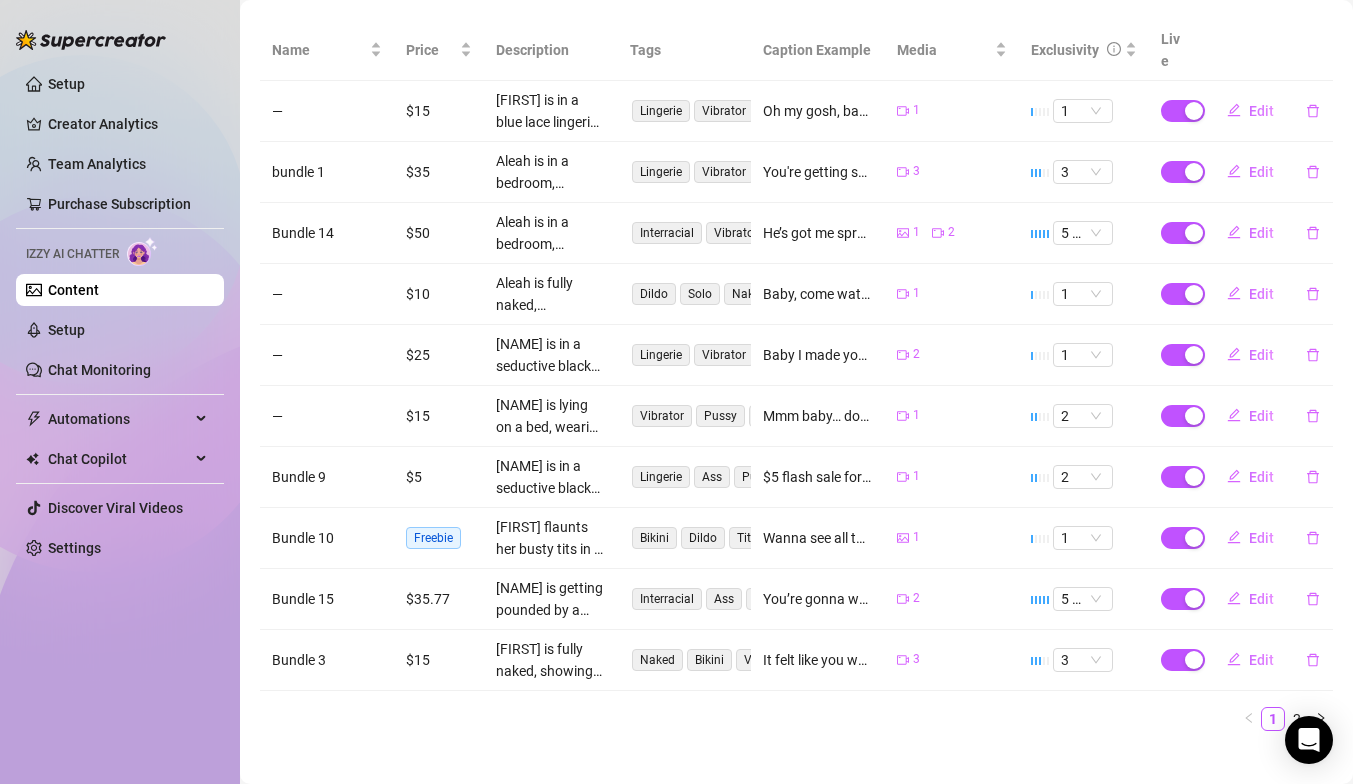 click on "Bundle 15" at bounding box center [327, 599] 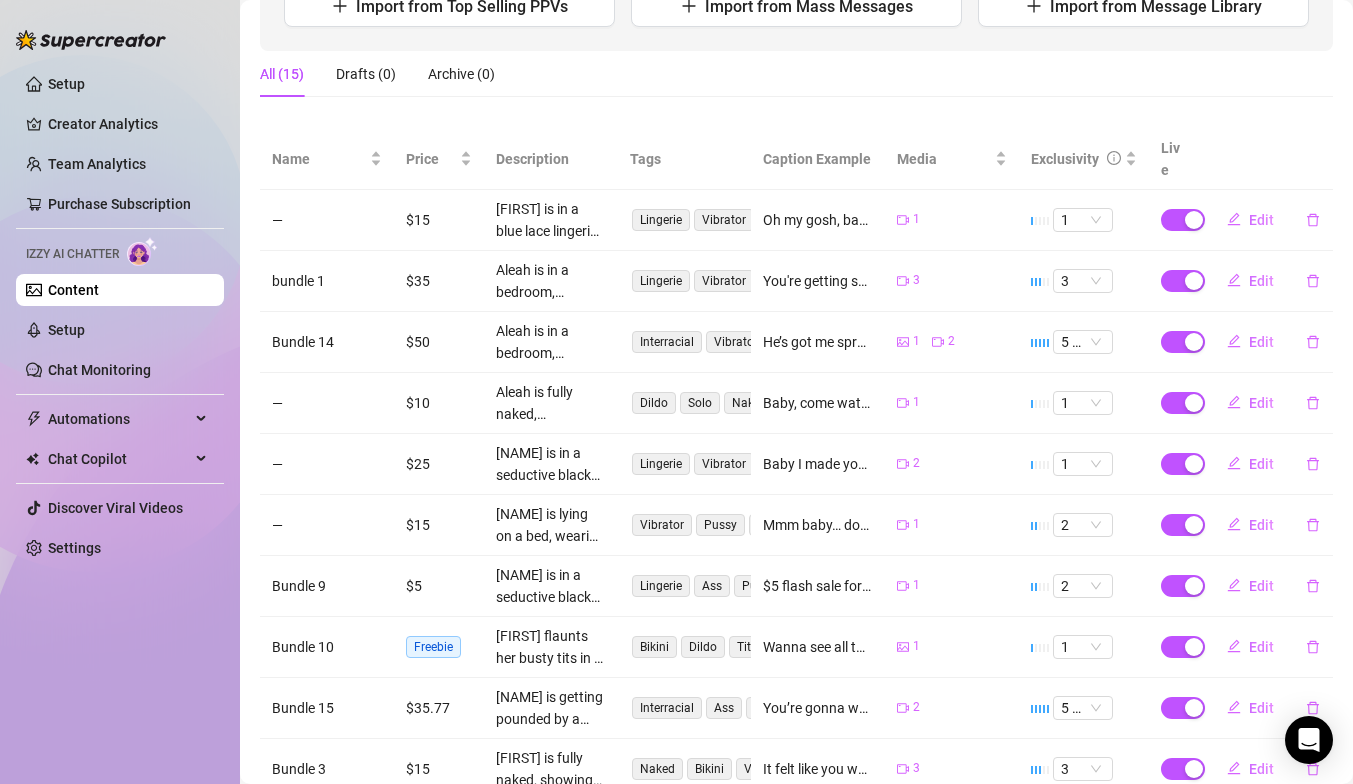 scroll, scrollTop: 336, scrollLeft: 0, axis: vertical 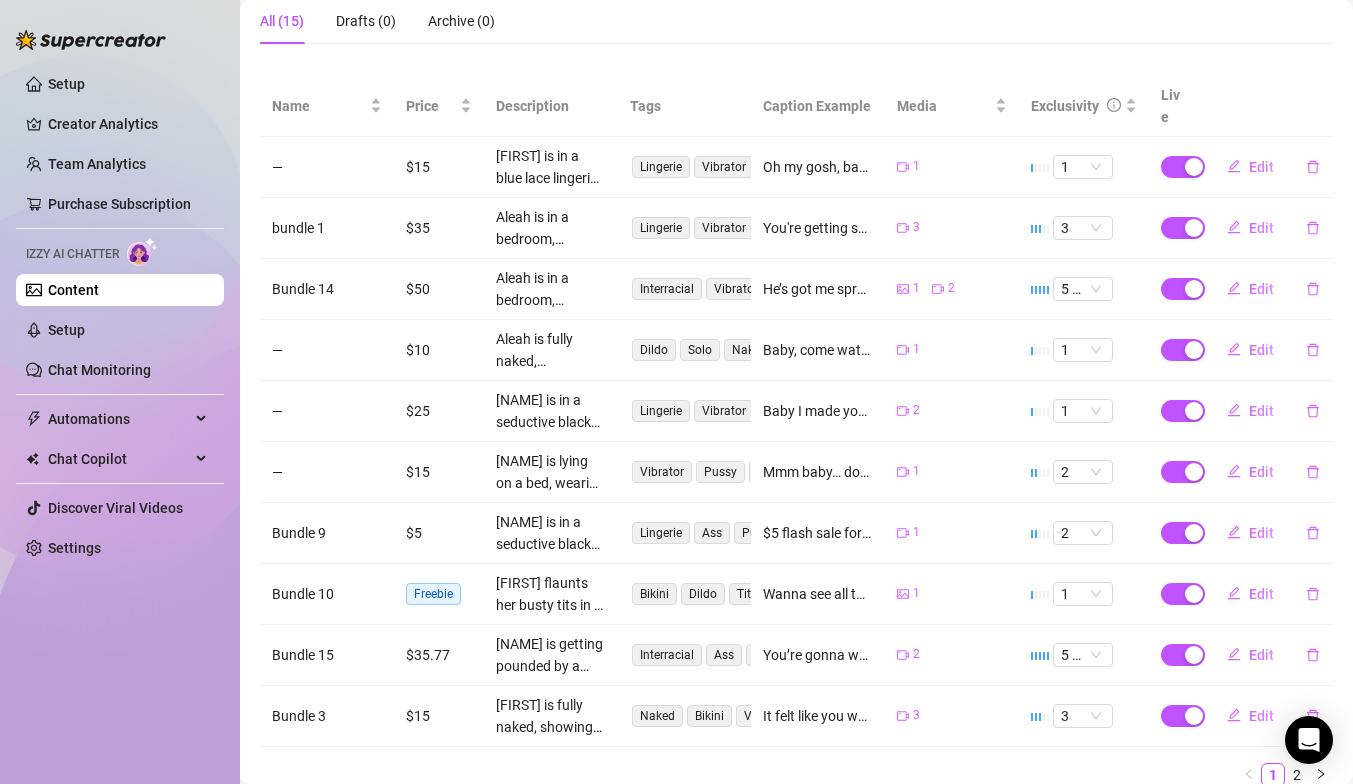 click on "Bundle 15" at bounding box center [327, 655] 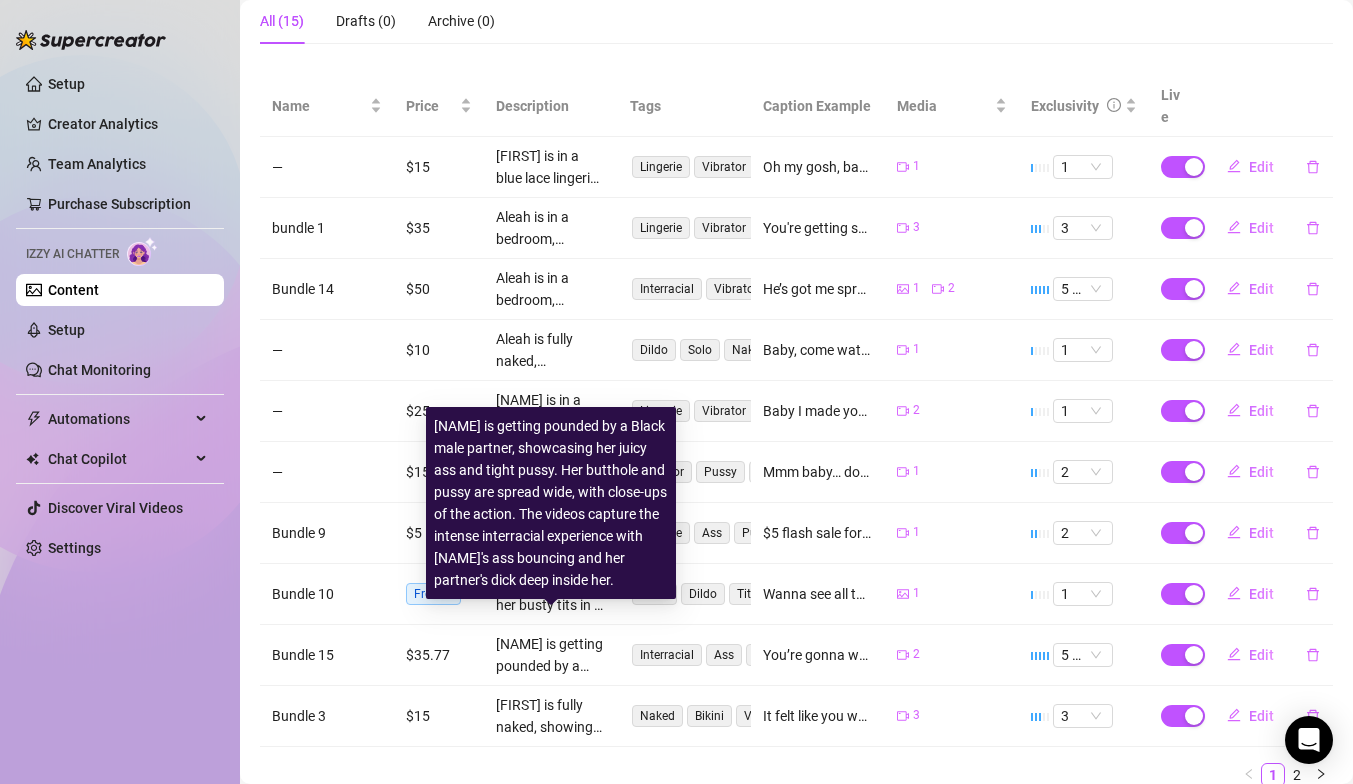 click on "[NAME] is getting pounded by a Black male partner, showcasing her juicy ass and tight pussy. Her butthole and pussy are spread wide, with close-ups of the action. The videos capture the intense interracial experience with [NAME]'s ass bouncing and her partner's dick deep inside her." at bounding box center (551, 655) 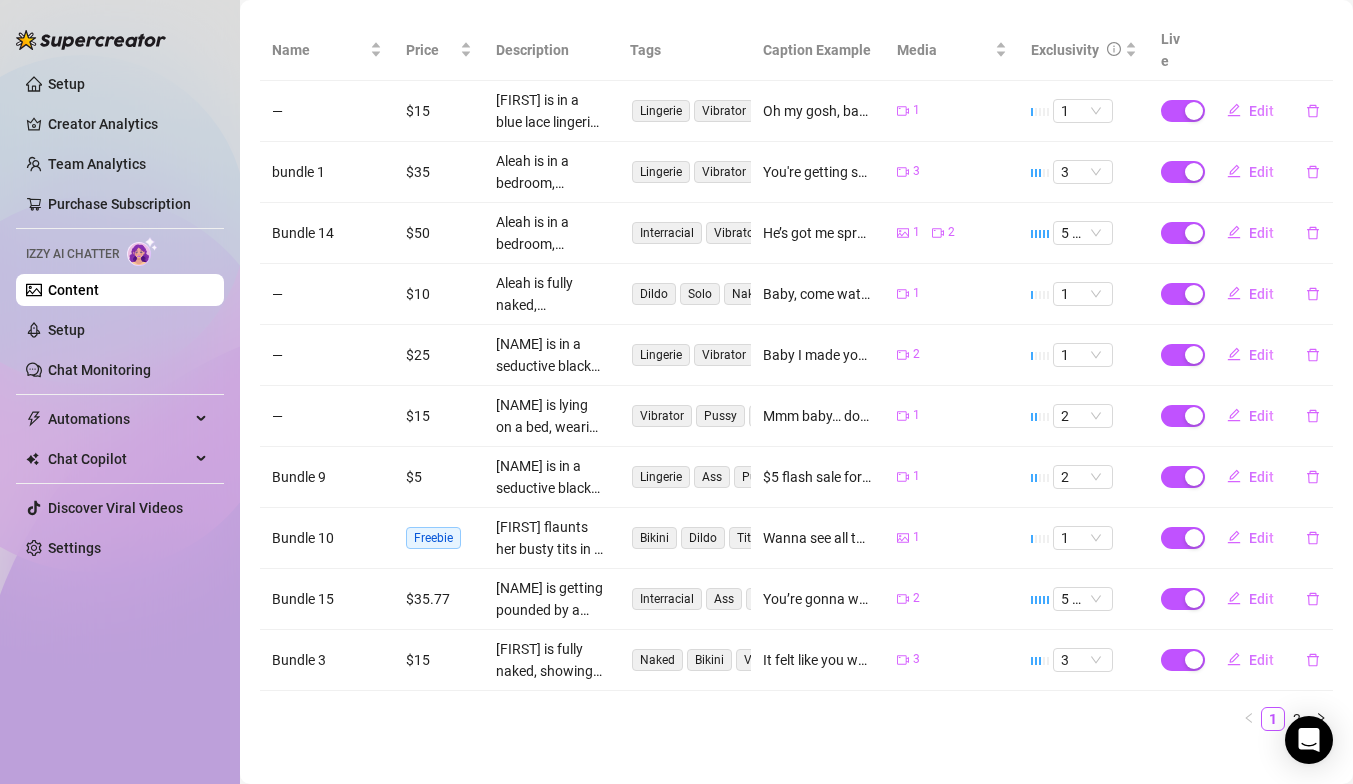 scroll, scrollTop: 0, scrollLeft: 0, axis: both 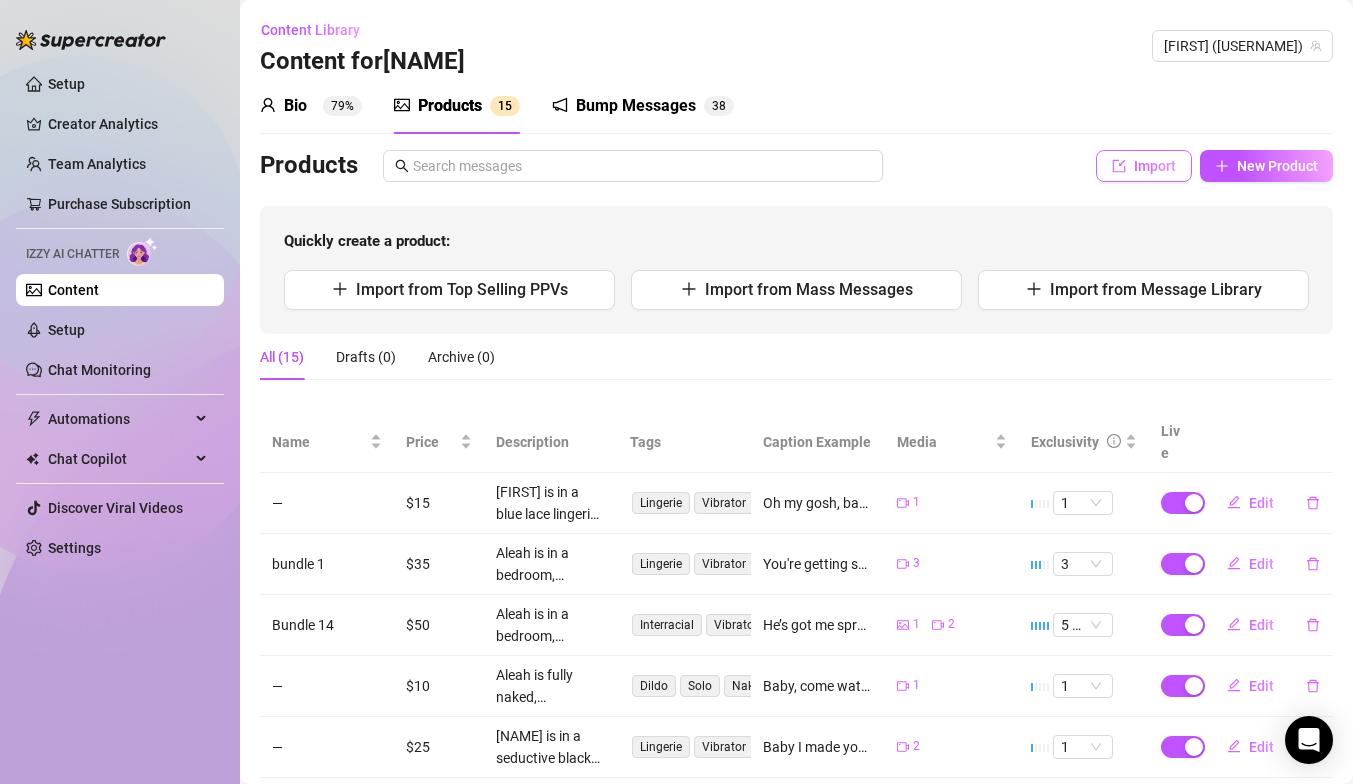 click on "Import" at bounding box center [1155, 166] 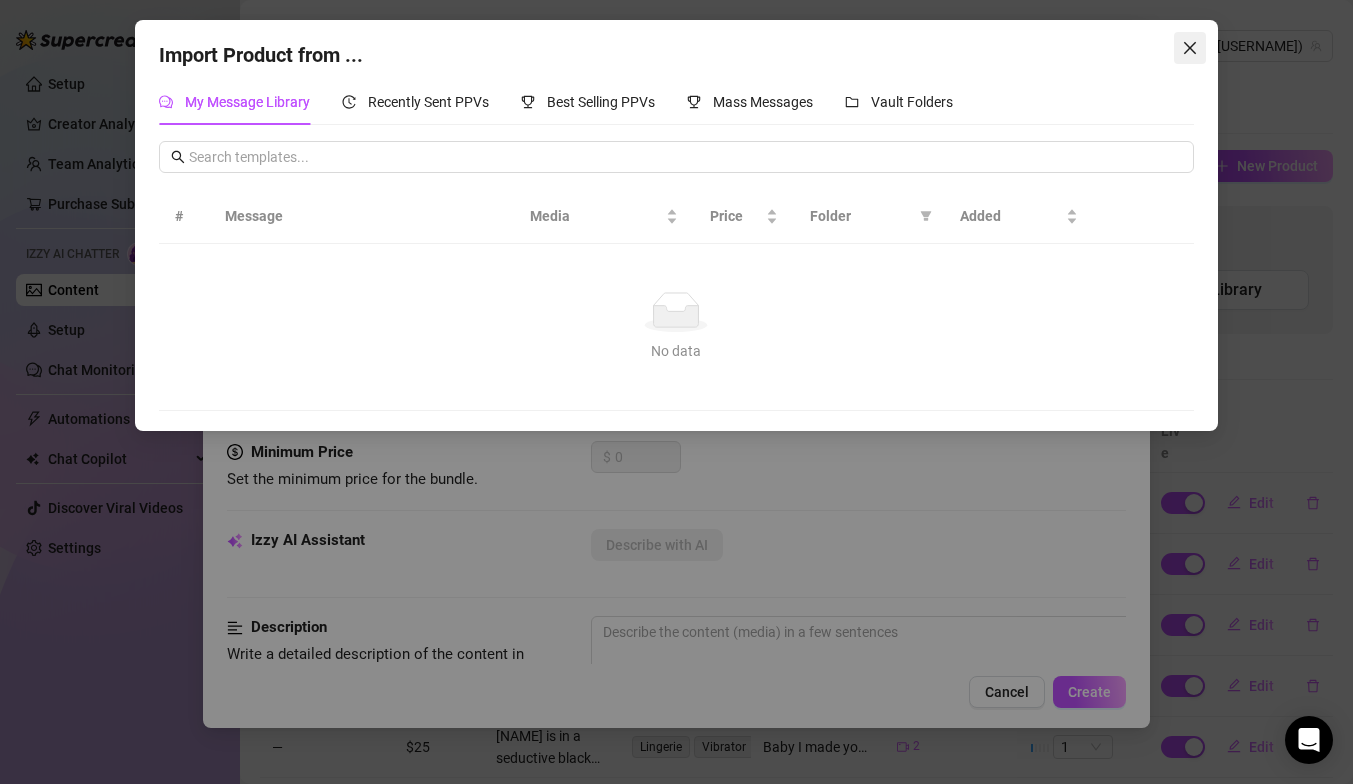 click 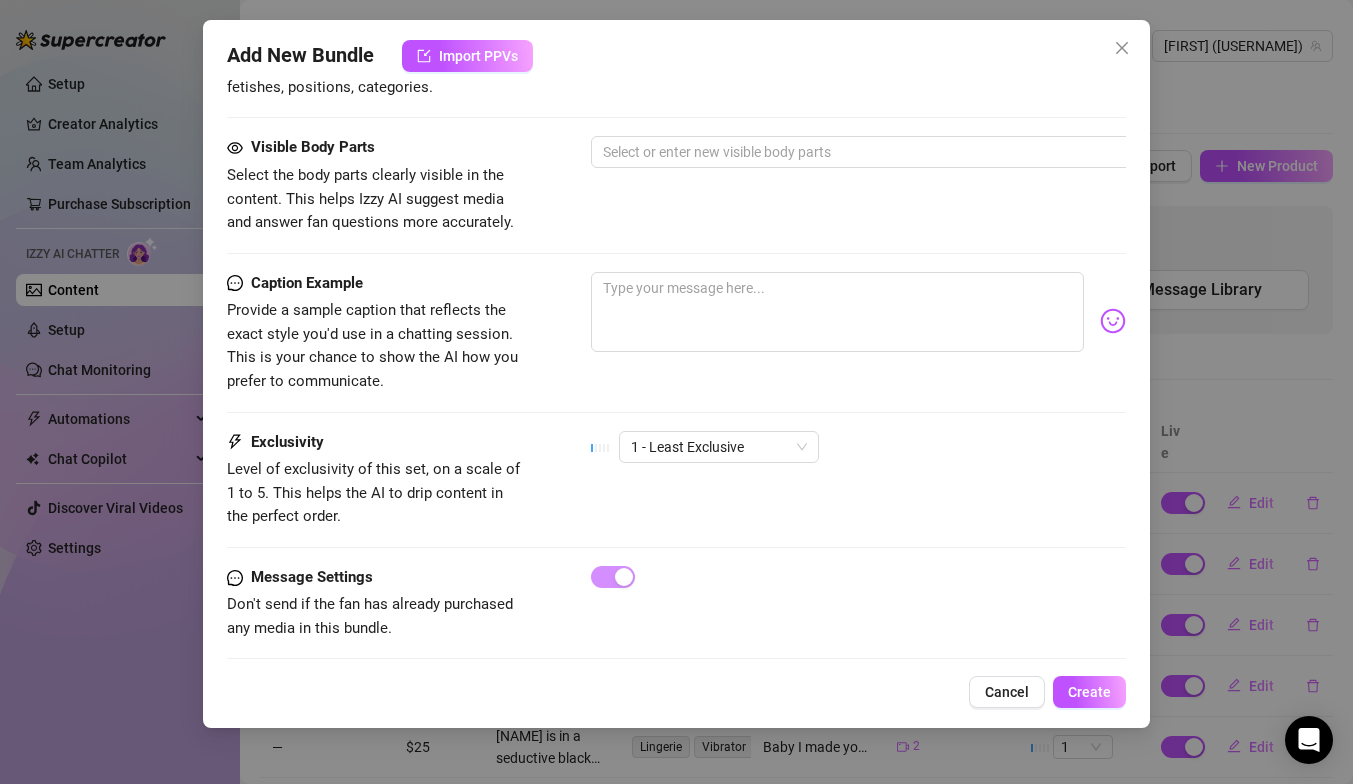 scroll, scrollTop: 810, scrollLeft: 0, axis: vertical 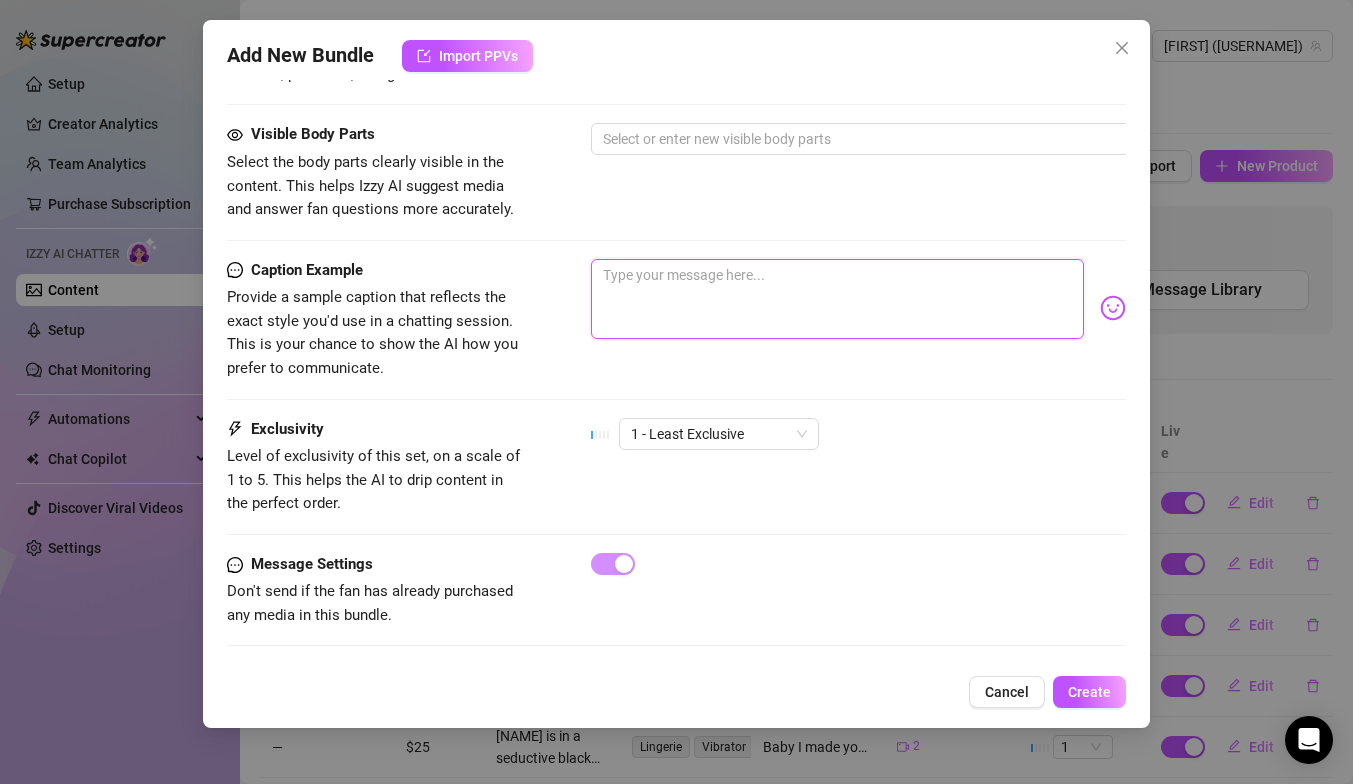 paste on "Part 2’s dropping and it’s even filthier—I’m bent over, ass oiled up, and he’s using toys to drive me wild in doggy. I’m moaning, shaking, taking every bit of it… until I can’t hold it anymore and squirt all over him 💦 This one’s raw, wet, and so fucking nasty. You don’t wanna miss it" 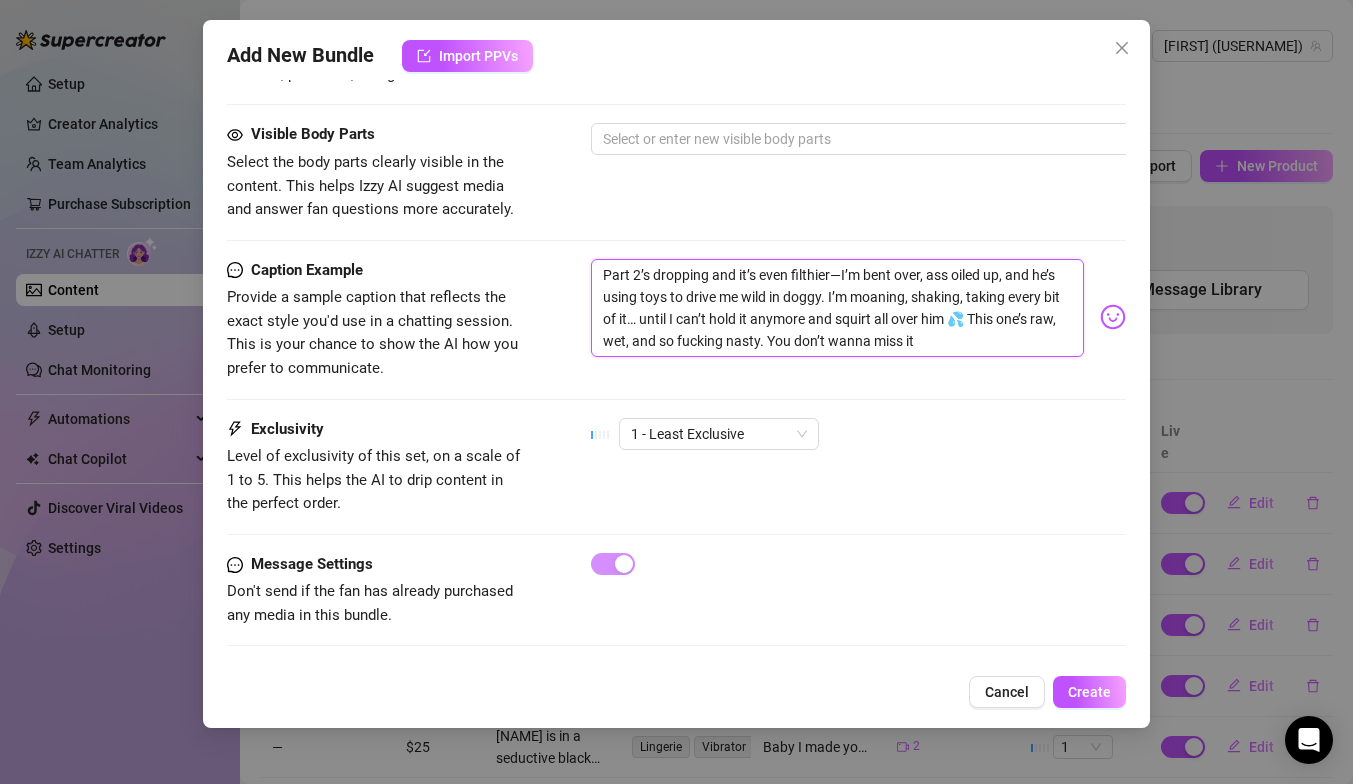 drag, startPoint x: 929, startPoint y: 340, endPoint x: 593, endPoint y: 285, distance: 340.47174 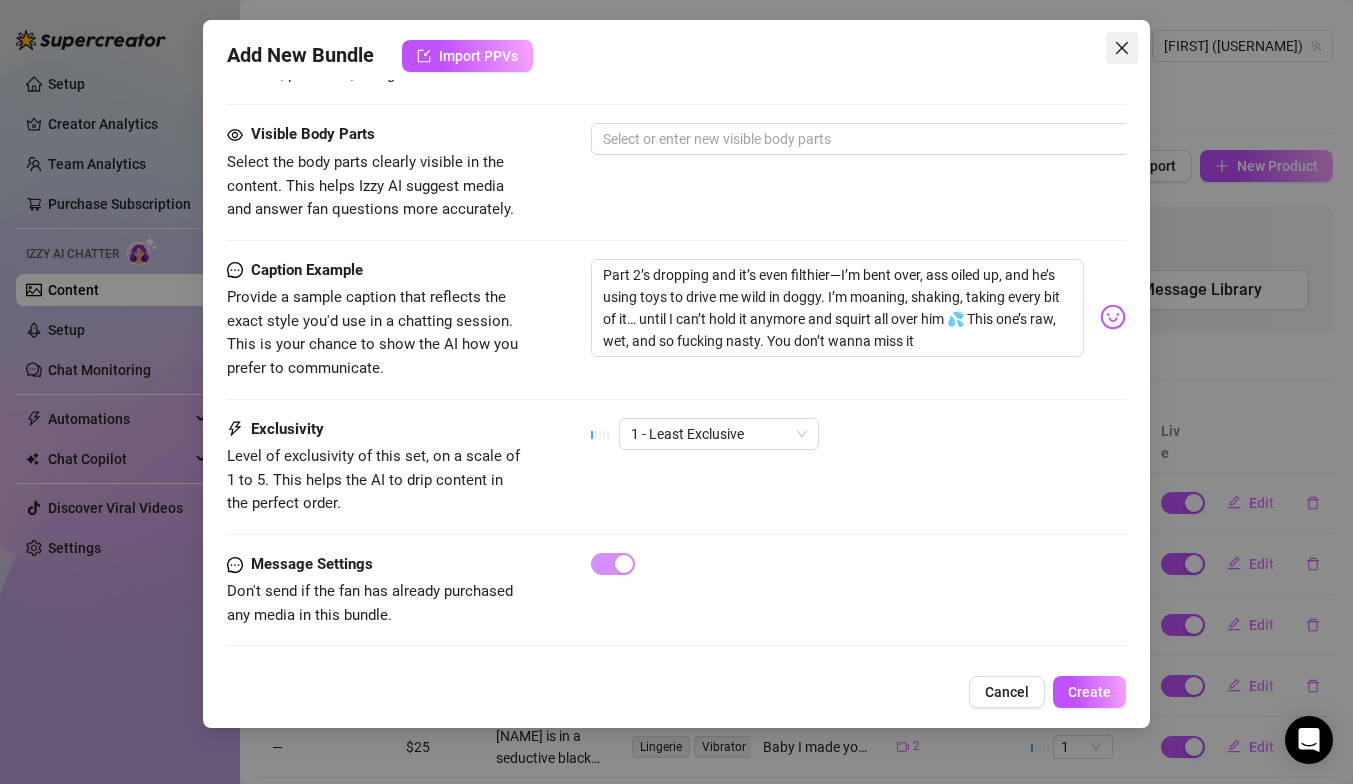 click 